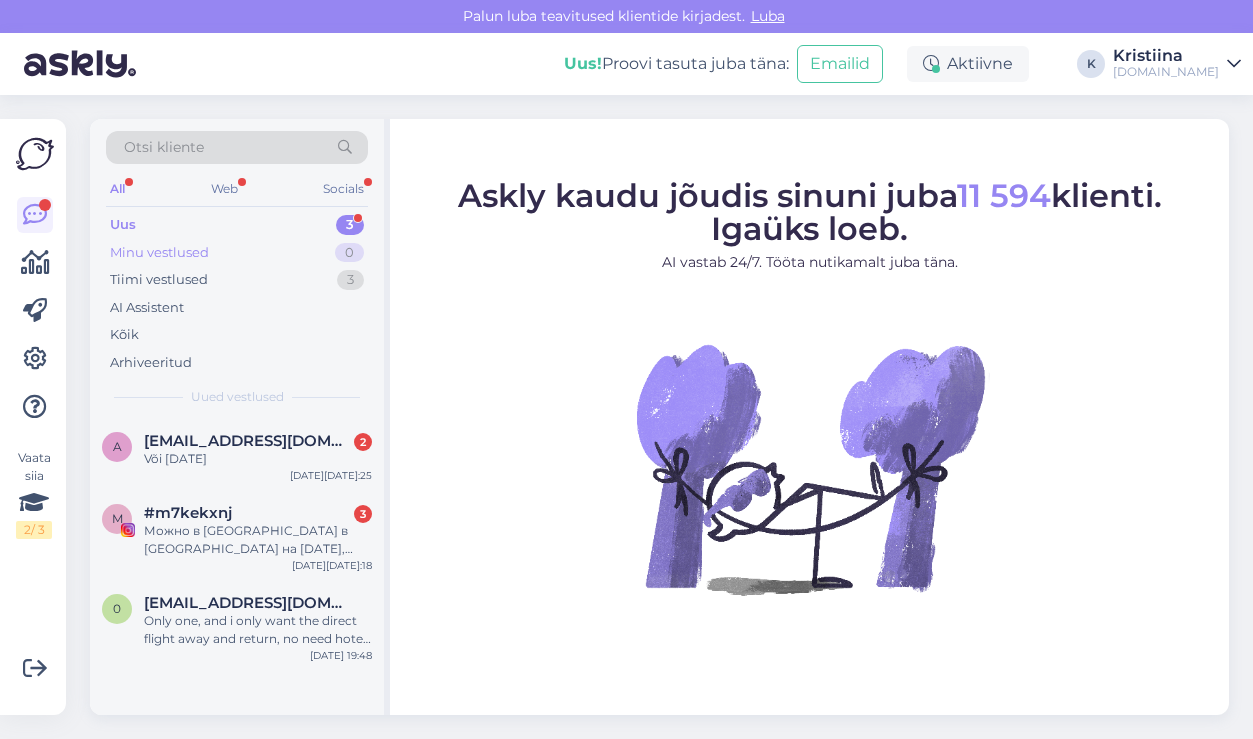 scroll, scrollTop: 0, scrollLeft: 0, axis: both 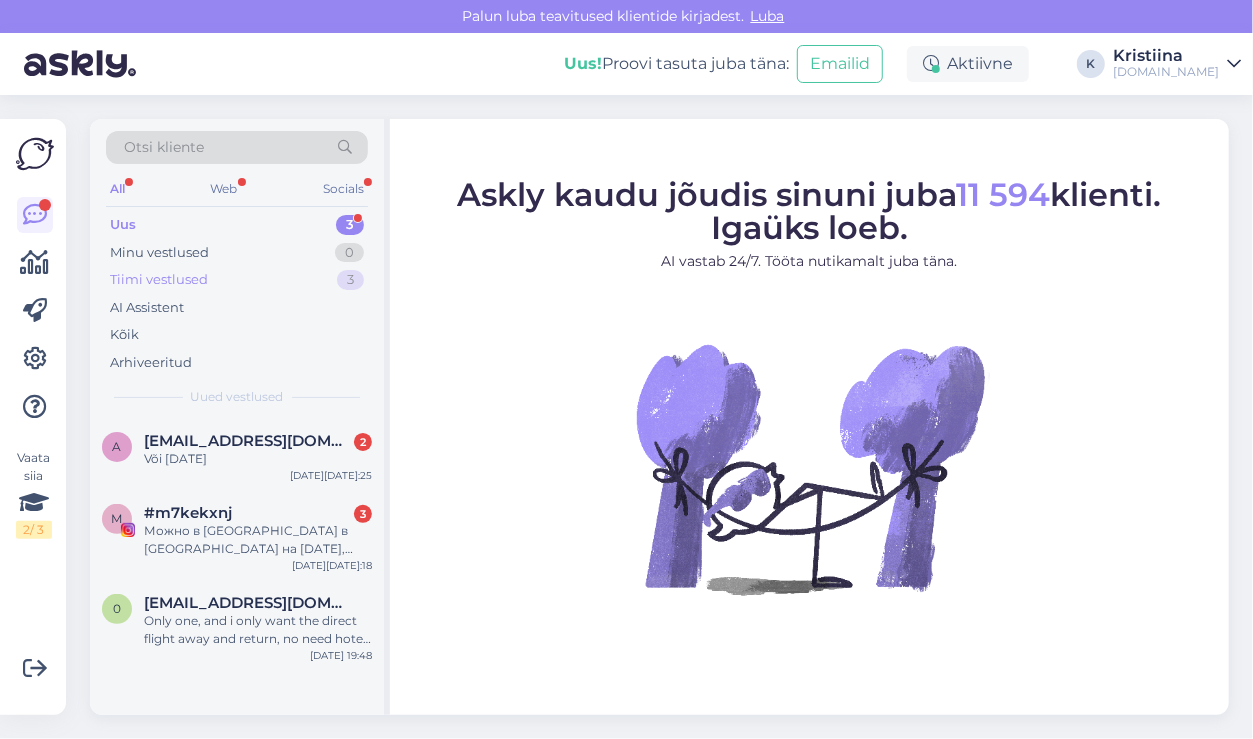 click on "Tiimi vestlused 3" at bounding box center [237, 280] 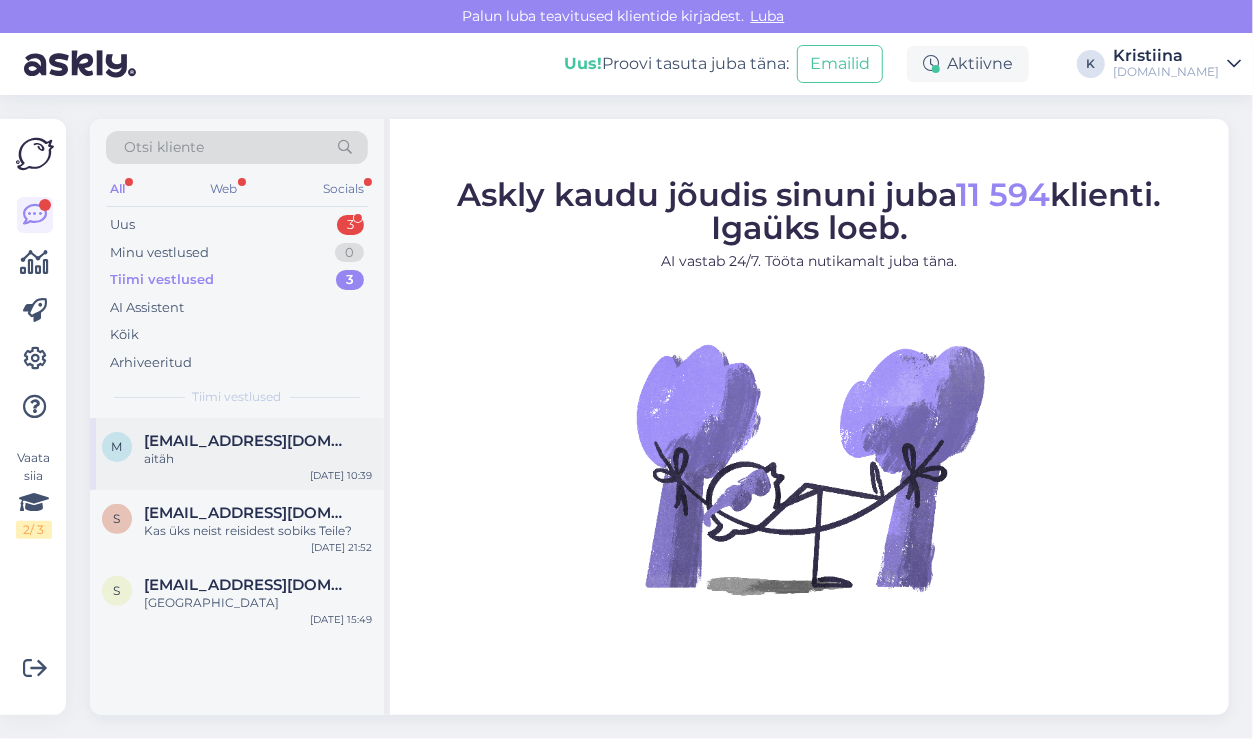 click on "aitäh" at bounding box center (258, 459) 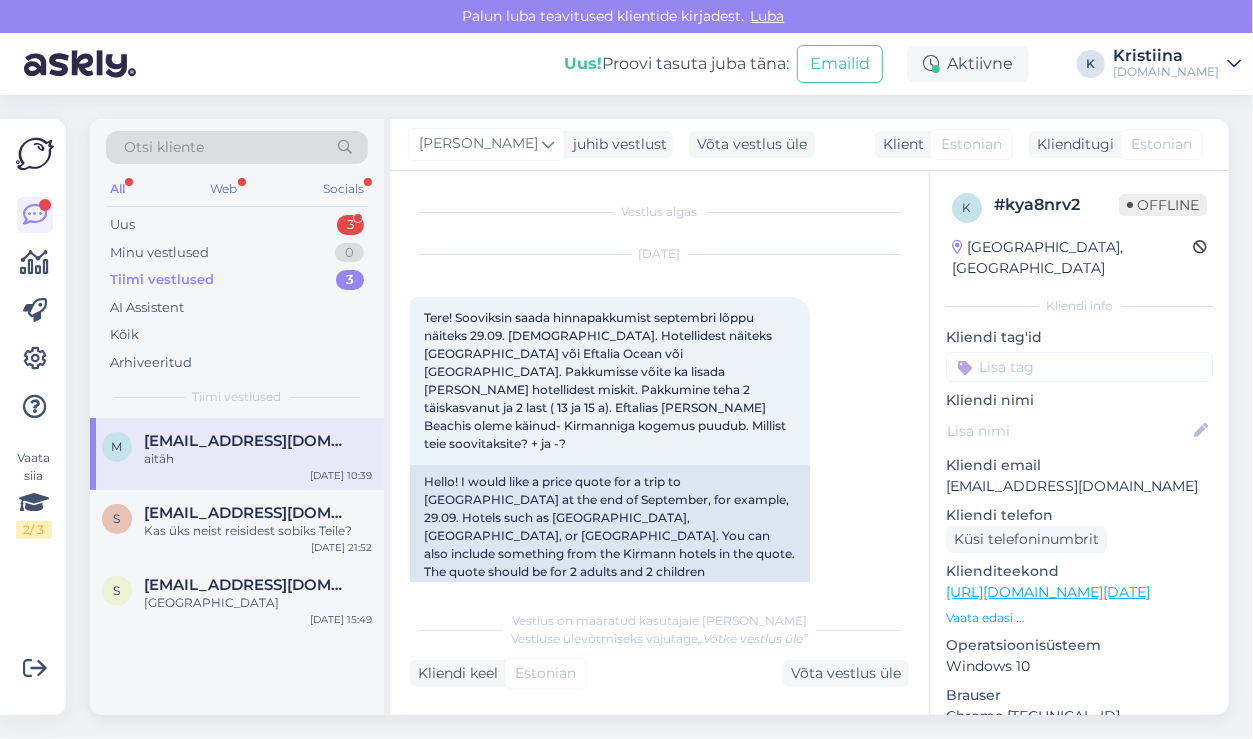 scroll, scrollTop: 200, scrollLeft: 0, axis: vertical 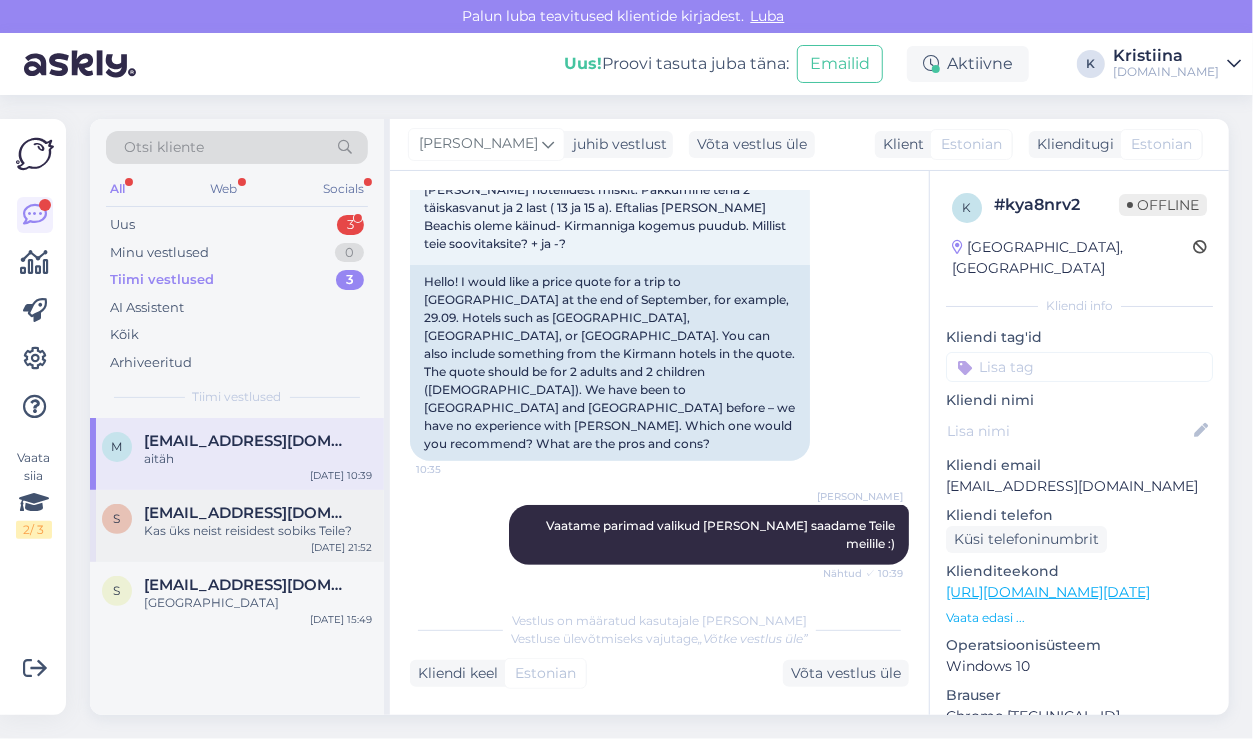 click on "Kas üks neist reisidest sobiks Teile?" at bounding box center (258, 531) 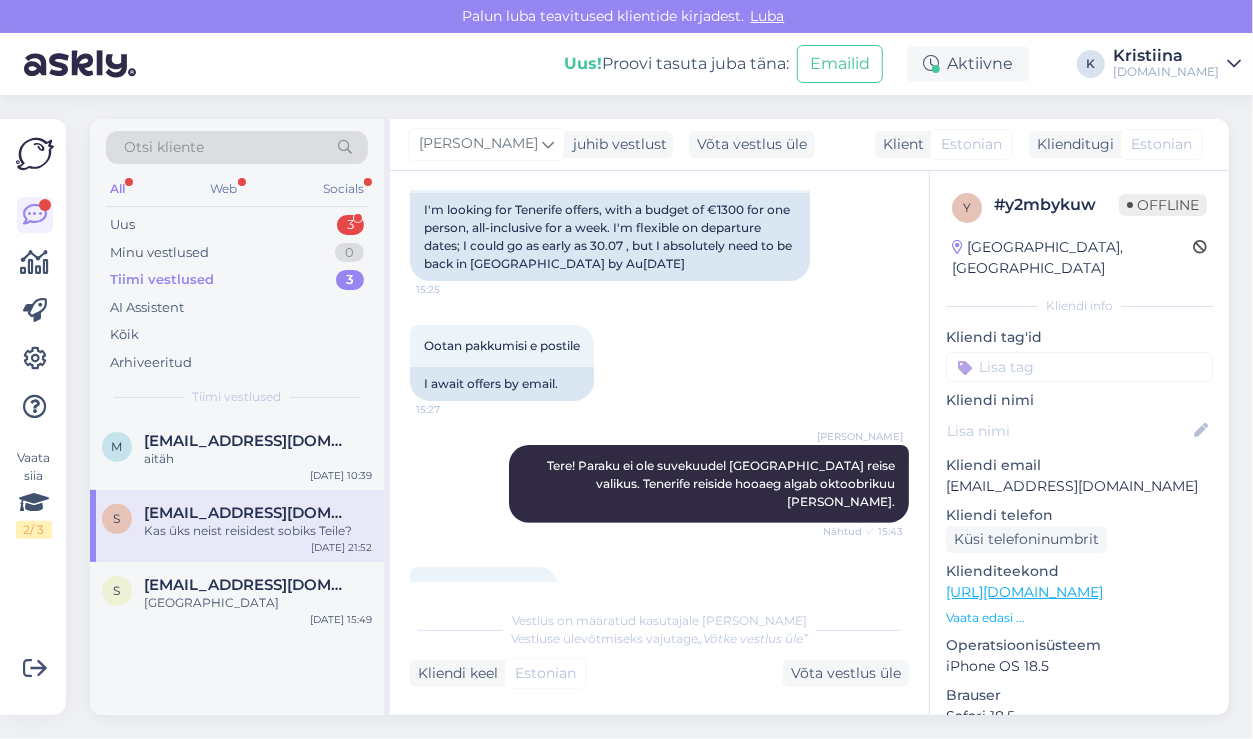 scroll, scrollTop: 578, scrollLeft: 0, axis: vertical 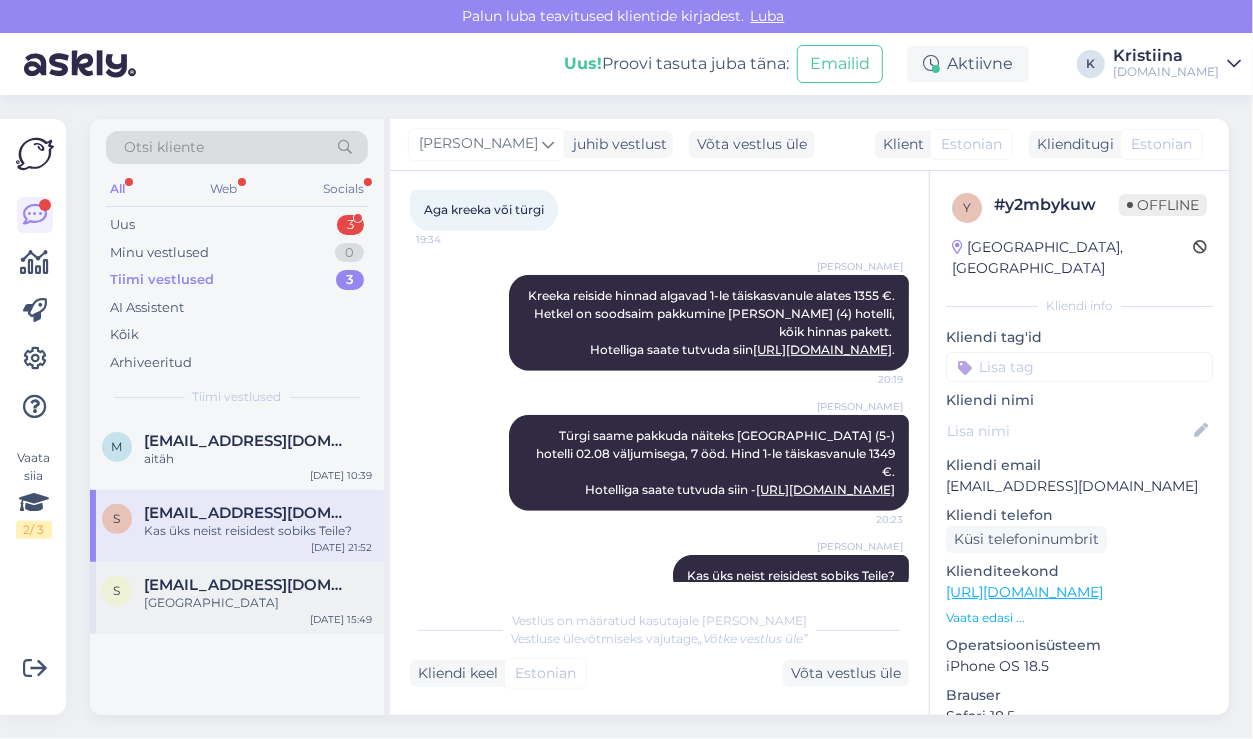 click on "[EMAIL_ADDRESS][DOMAIN_NAME]" at bounding box center [248, 585] 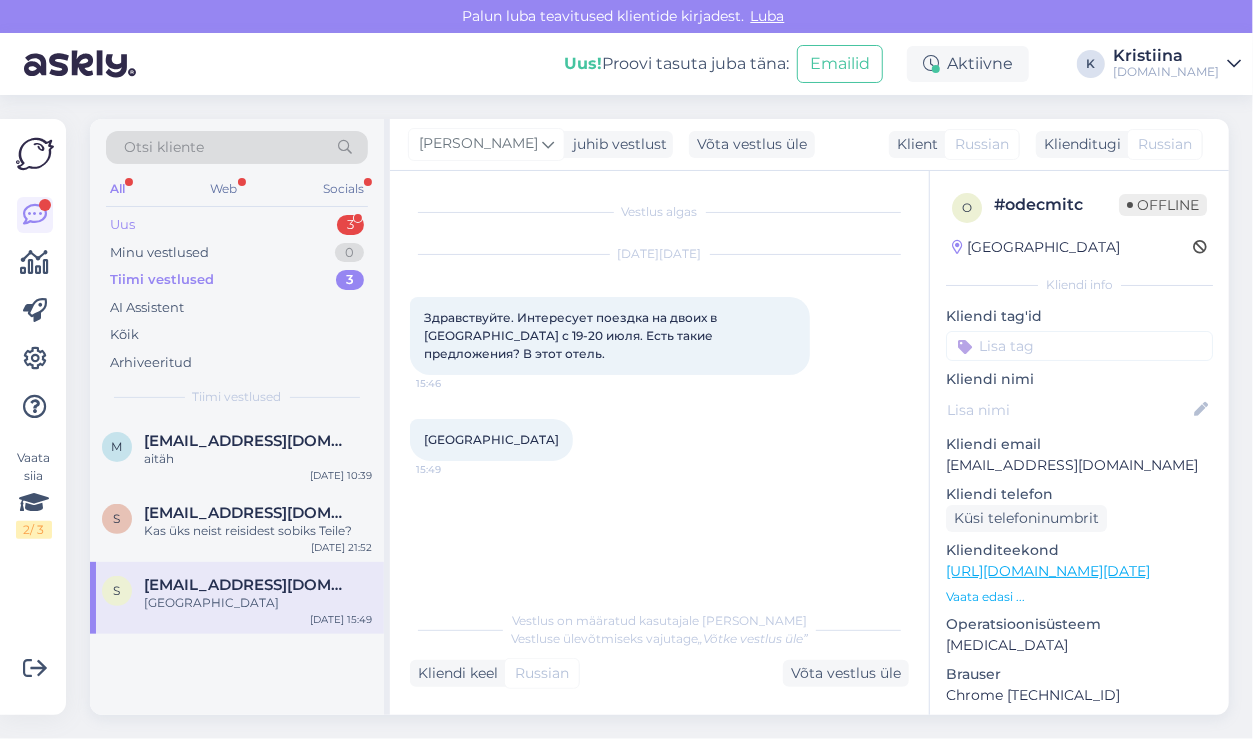 click on "Uus 3" at bounding box center (237, 225) 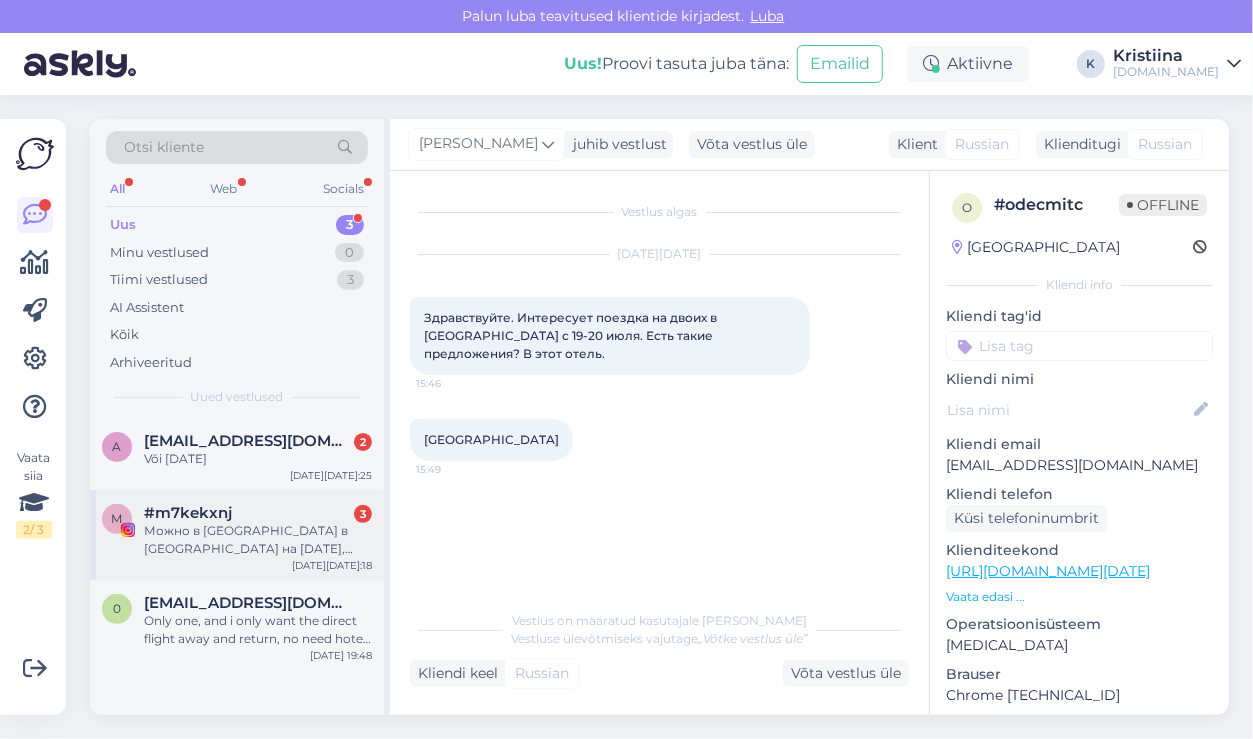 click on "#m7kekxnj 3" at bounding box center (258, 513) 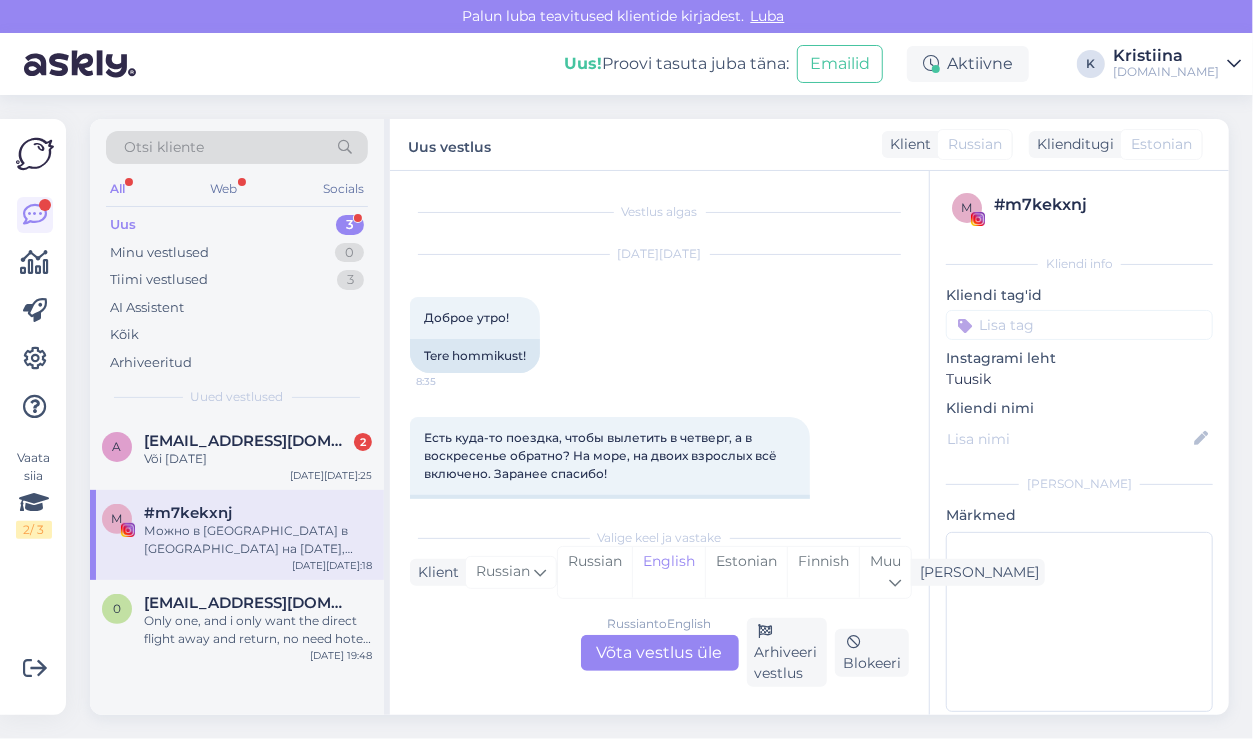 scroll, scrollTop: 2799, scrollLeft: 0, axis: vertical 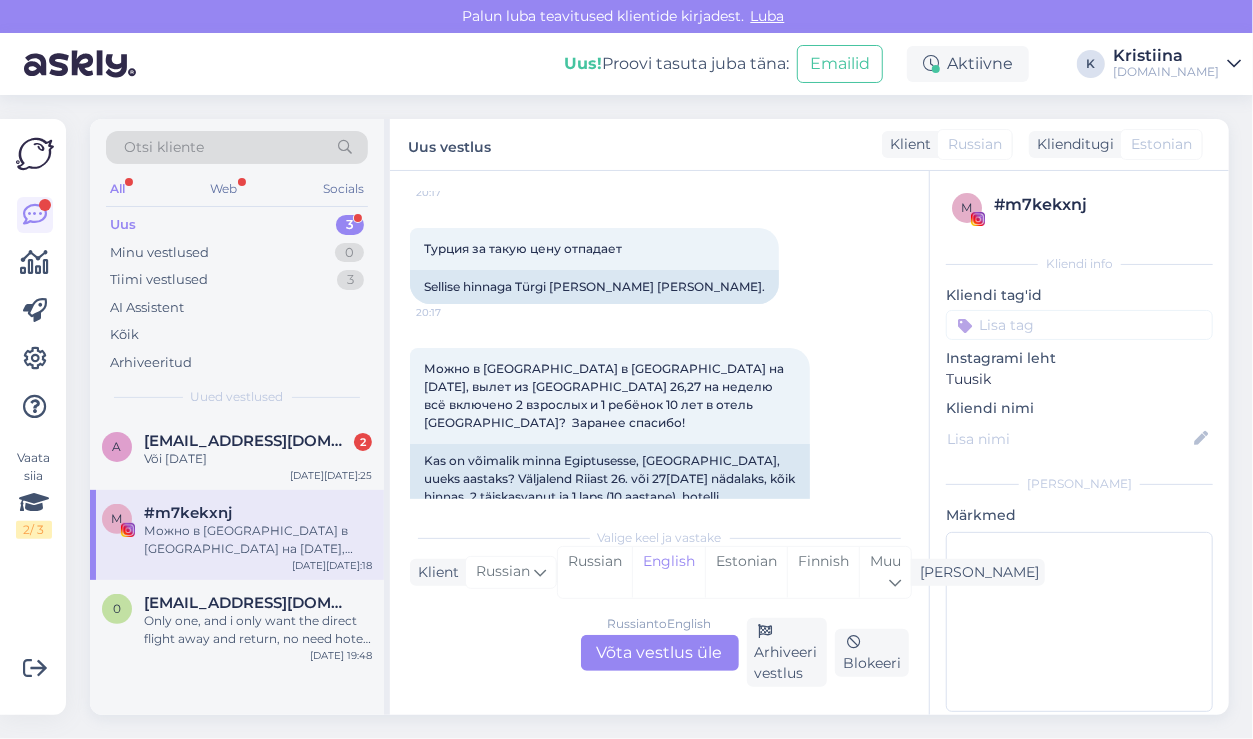 click on "Russian  to  English Võta vestlus üle" at bounding box center [660, 653] 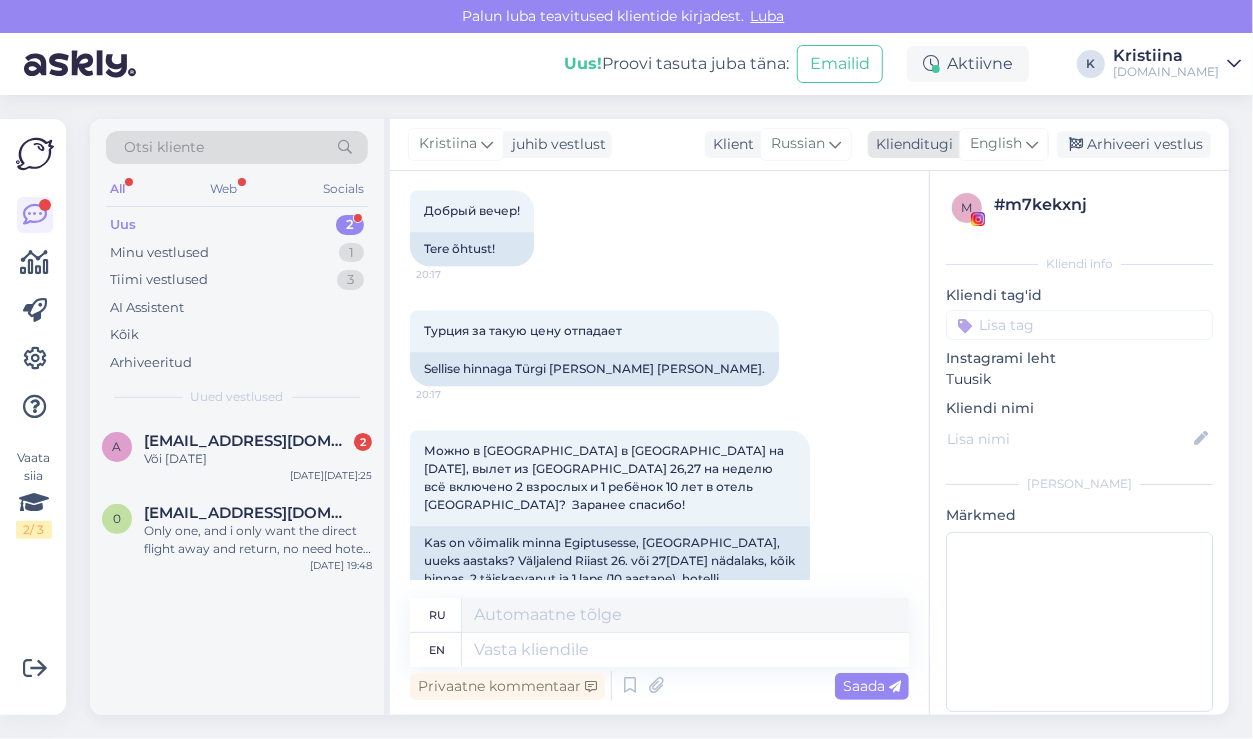 click on "English" at bounding box center (996, 144) 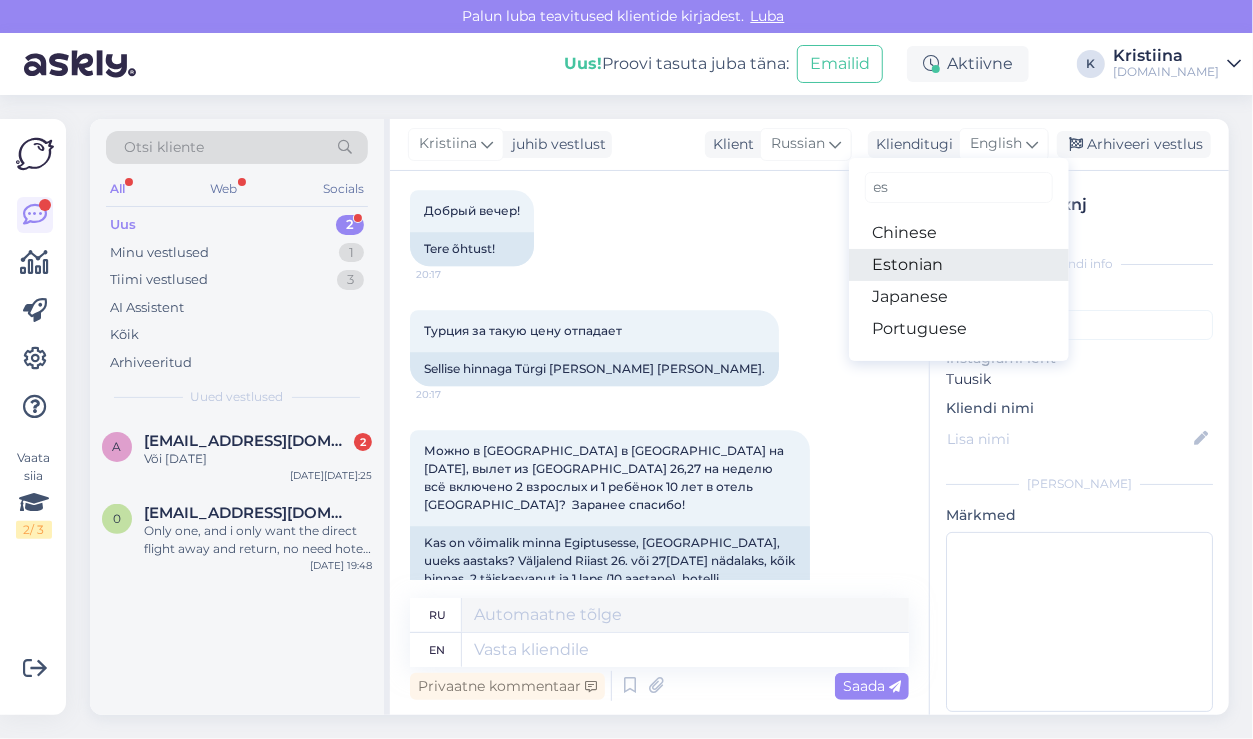 type on "es" 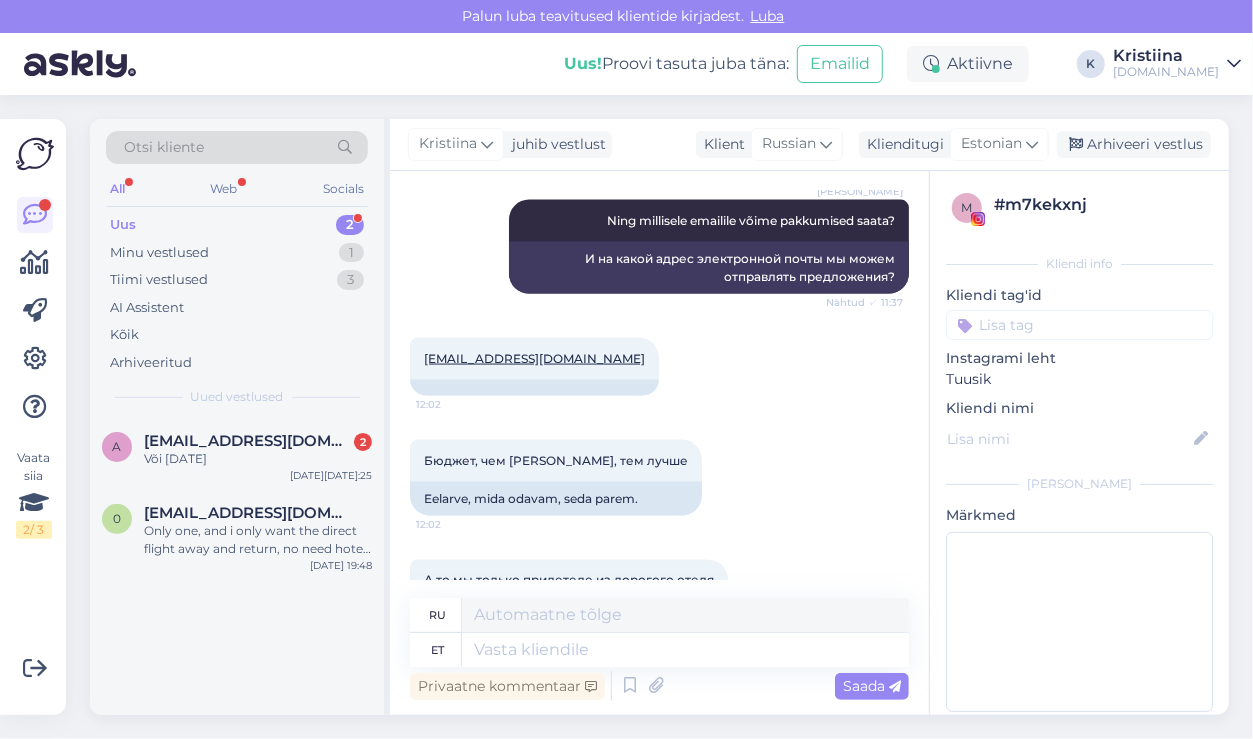 scroll, scrollTop: 1384, scrollLeft: 0, axis: vertical 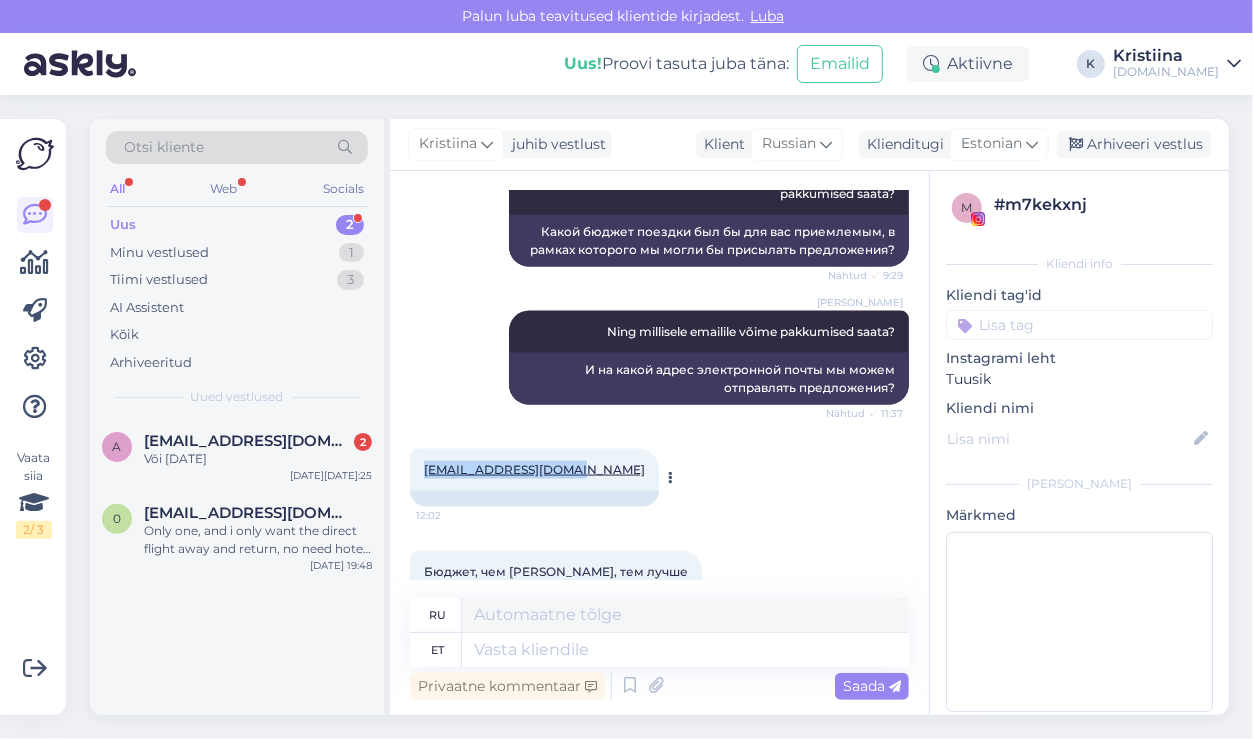 drag, startPoint x: 563, startPoint y: 455, endPoint x: 420, endPoint y: 463, distance: 143.2236 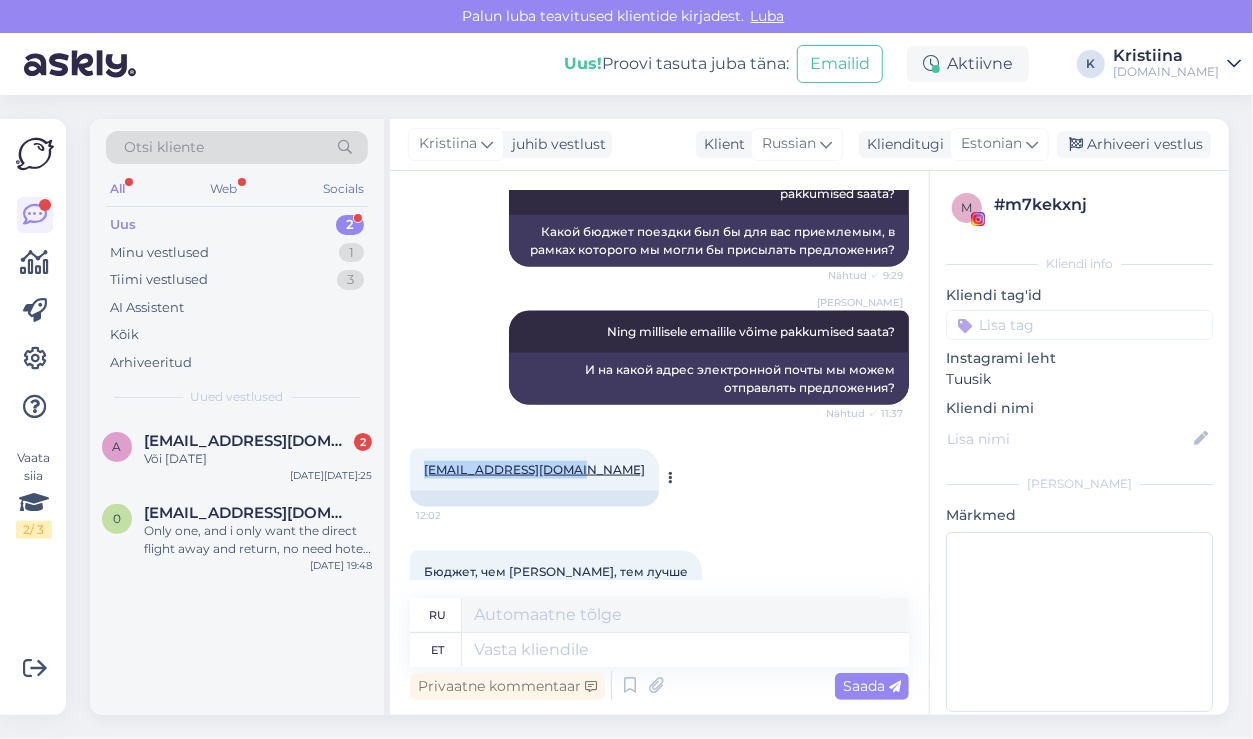 click on "[EMAIL_ADDRESS][DOMAIN_NAME] 12:02" at bounding box center (534, 470) 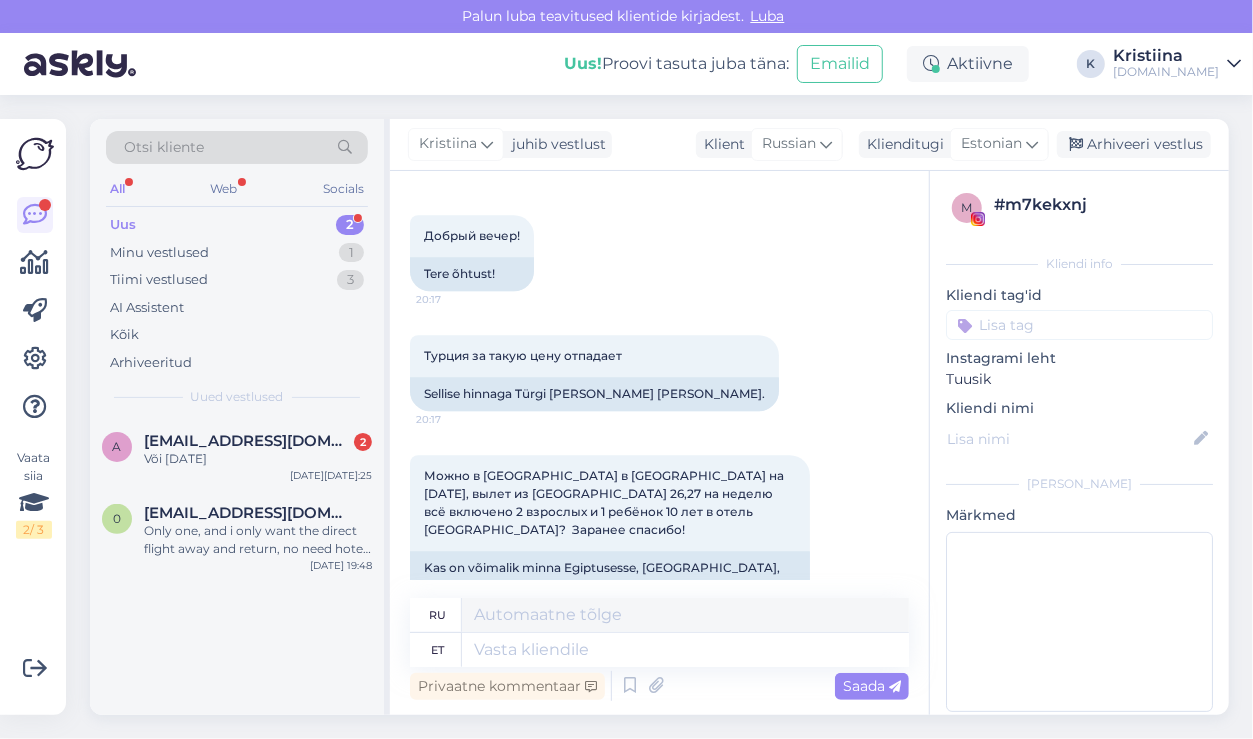 scroll, scrollTop: 2717, scrollLeft: 0, axis: vertical 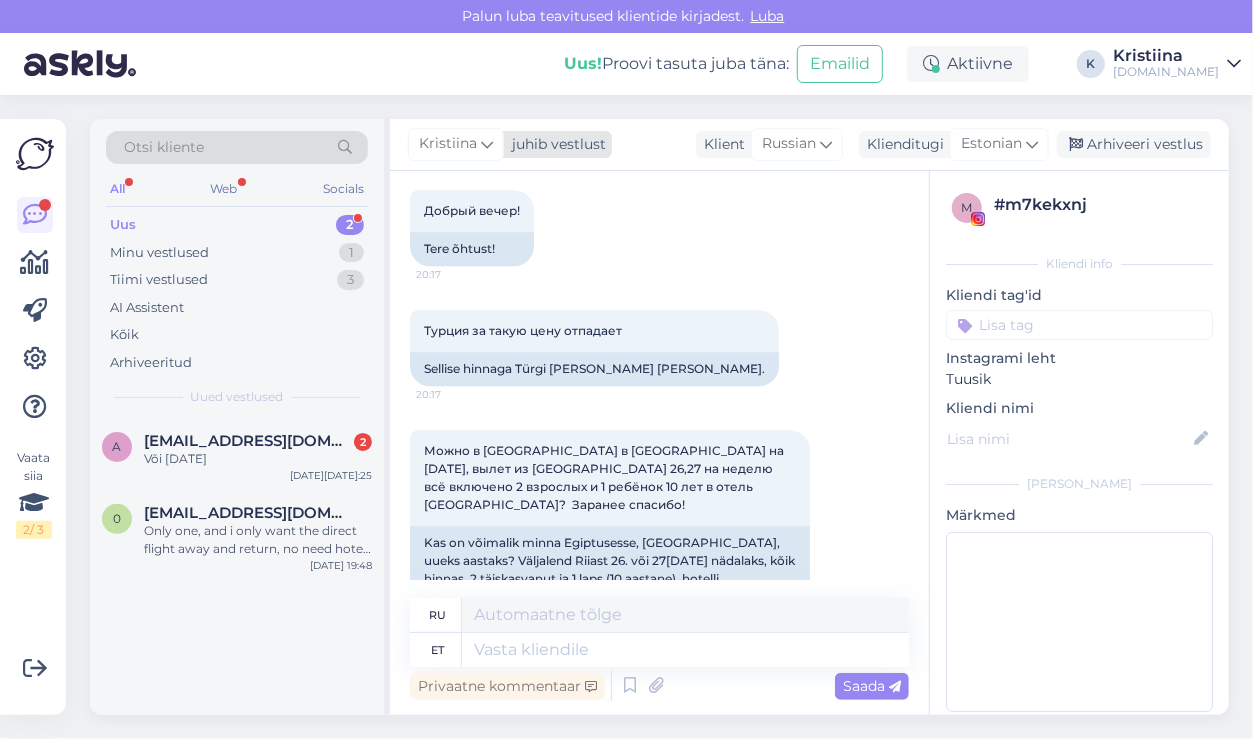 click on "Kristiina" at bounding box center (448, 144) 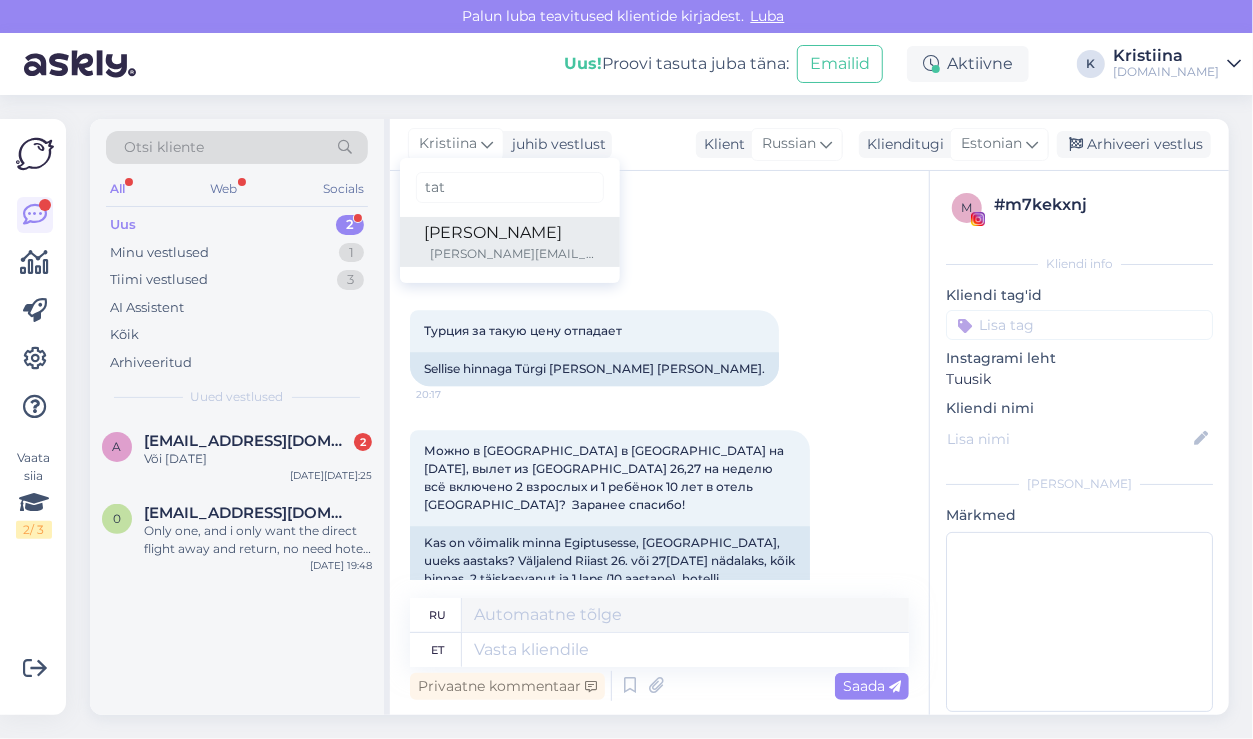 type on "tat" 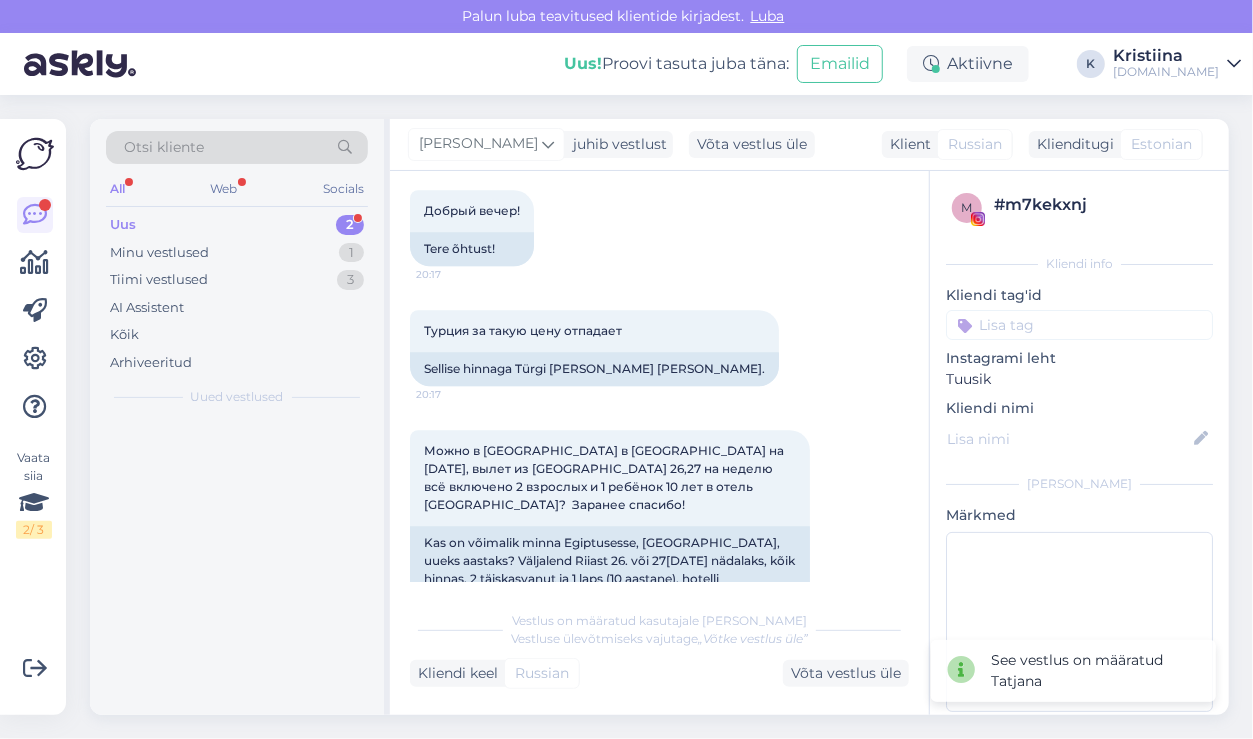 scroll, scrollTop: 2716, scrollLeft: 0, axis: vertical 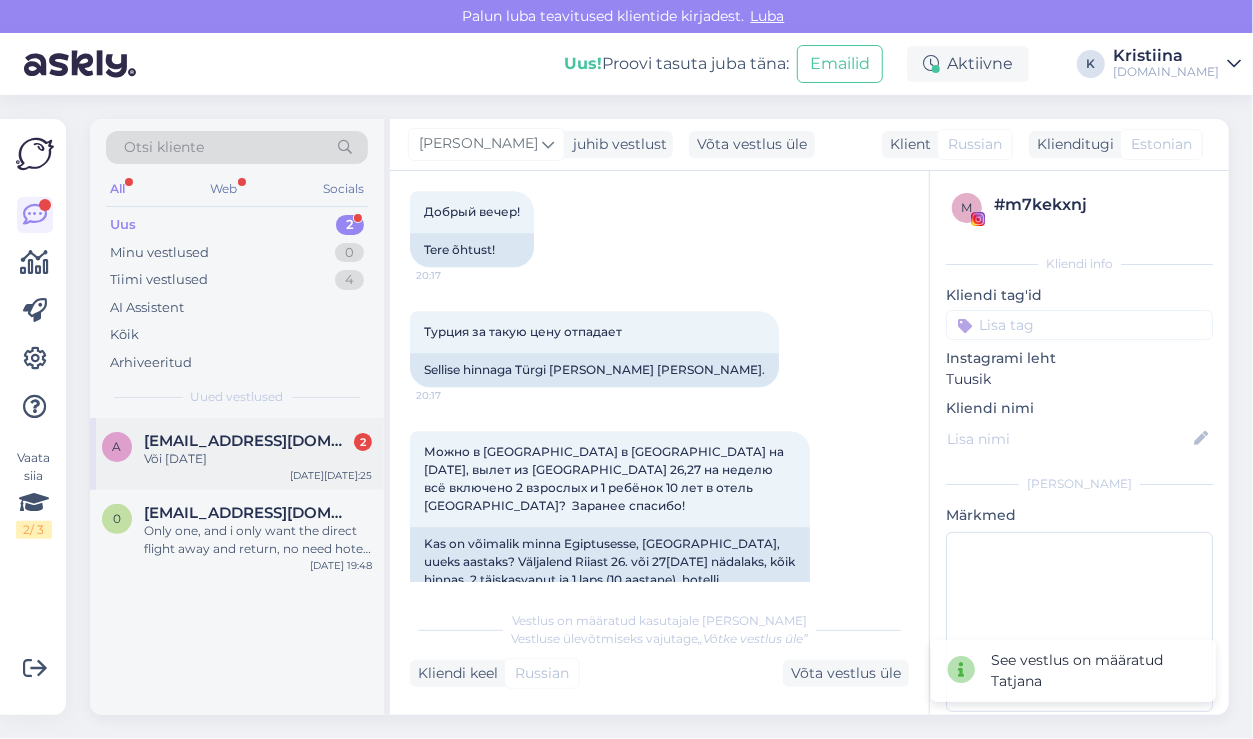 click on "[EMAIL_ADDRESS][DOMAIN_NAME]" at bounding box center (248, 441) 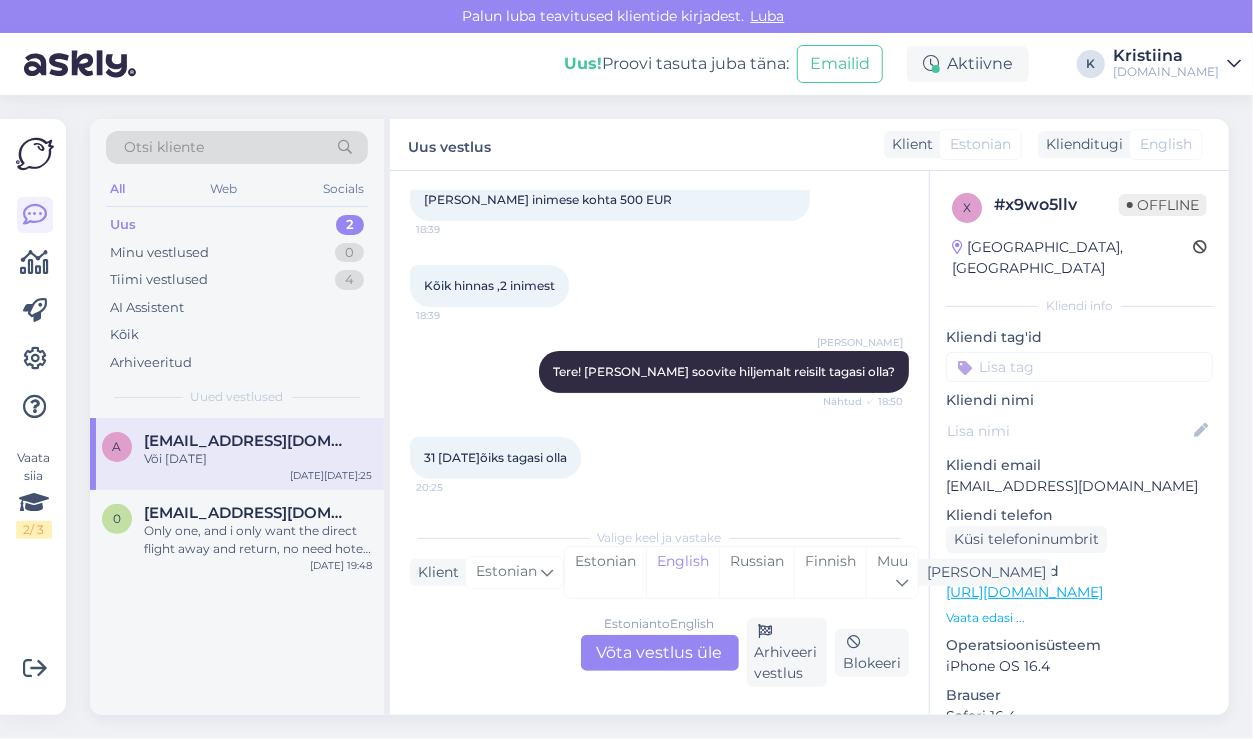 scroll, scrollTop: 310, scrollLeft: 0, axis: vertical 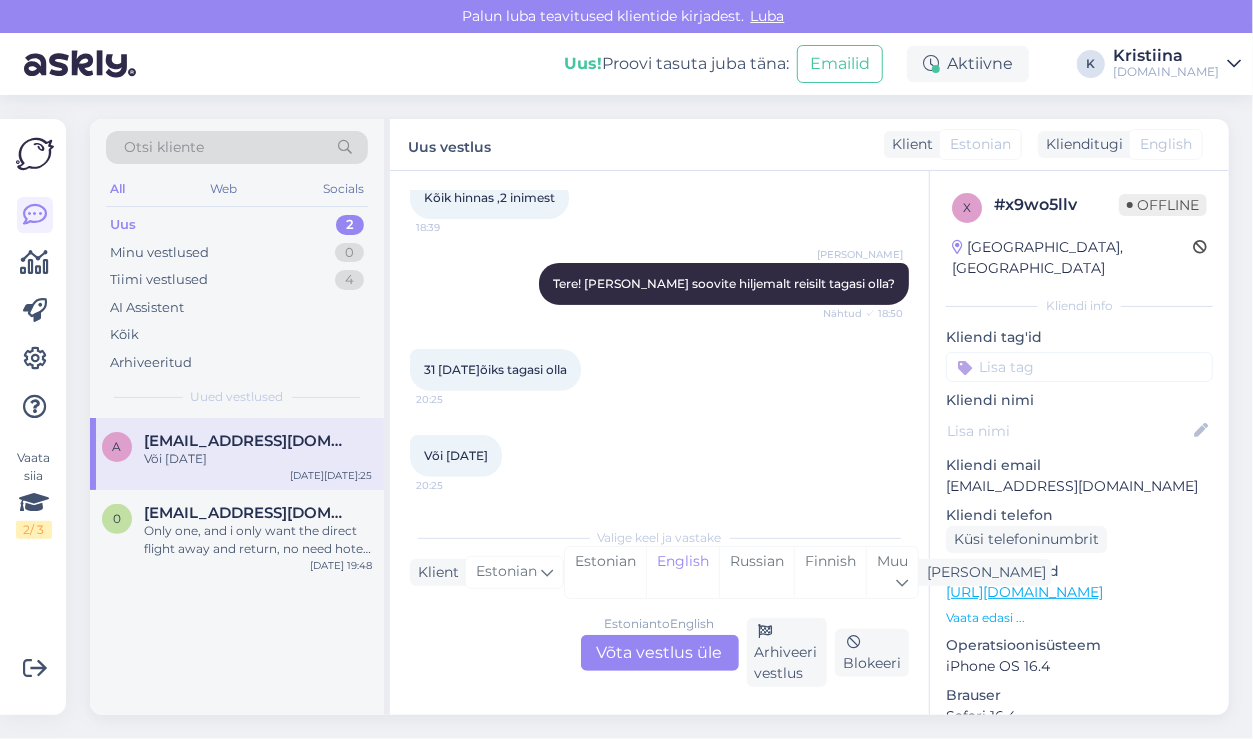 click on "Estonian  to  English Võta vestlus üle" at bounding box center [660, 653] 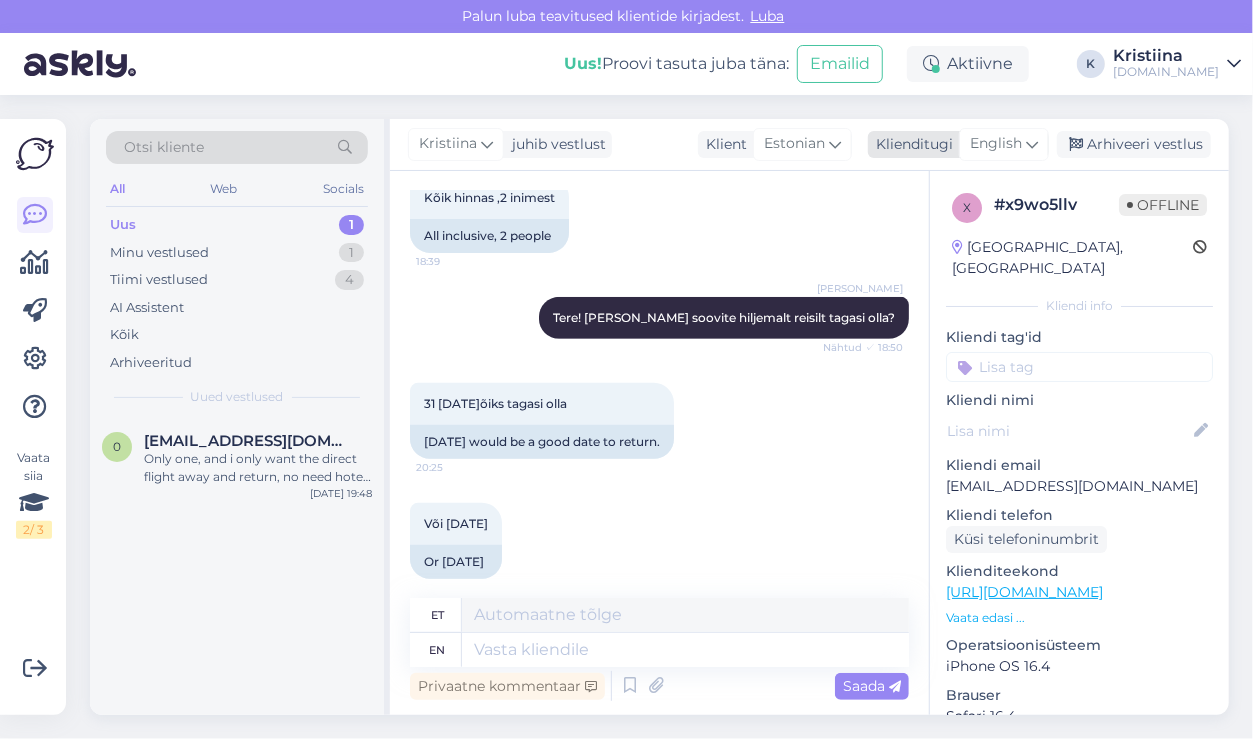 click on "English" at bounding box center (996, 144) 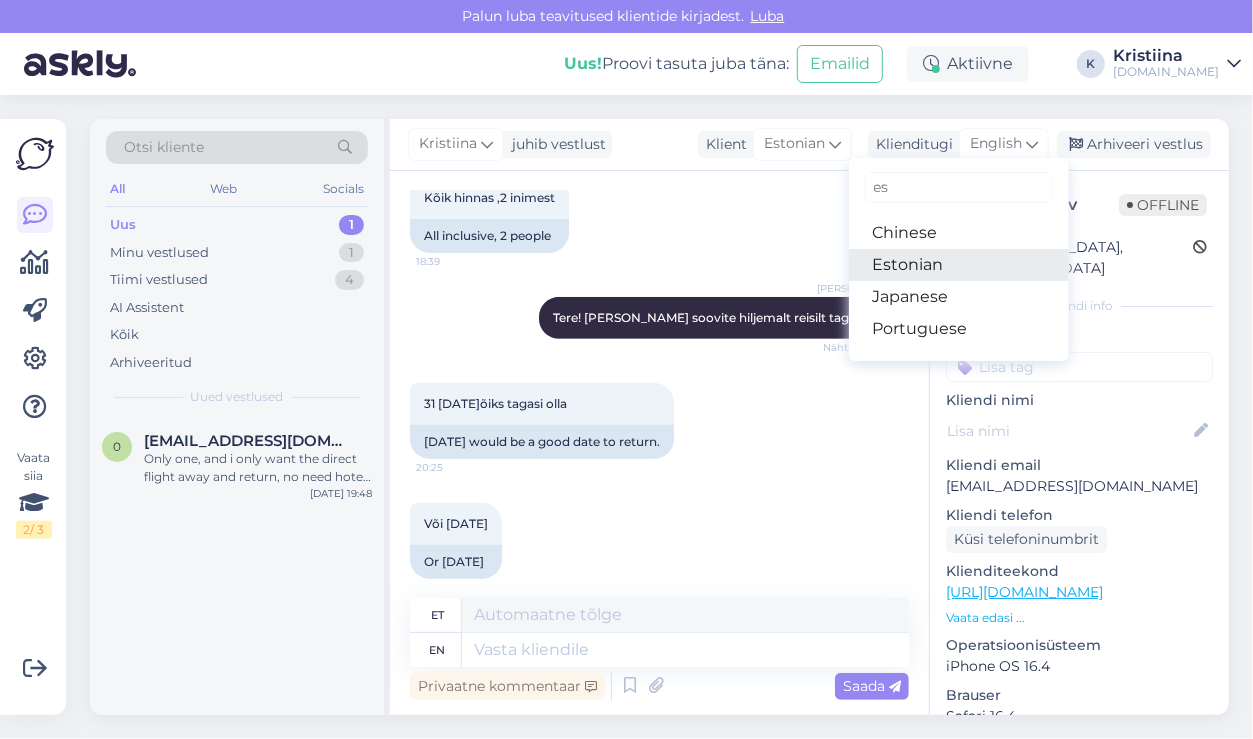 click on "Estonian" at bounding box center [959, 265] 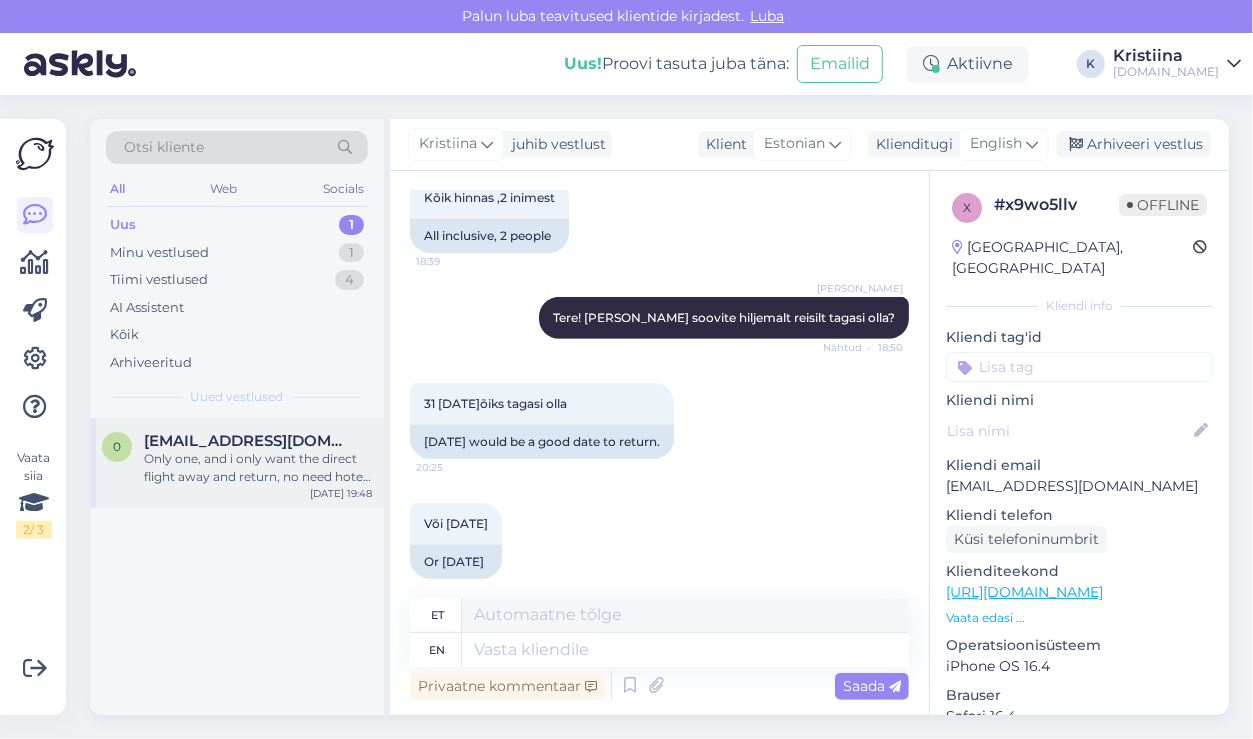 scroll, scrollTop: 389, scrollLeft: 0, axis: vertical 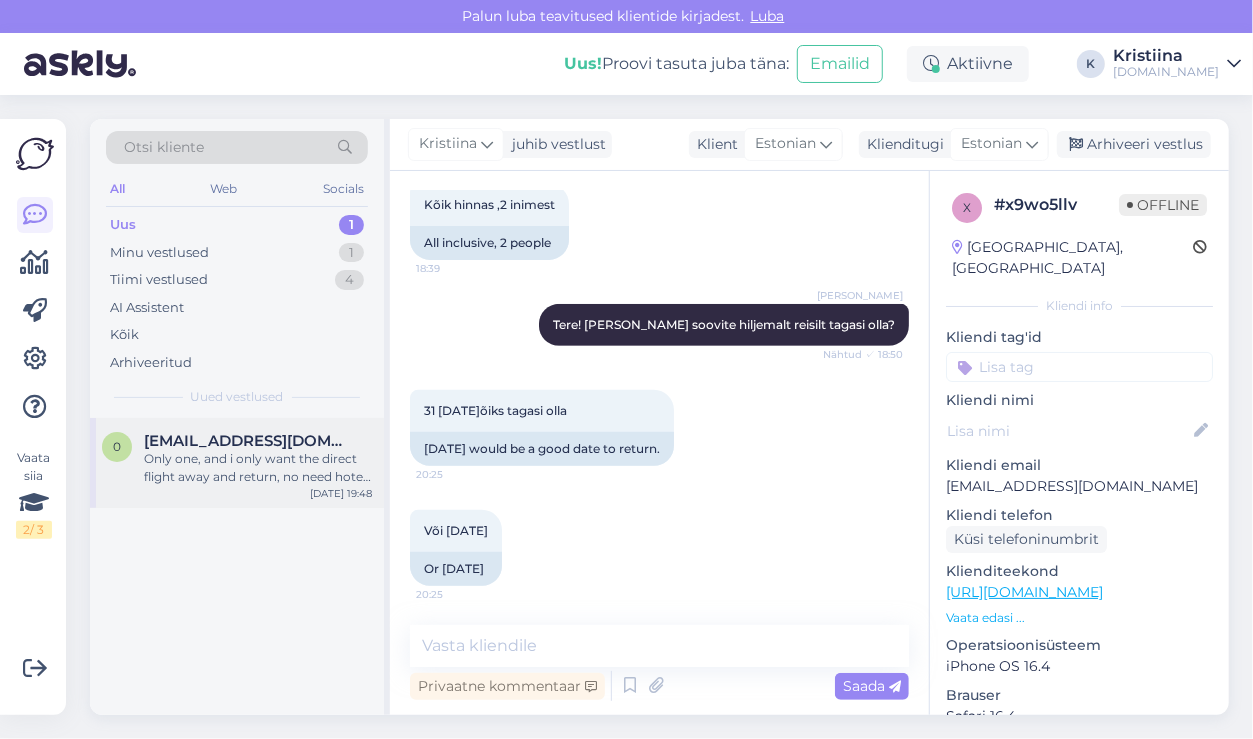 click on "Only one, and i only want the direct flight away and return, no need hotel, i am gonna stay in a friend apartment" at bounding box center [258, 468] 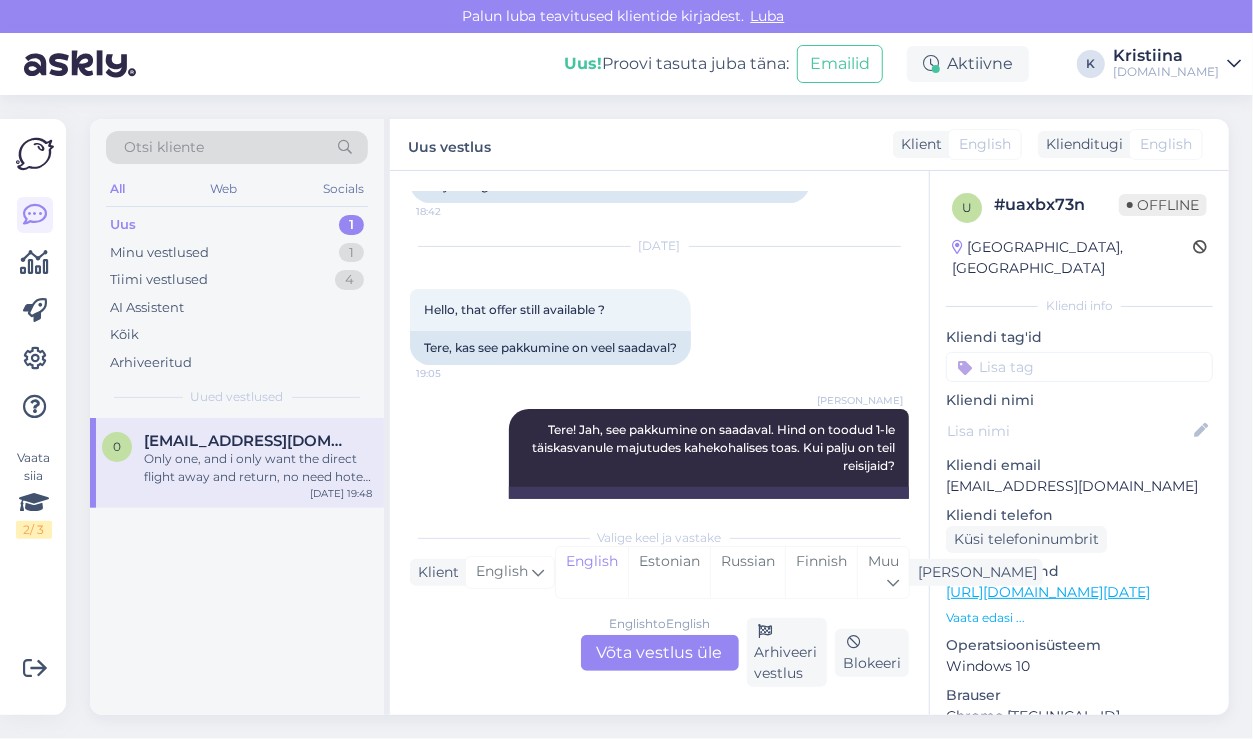 scroll, scrollTop: 917, scrollLeft: 0, axis: vertical 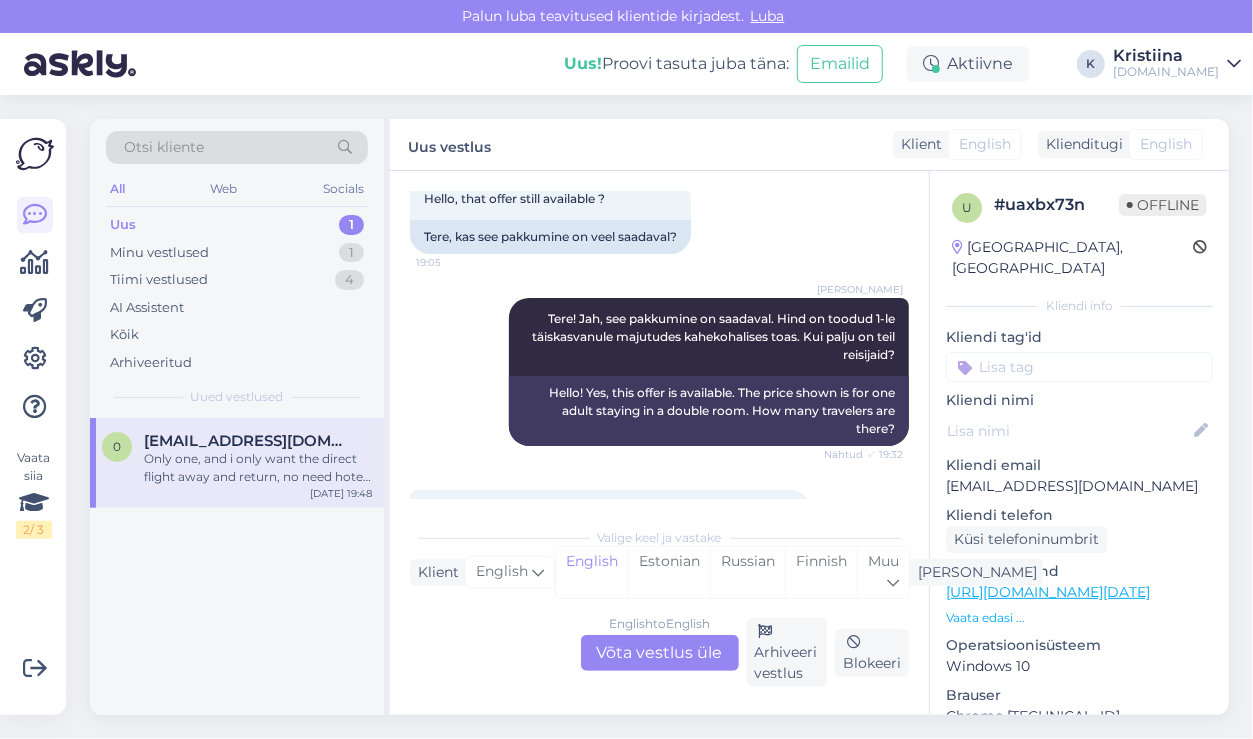 click on "English  to  English Võta vestlus üle" at bounding box center [660, 653] 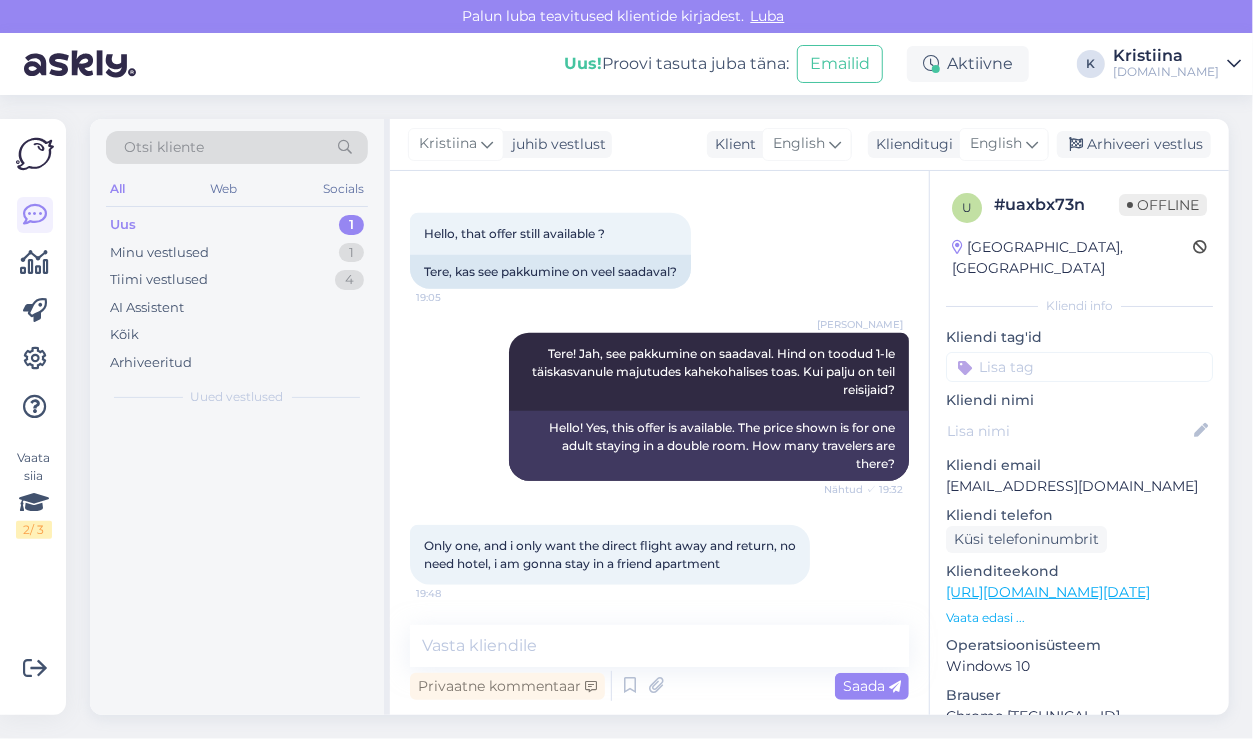 scroll, scrollTop: 809, scrollLeft: 0, axis: vertical 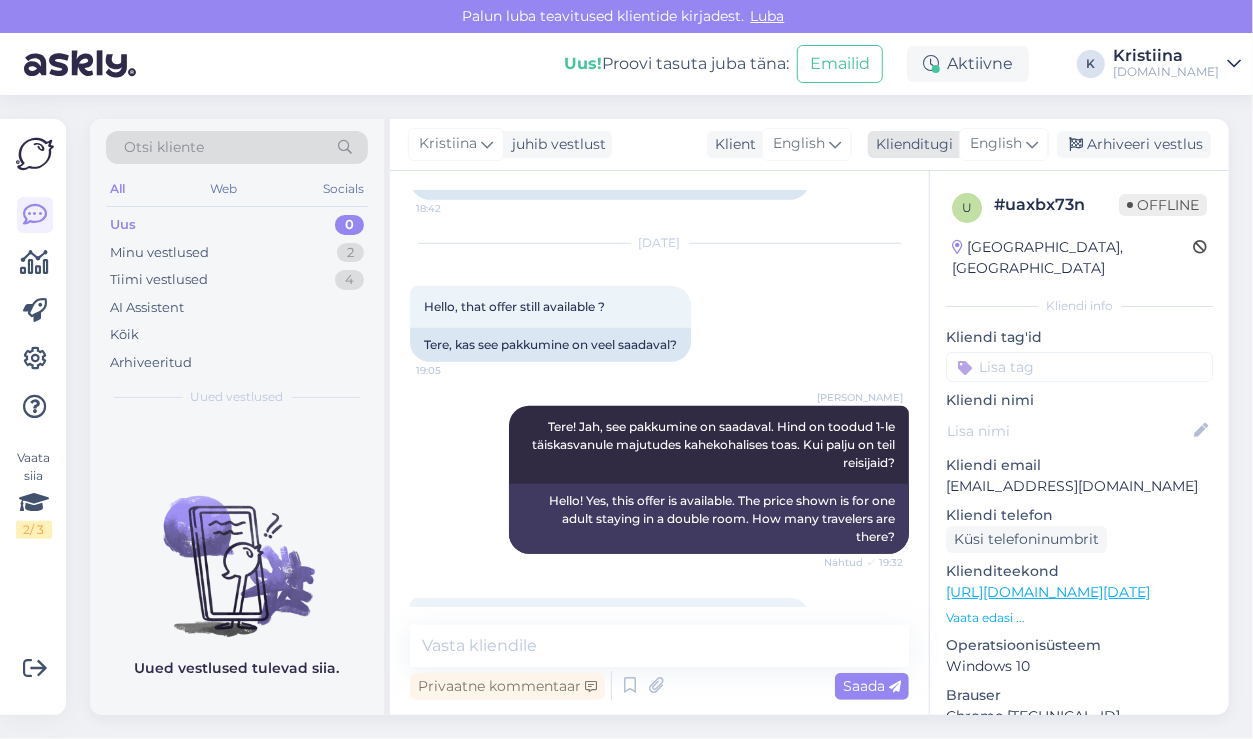 click on "English" at bounding box center (996, 144) 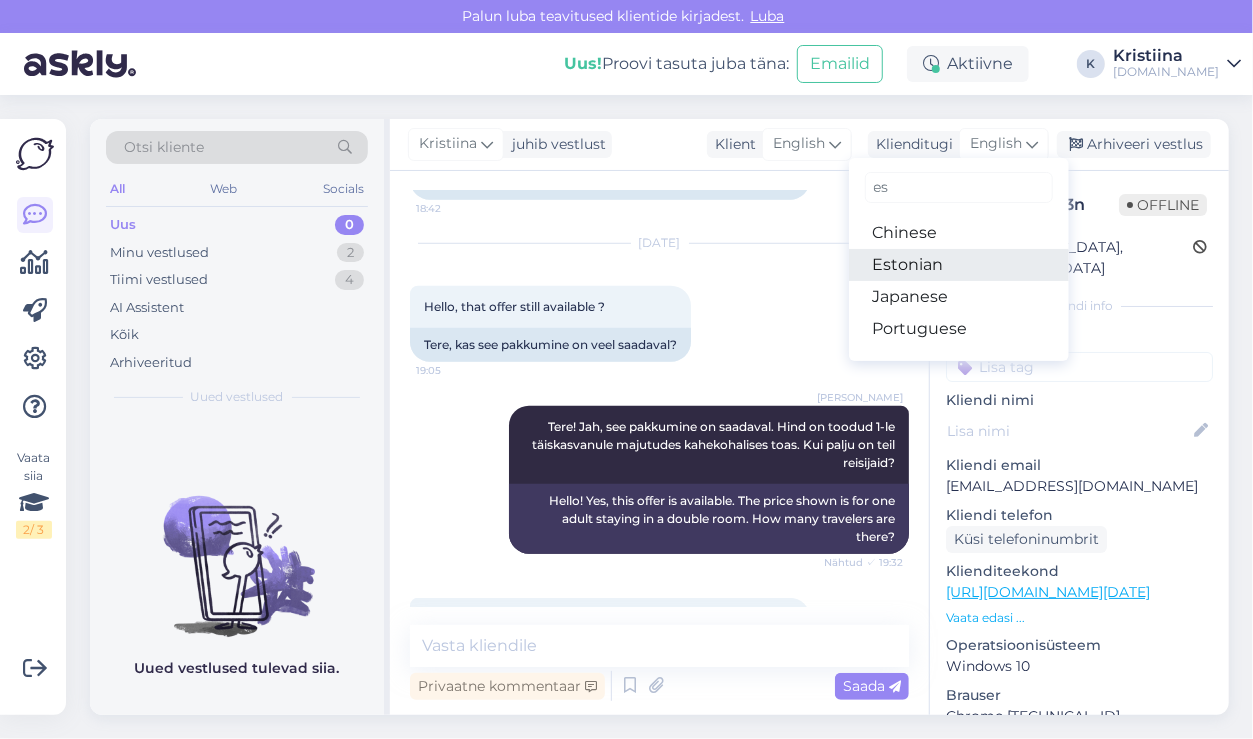 click on "Estonian" at bounding box center [959, 265] 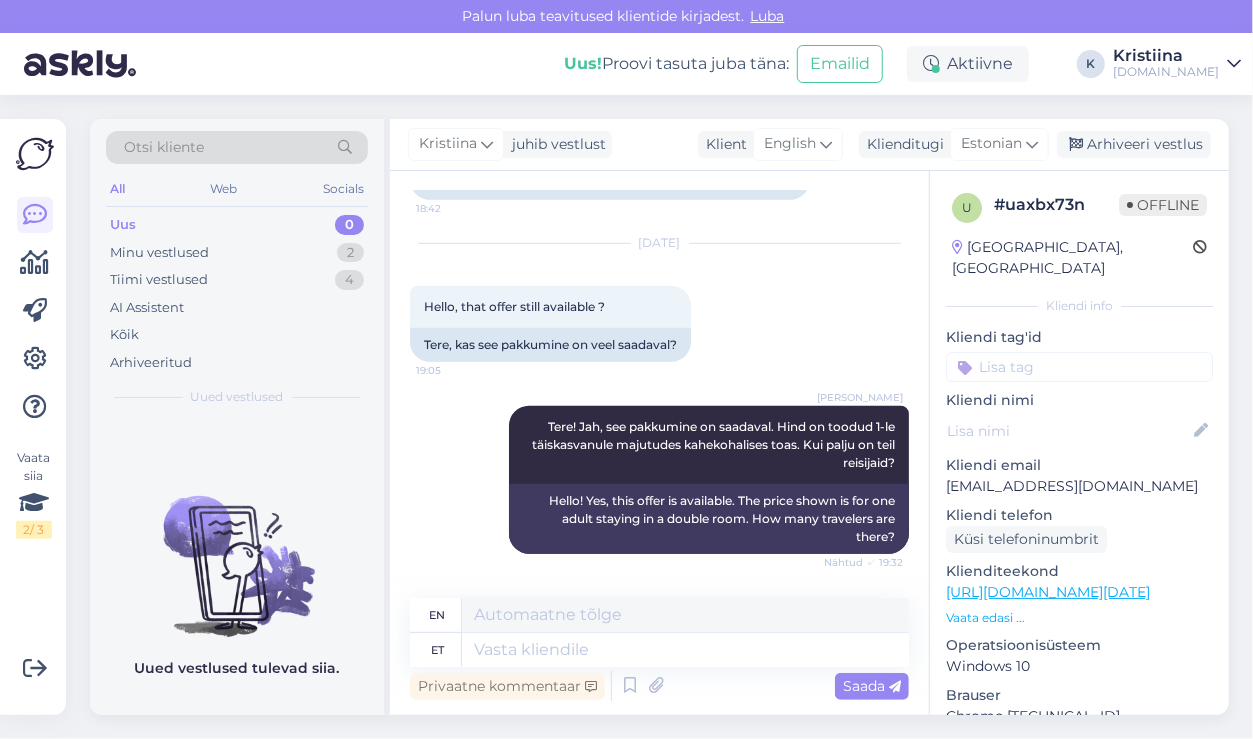 scroll, scrollTop: 888, scrollLeft: 0, axis: vertical 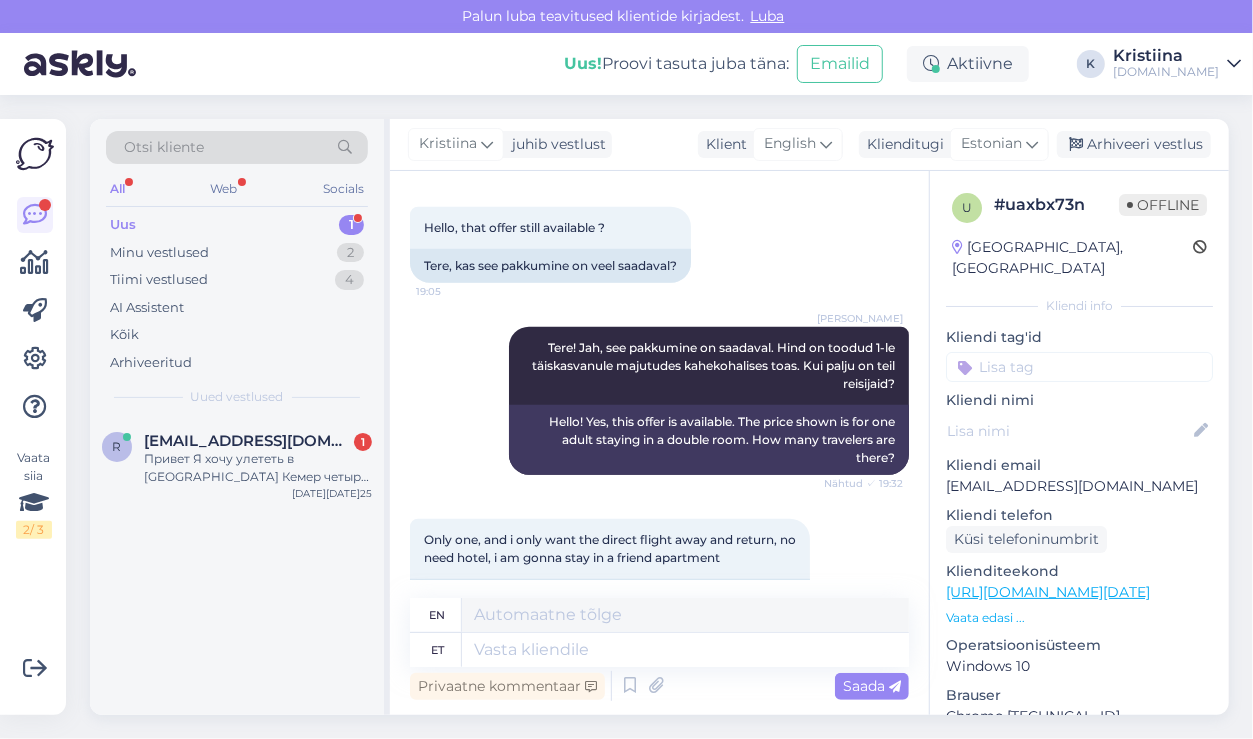 click on "Uus 1" at bounding box center [237, 225] 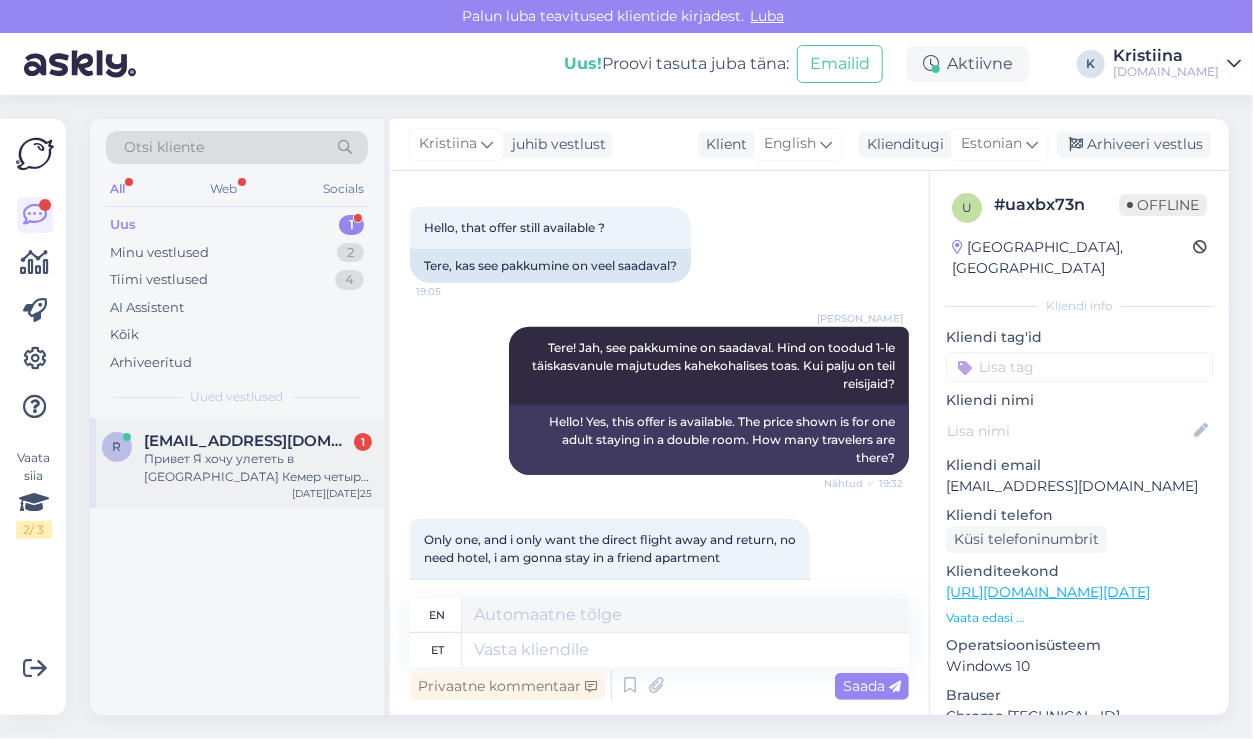click on "Привет Я хочу улететь в [GEOGRAPHIC_DATA] Кемер четыре звезды первой береговая линия и хочу по горящей чтобы было бы хорошая цена и бы много [DEMOGRAPHIC_DATA] в отеле  из ро из [GEOGRAPHIC_DATA]" at bounding box center (258, 468) 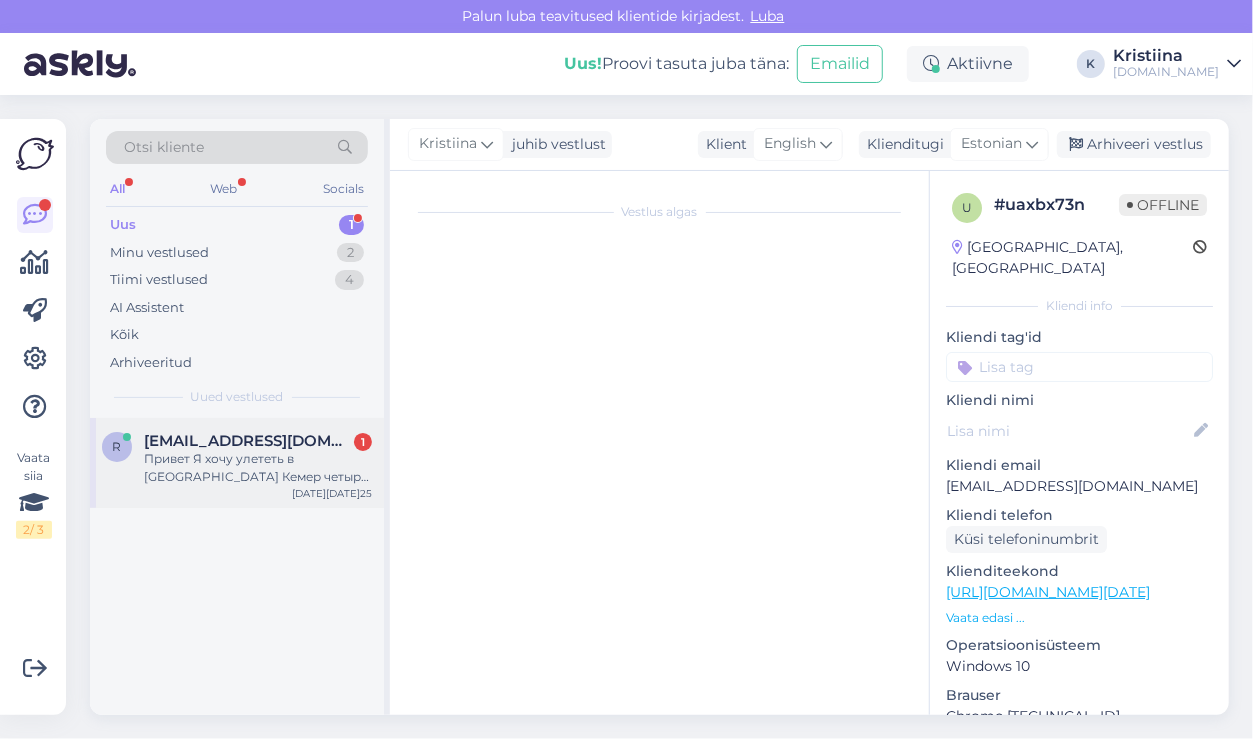 scroll, scrollTop: 0, scrollLeft: 0, axis: both 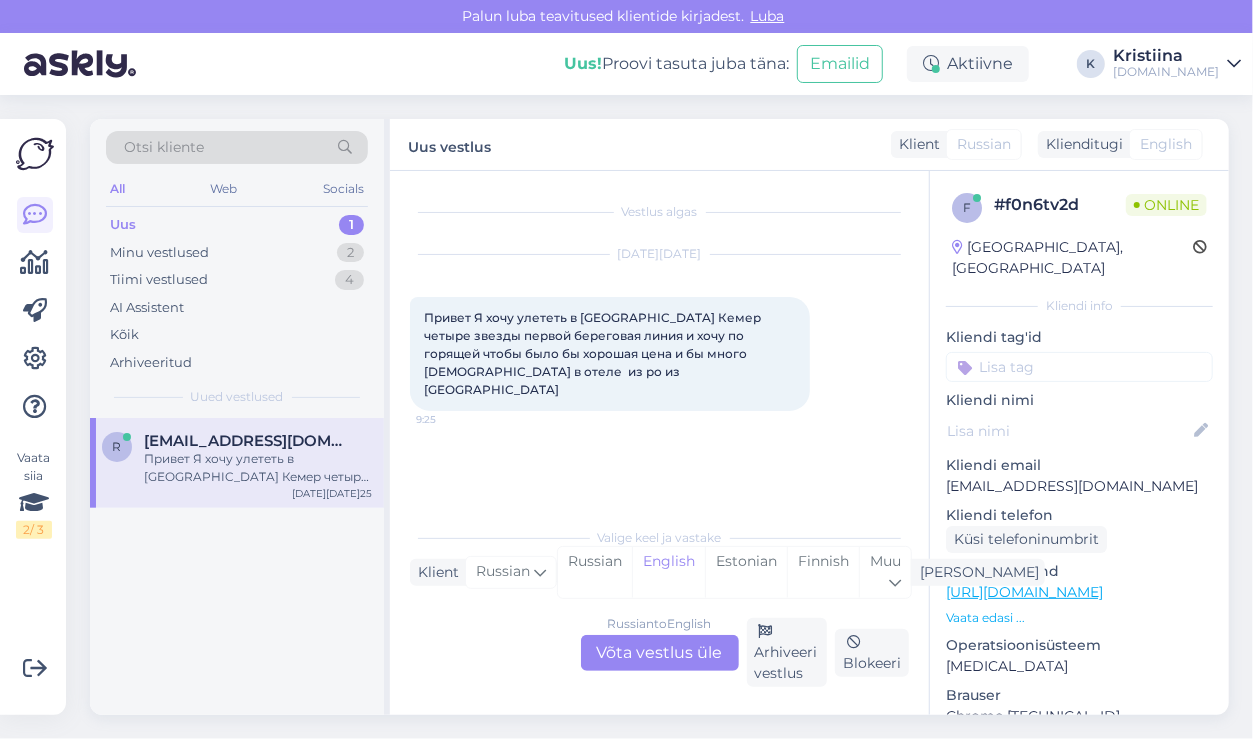 click on "Russian  to  English Võta vestlus üle" at bounding box center (660, 653) 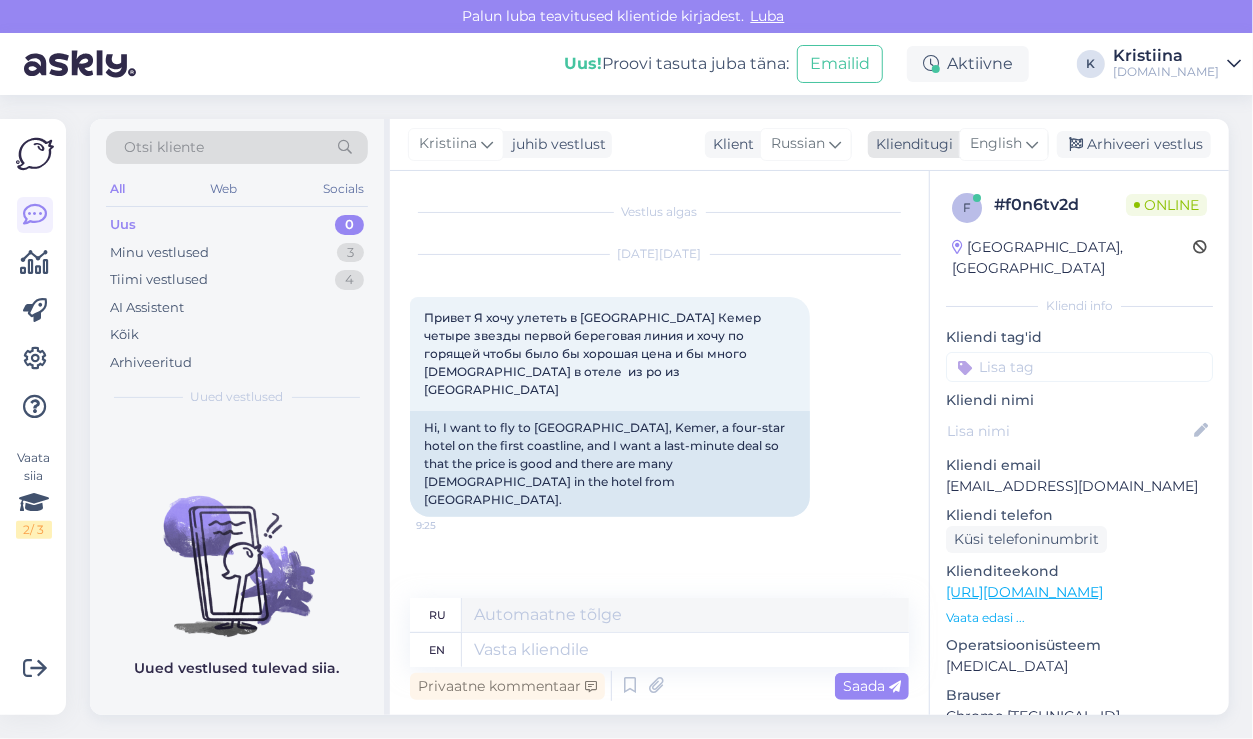 click on "English" at bounding box center [996, 144] 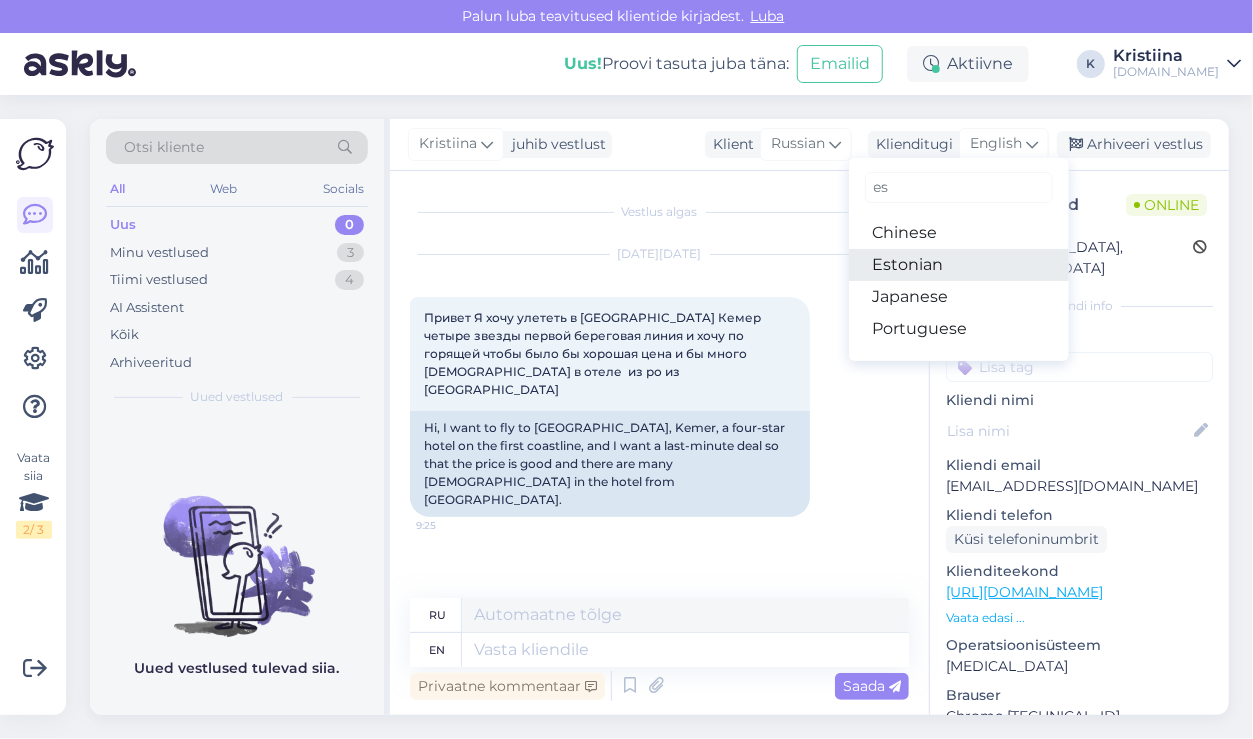 click on "Estonian" at bounding box center [959, 265] 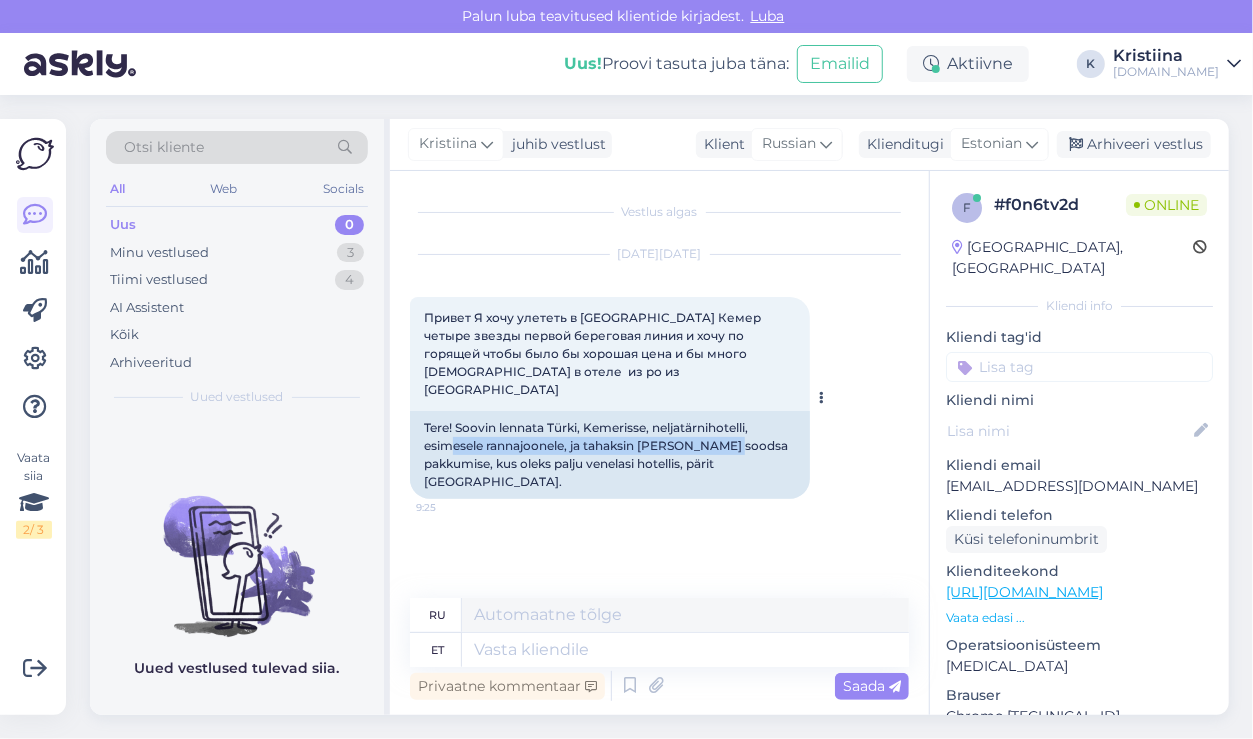 drag, startPoint x: 450, startPoint y: 428, endPoint x: 728, endPoint y: 431, distance: 278.01617 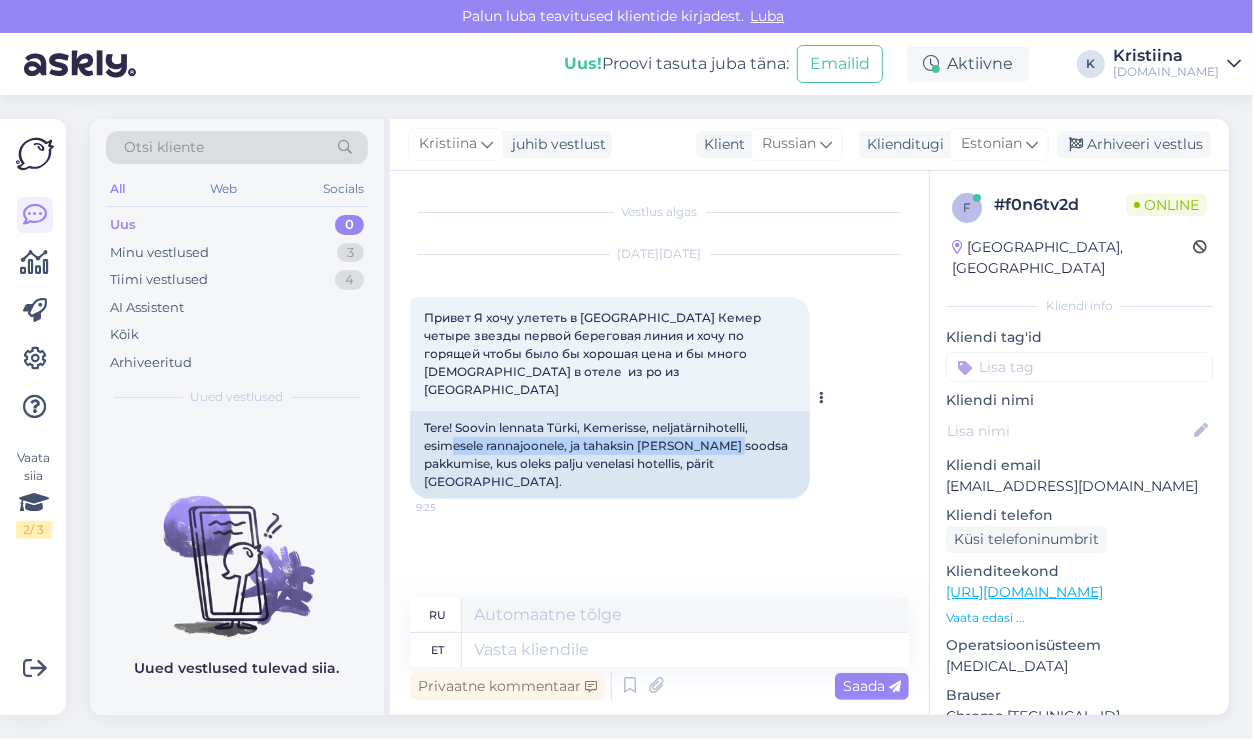 click on "Tere! Soovin lennata Türki, Kemerisse, neljatärnihotelli, esimesele rannajoonele, ja tahaksin [PERSON_NAME] soodsa pakkumise, kus oleks palju venelasi hotellis, pärit [GEOGRAPHIC_DATA]." at bounding box center (610, 455) 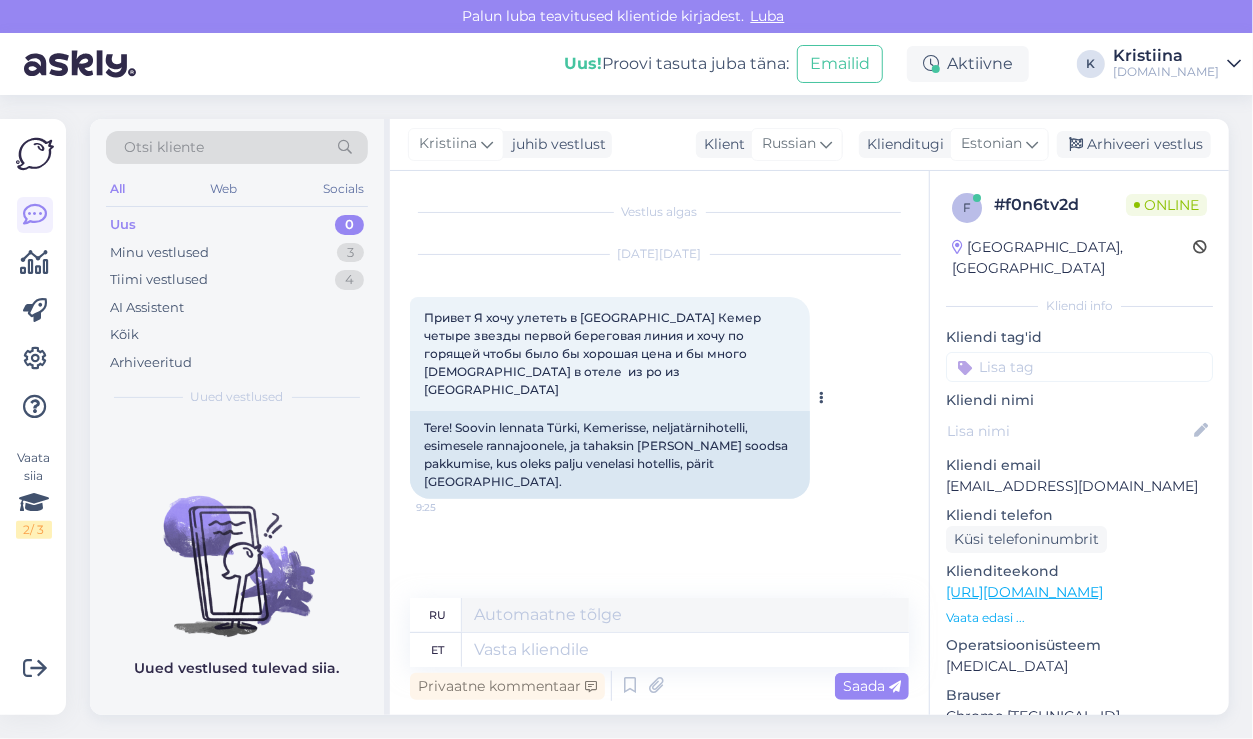 click on "Tere! Soovin lennata Türki, Kemerisse, neljatärnihotelli, esimesele rannajoonele, ja tahaksin [PERSON_NAME] soodsa pakkumise, kus oleks palju venelasi hotellis, pärit [GEOGRAPHIC_DATA]." at bounding box center (610, 455) 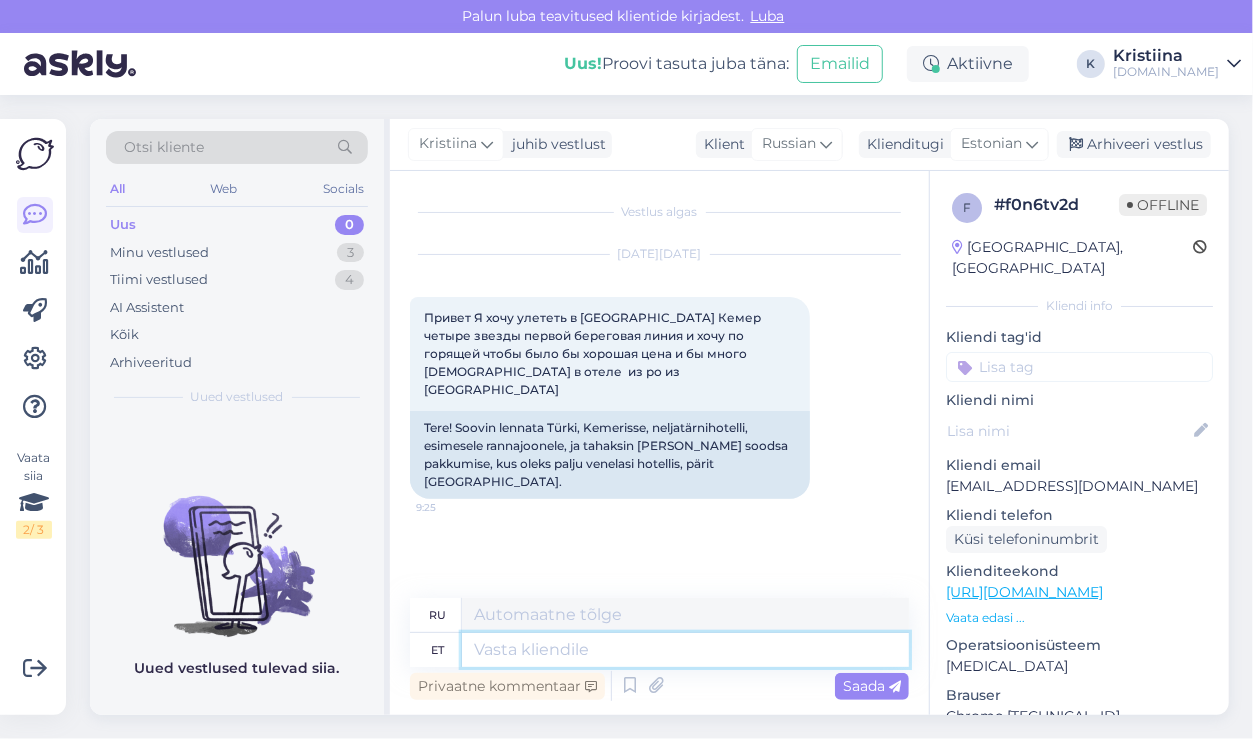 click at bounding box center (685, 650) 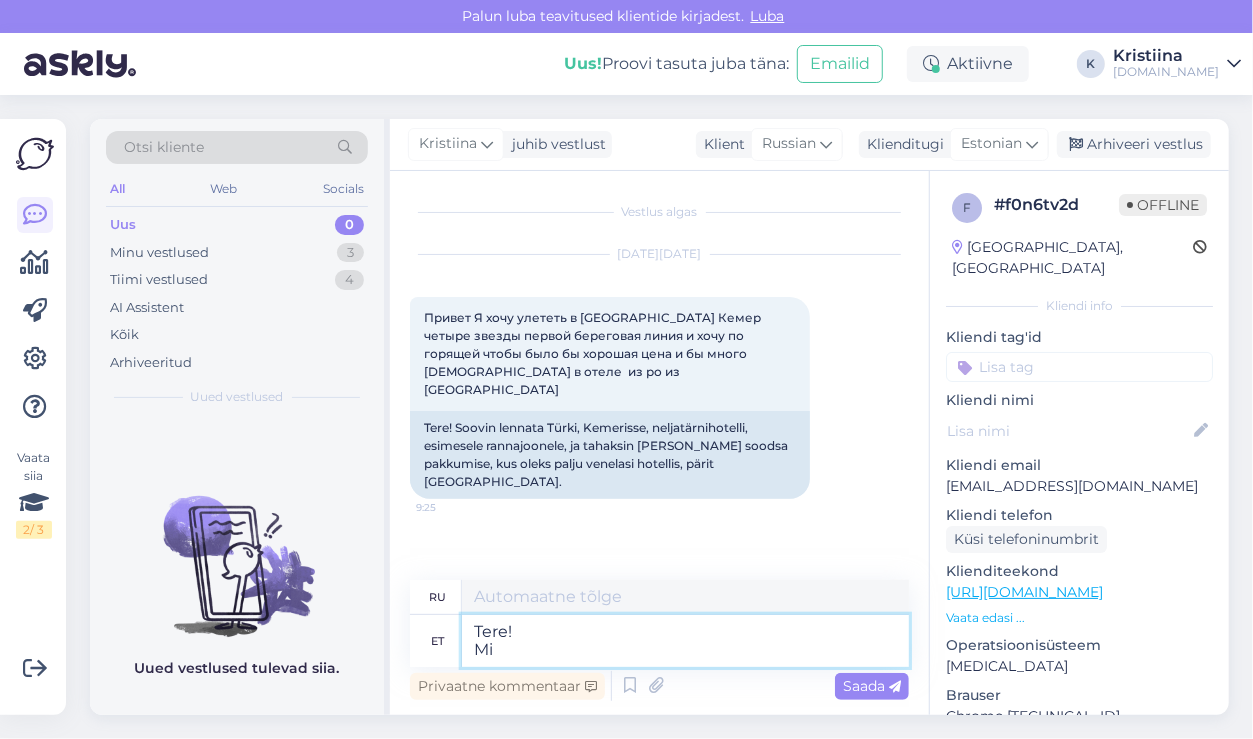 type on "Tere!
Mil" 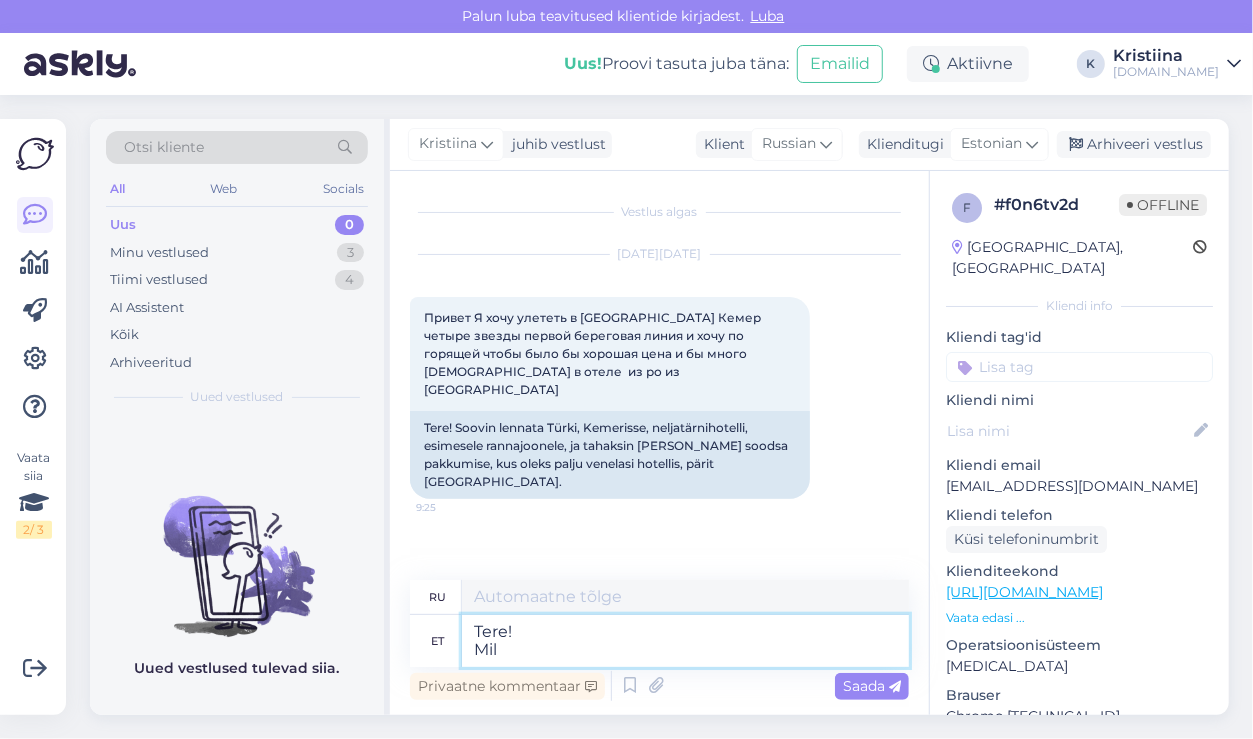 type on "Привет!" 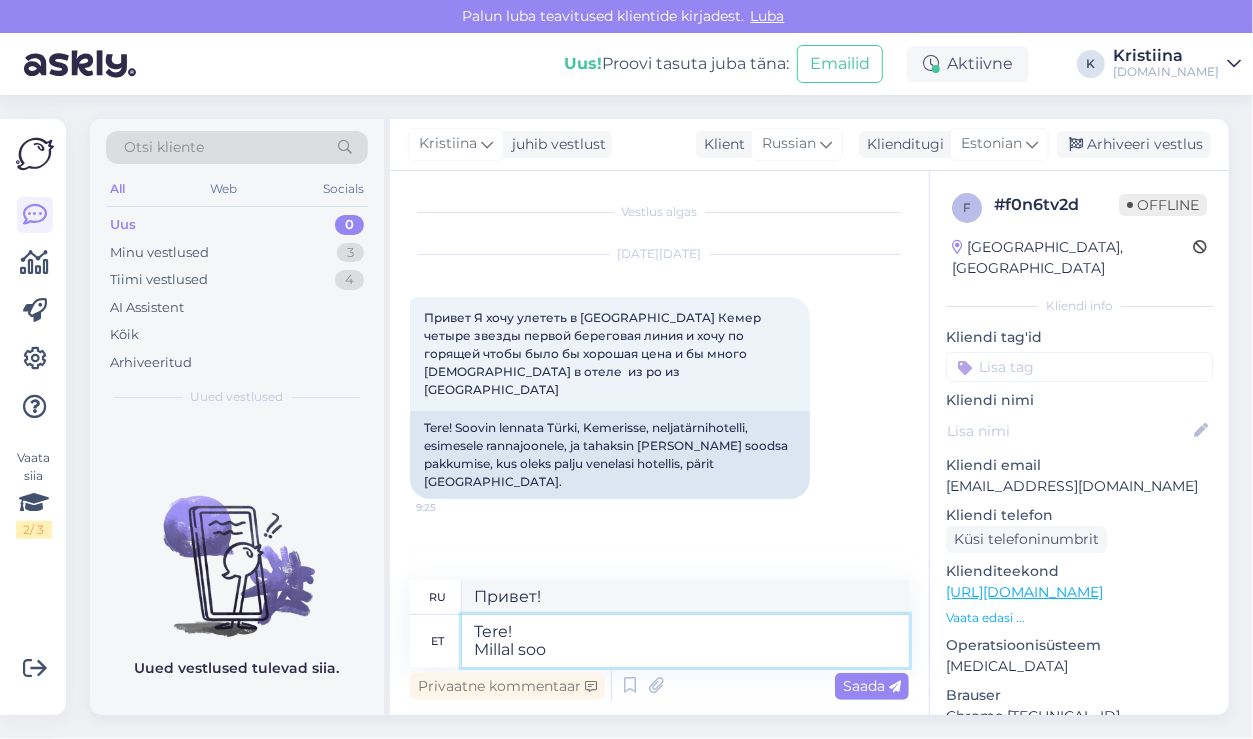 type on "Tere!
Millal soov" 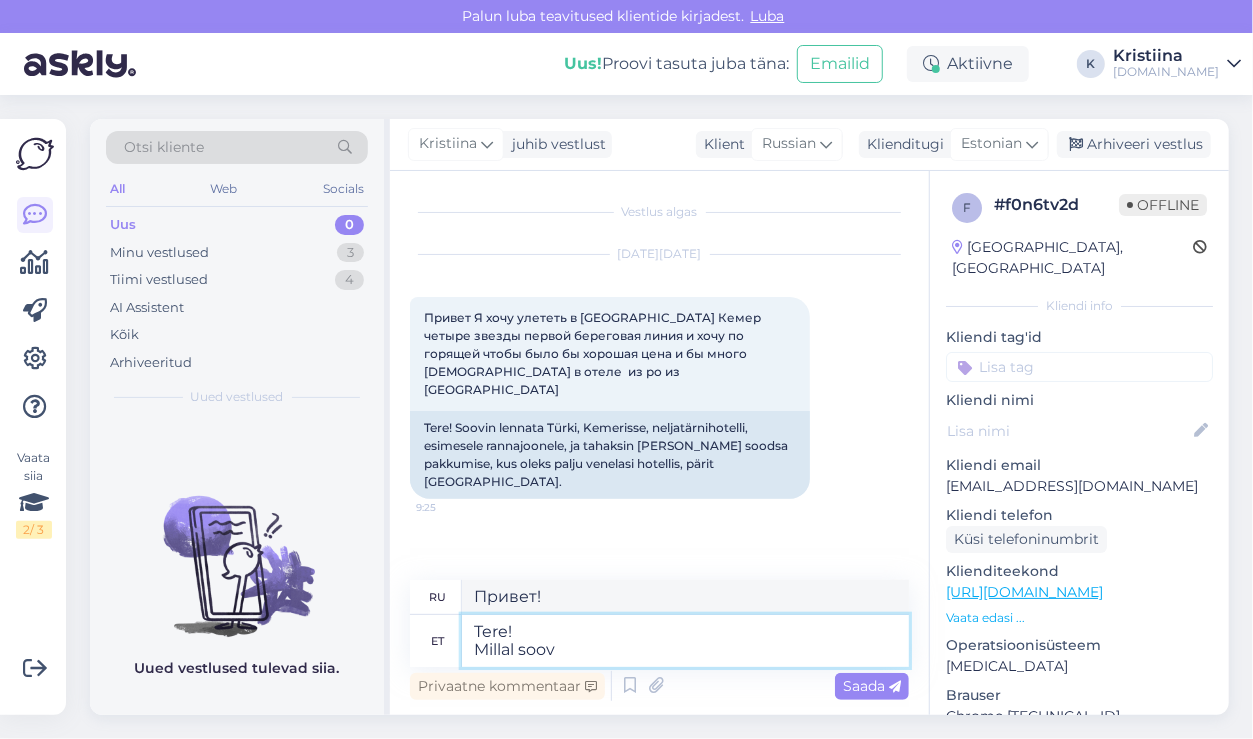 type on "Привет!
Когда" 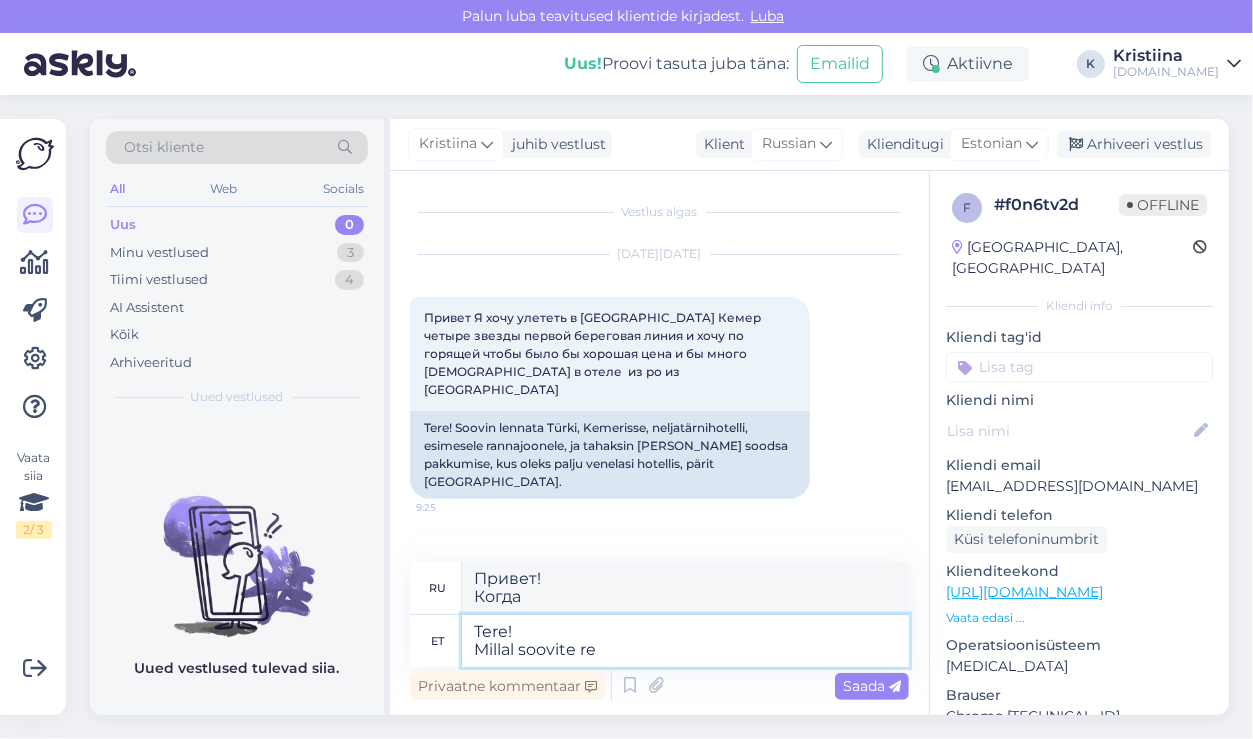type on "Tere!
Millal soovite rei" 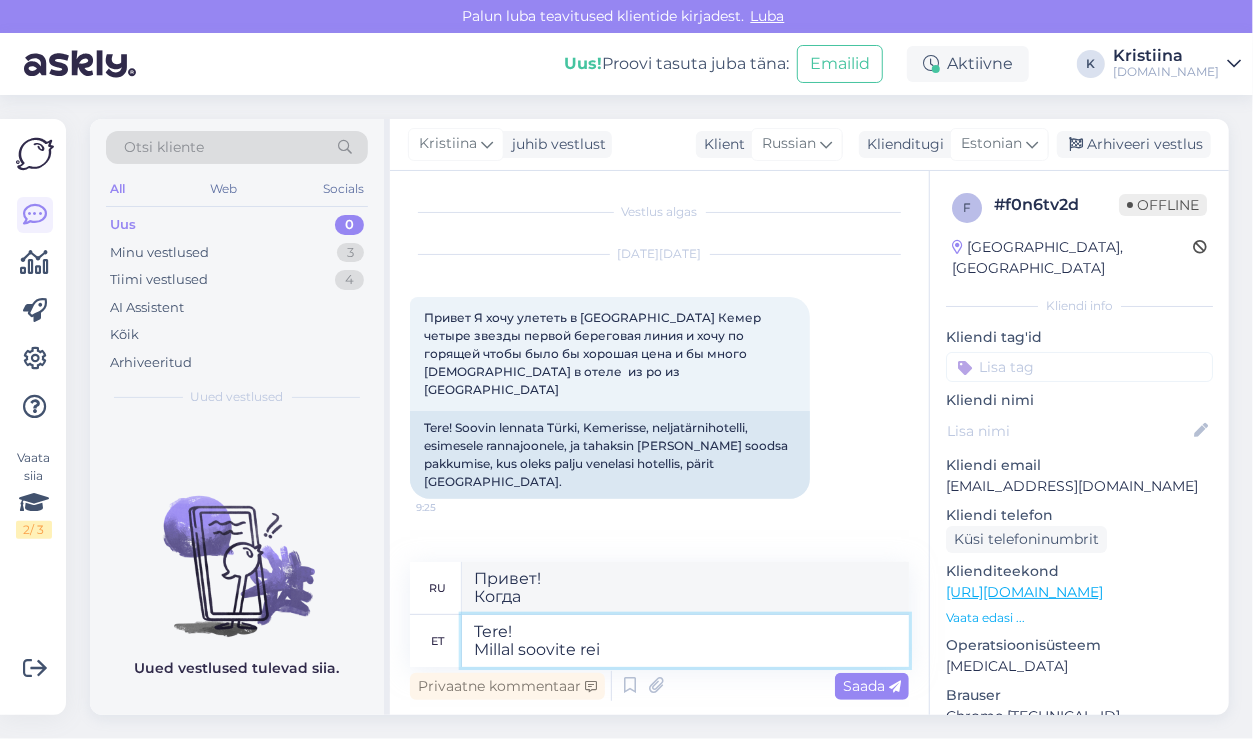 type on "Привет!
Когда вы хотите?" 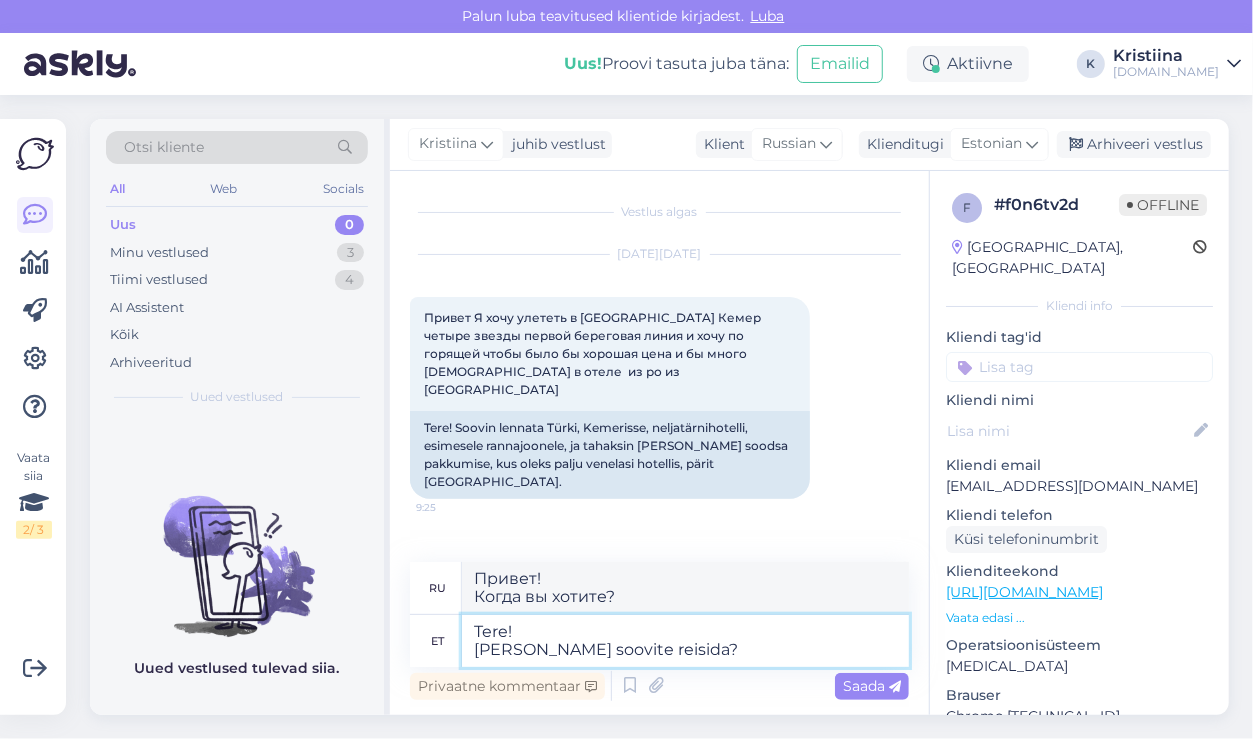 type on "Tere!
[PERSON_NAME] soovite reisida?" 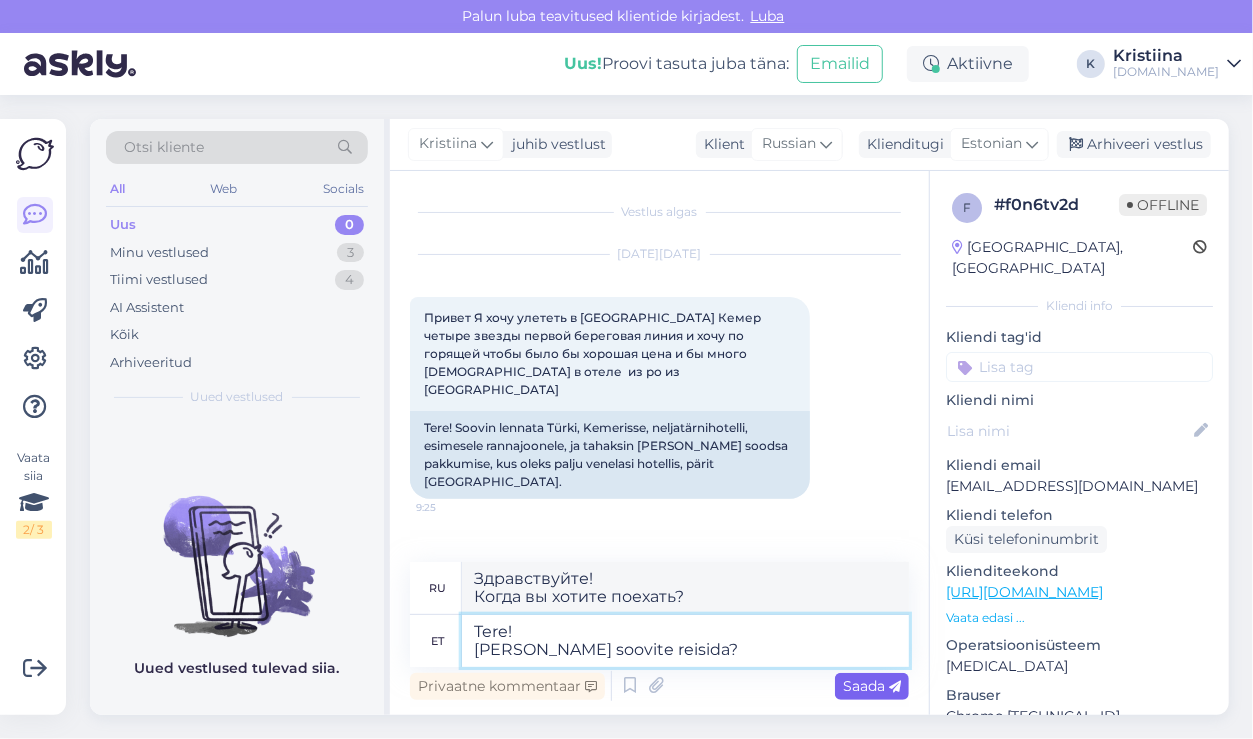 type on "Tere!
[PERSON_NAME] soovite reisida?" 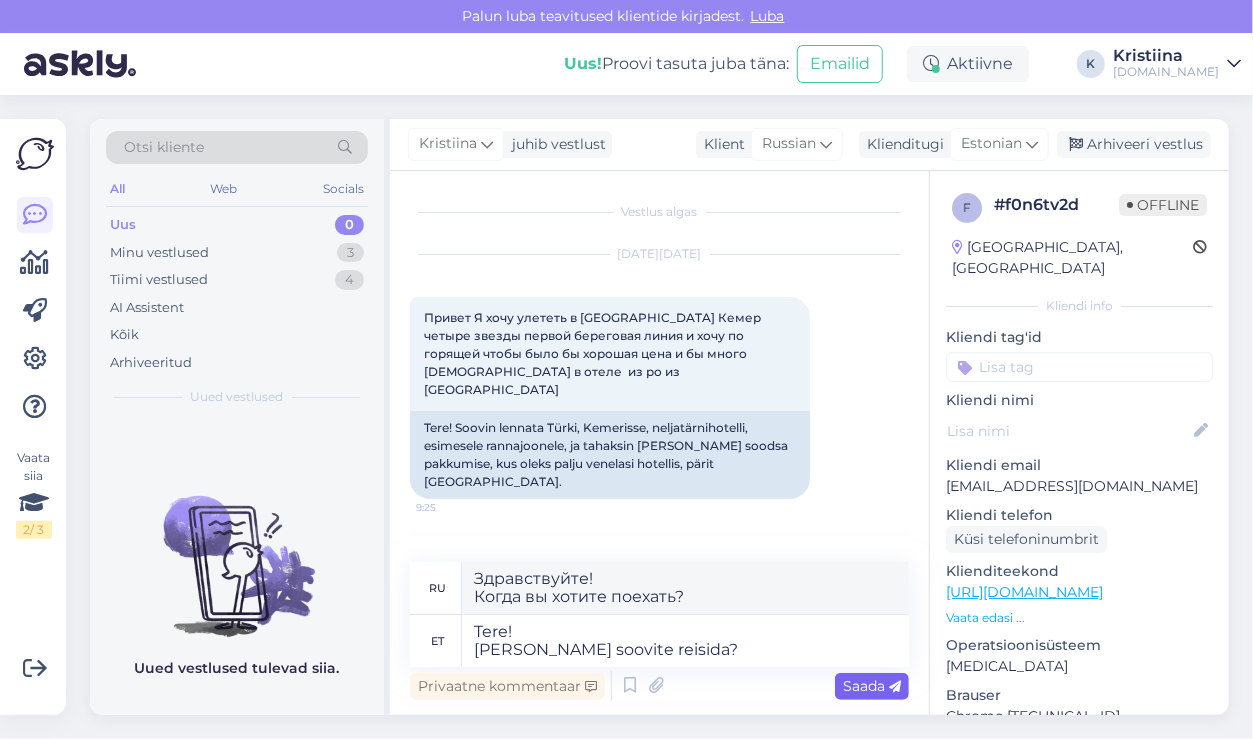 click on "Saada" at bounding box center [872, 686] 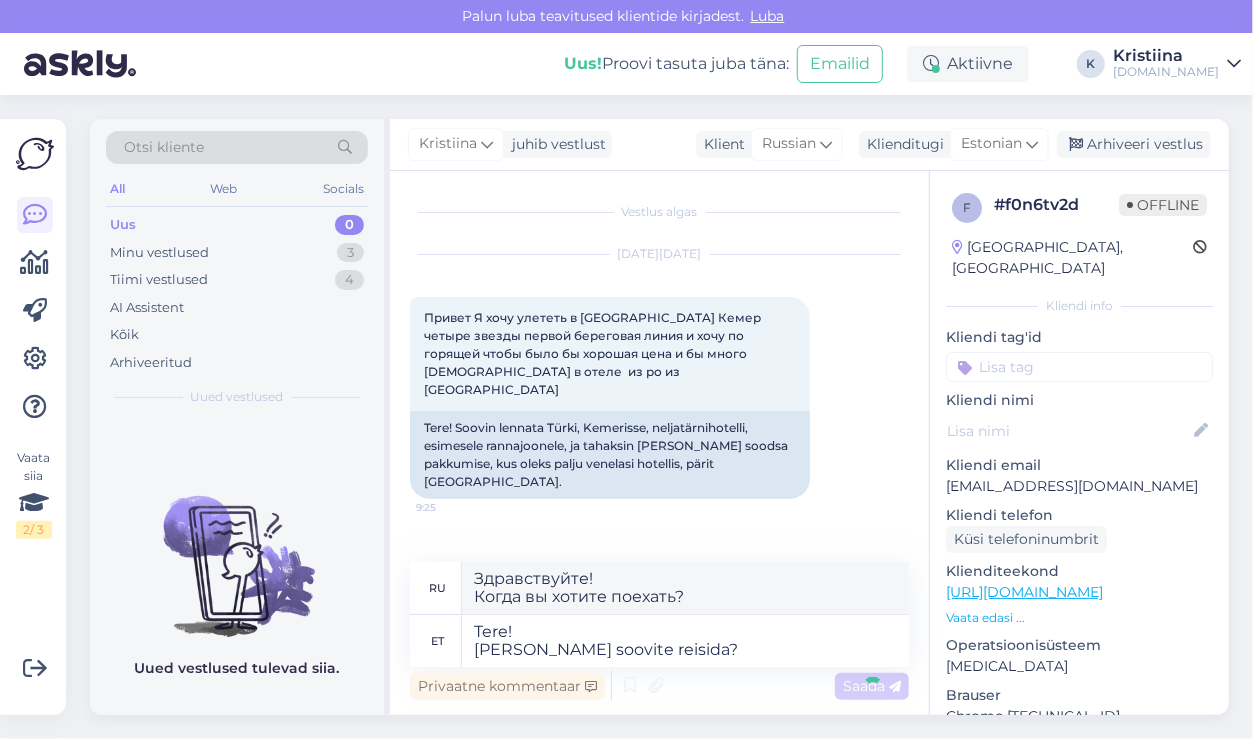 type 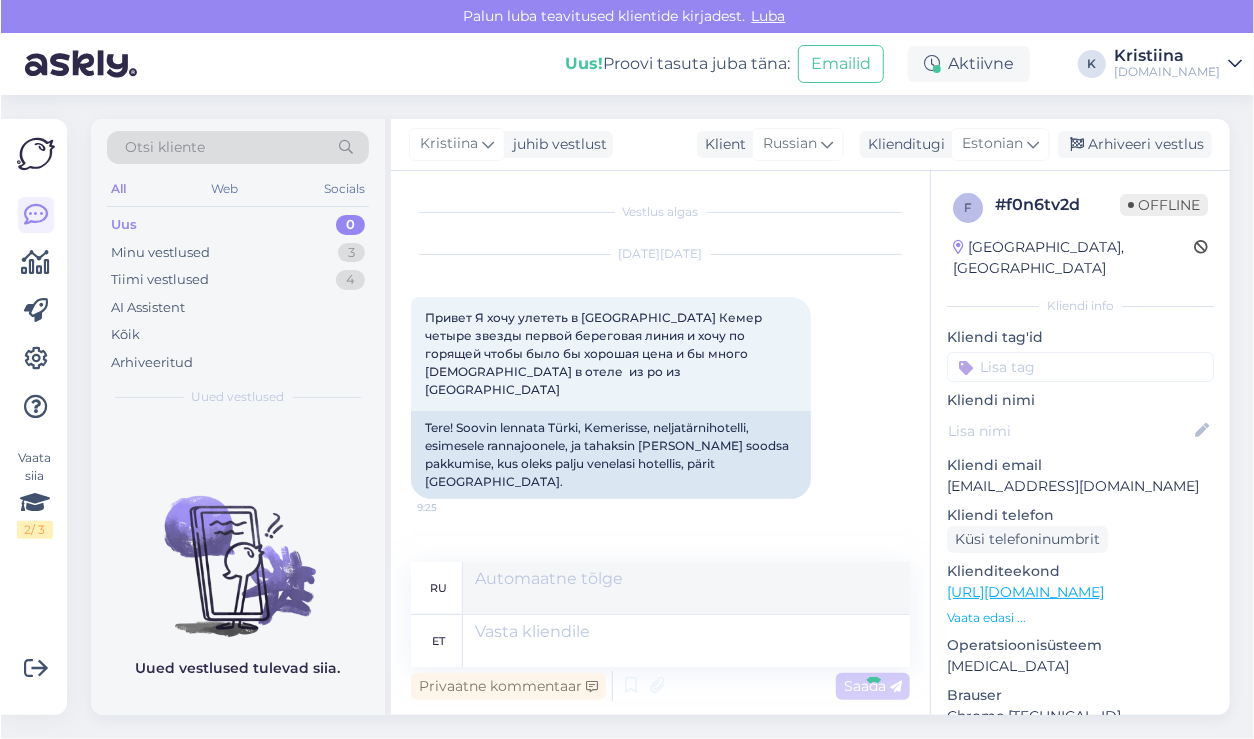 scroll, scrollTop: 60, scrollLeft: 0, axis: vertical 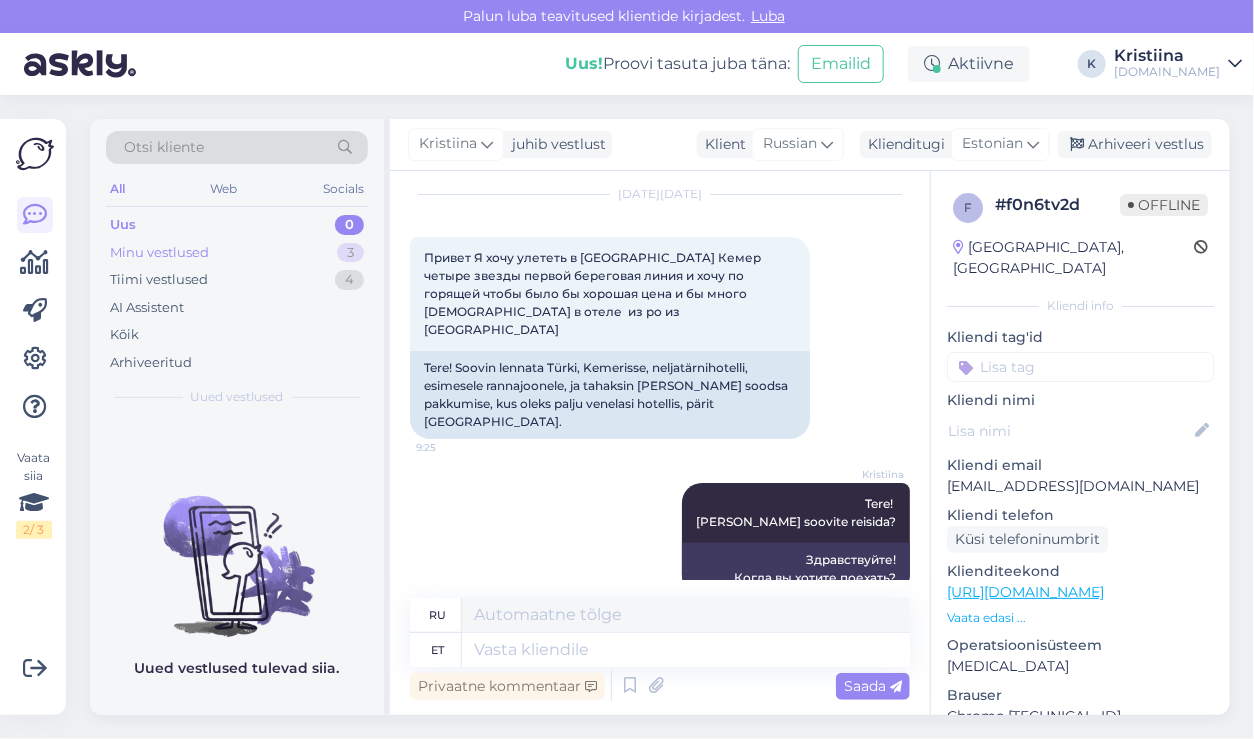 click on "Minu vestlused 3" at bounding box center (237, 253) 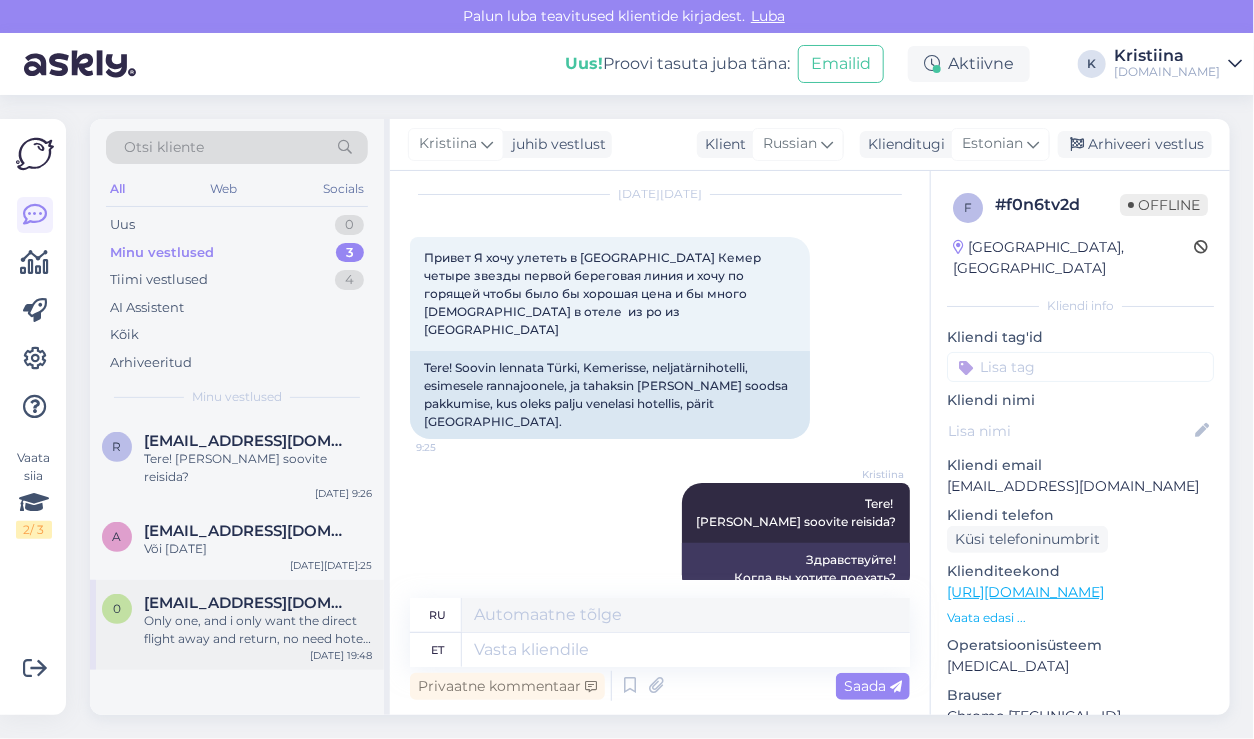 click on "Only one, and i only want the direct flight away and return, no need hotel, i am gonna stay in a friend apartment" at bounding box center (258, 630) 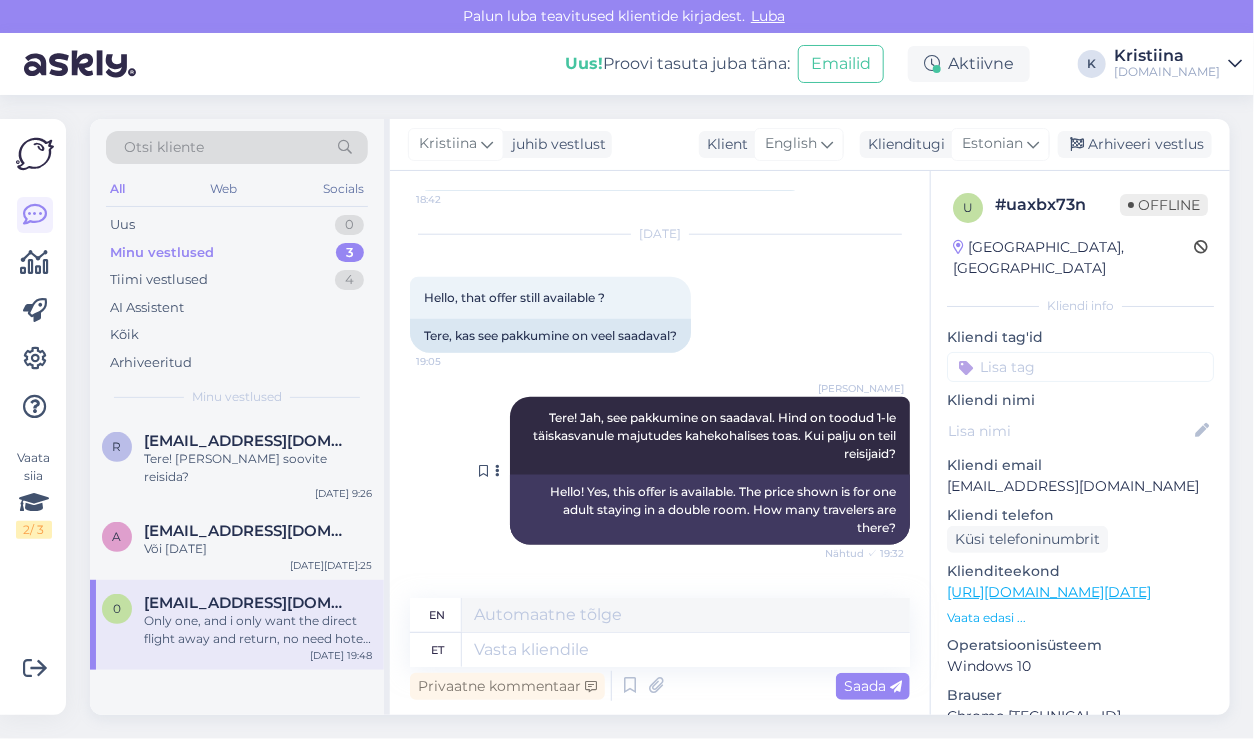 scroll, scrollTop: 666, scrollLeft: 0, axis: vertical 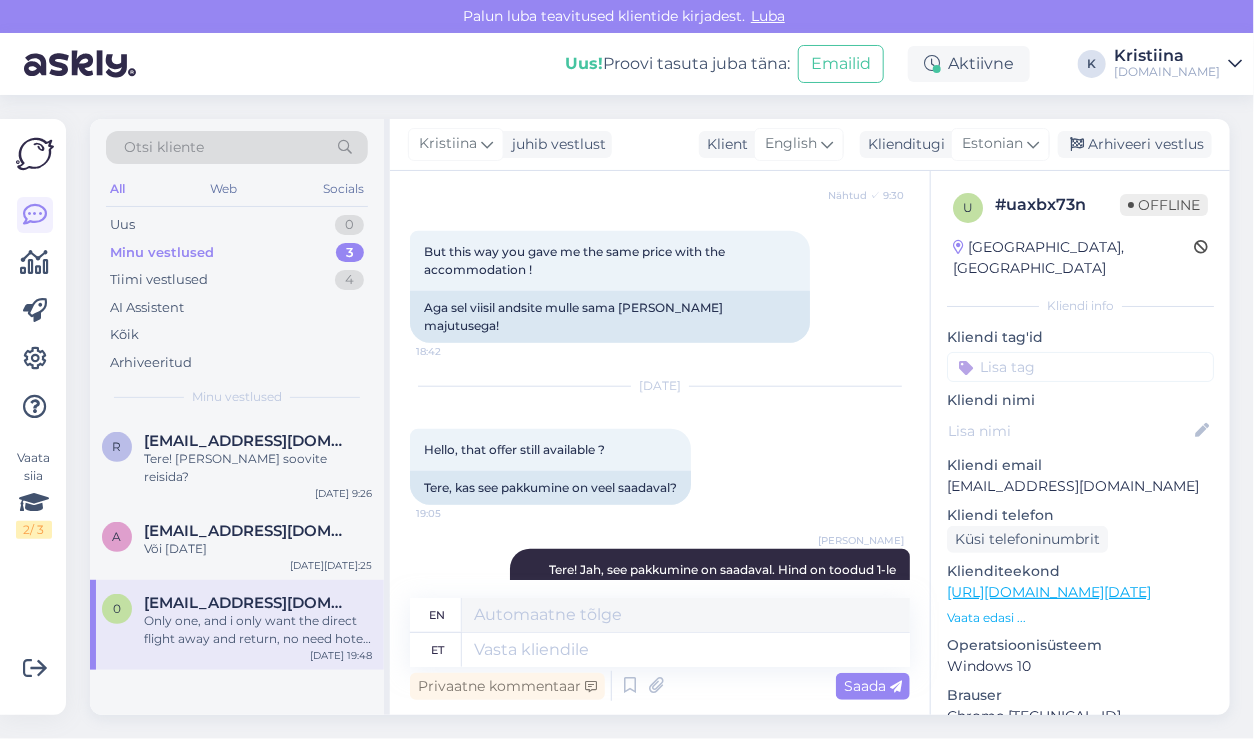 click on "[URL][DOMAIN_NAME][DATE]" at bounding box center [1049, 592] 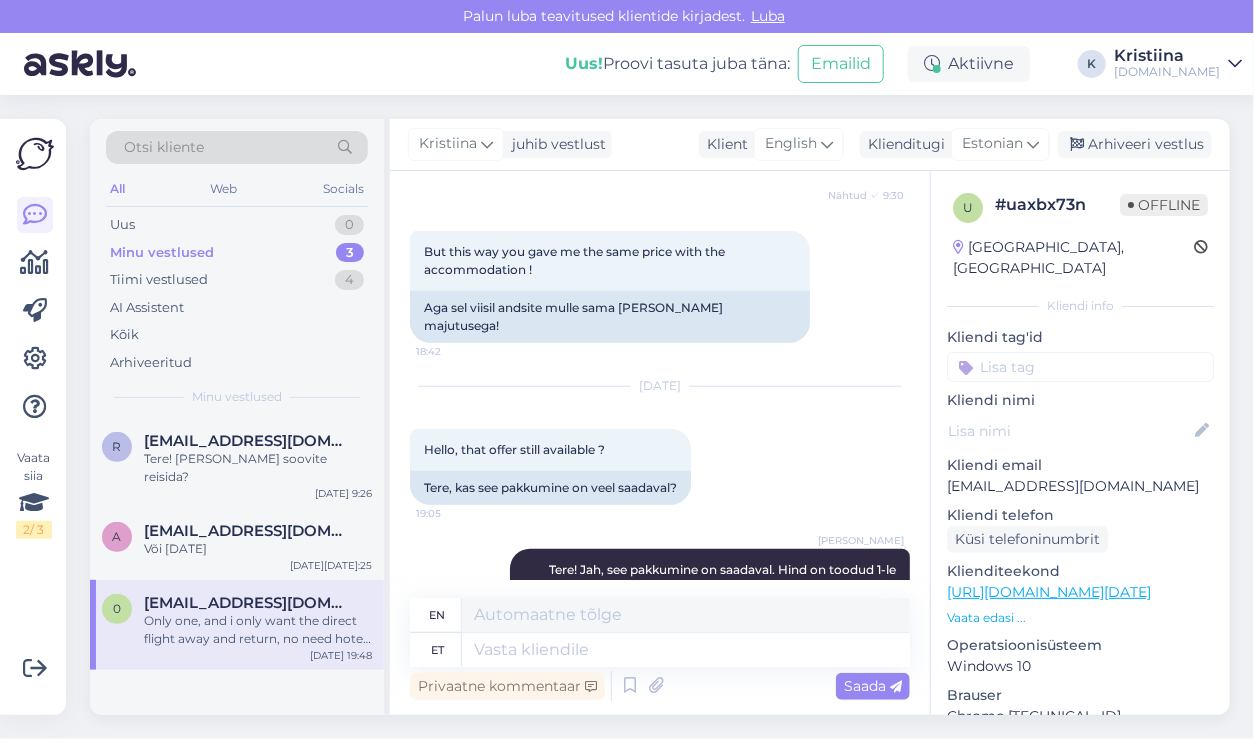 click on "Vaata edasi ..." at bounding box center (1080, 618) 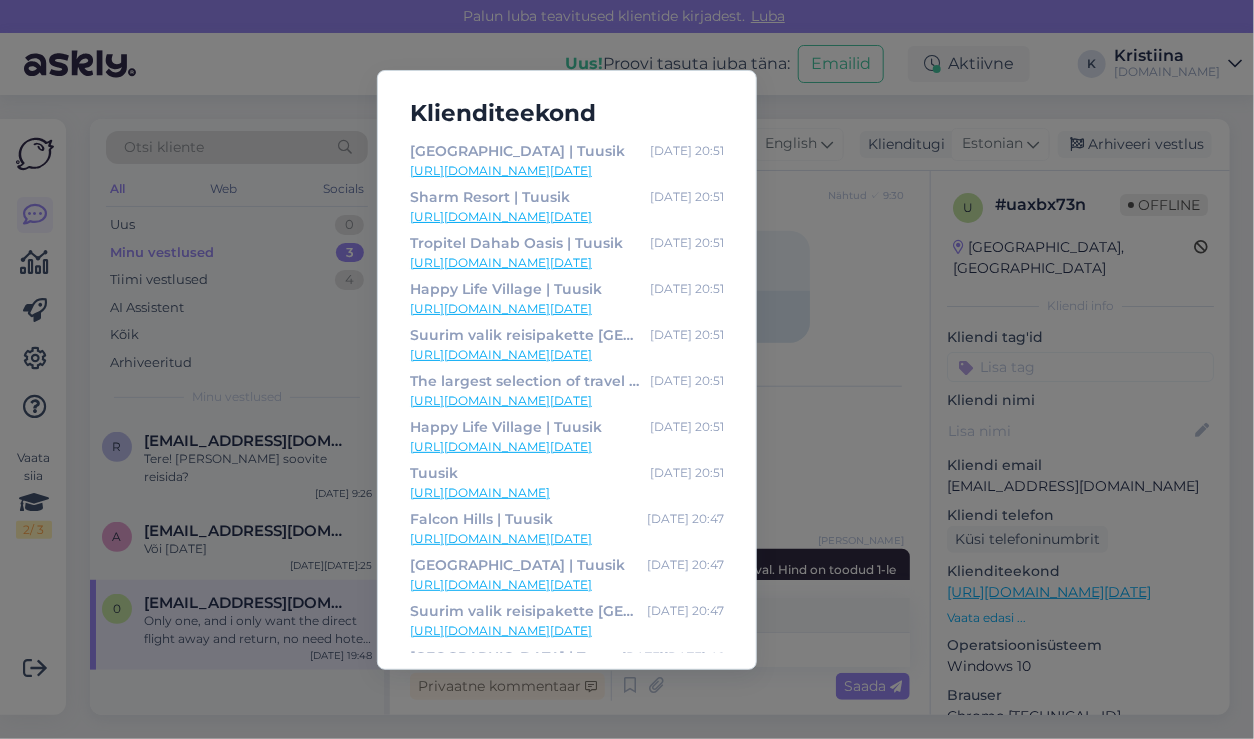 click on "[URL][DOMAIN_NAME][DATE]" at bounding box center [567, 217] 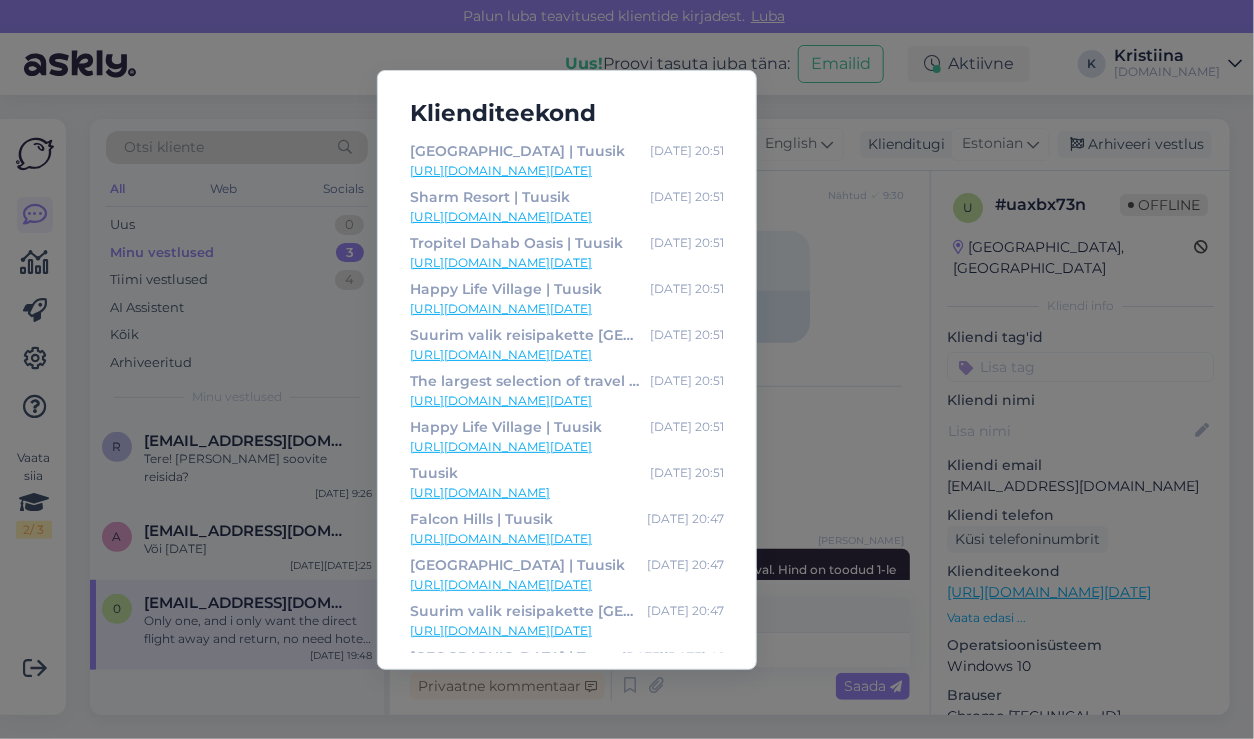 click on "Klienditeekond [GEOGRAPHIC_DATA] | Tuusik [DATE] 20:51  [URL][DOMAIN_NAME][DATE] Sharm Resort | Tuusik [DATE] 20:51  [URL][DOMAIN_NAME][DATE] Tropitel Dahab Oasis | Tuusik [DATE] 20:51  [URL][DOMAIN_NAME][DATE] Happy Life Village | Tuusik [DATE] 20:51  [URL][DOMAIN_NAME][DATE] Suurim valik reisipakette [GEOGRAPHIC_DATA] | Tuusik [DATE] 20:51  [URL][DOMAIN_NAME][DATE] The largest selection of travel packages in [GEOGRAPHIC_DATA] | Tuusik [DATE] 20:51  [URL][DOMAIN_NAME][DATE] Happy Life Village | Tuusik [DATE] 20:51  [URL][DOMAIN_NAME][DATE] Tuusik [DATE] 20:51  [URL][DOMAIN_NAME] [GEOGRAPHIC_DATA] | Tuusik [DATE] 20:47  [GEOGRAPHIC_DATA] | Tuusik Tuusik" at bounding box center [627, 369] 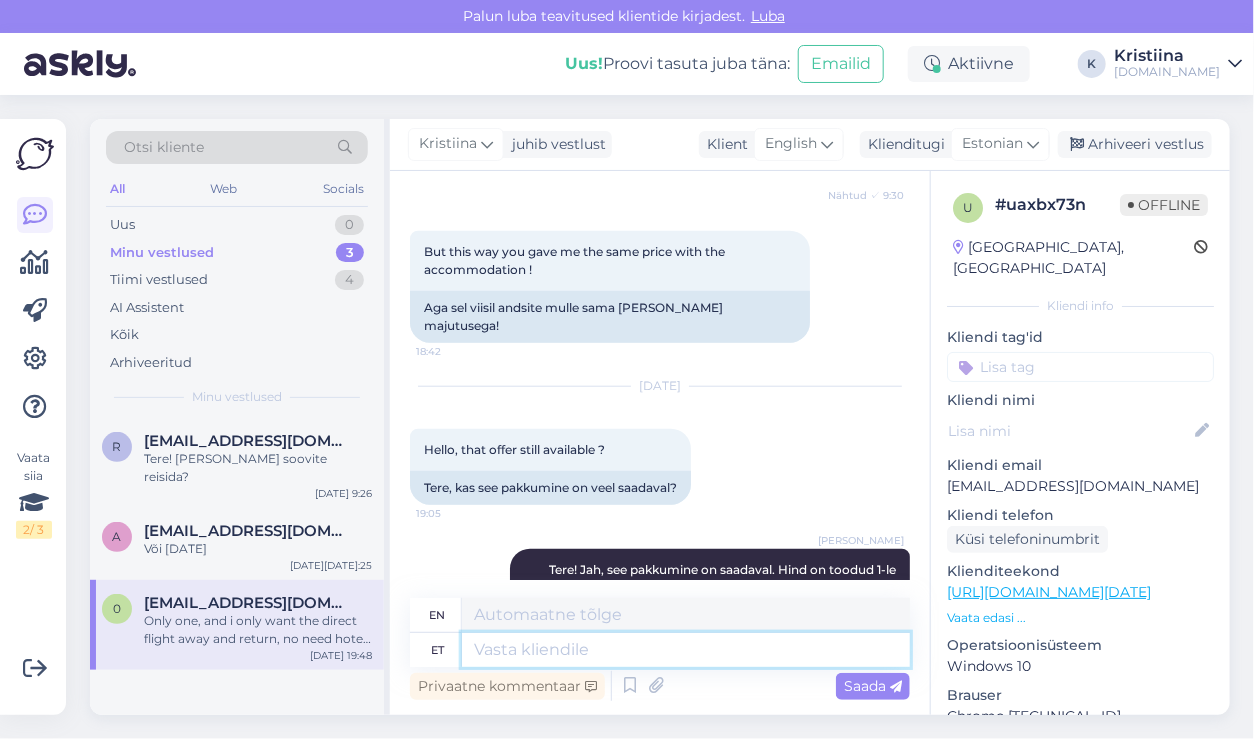 click at bounding box center [686, 650] 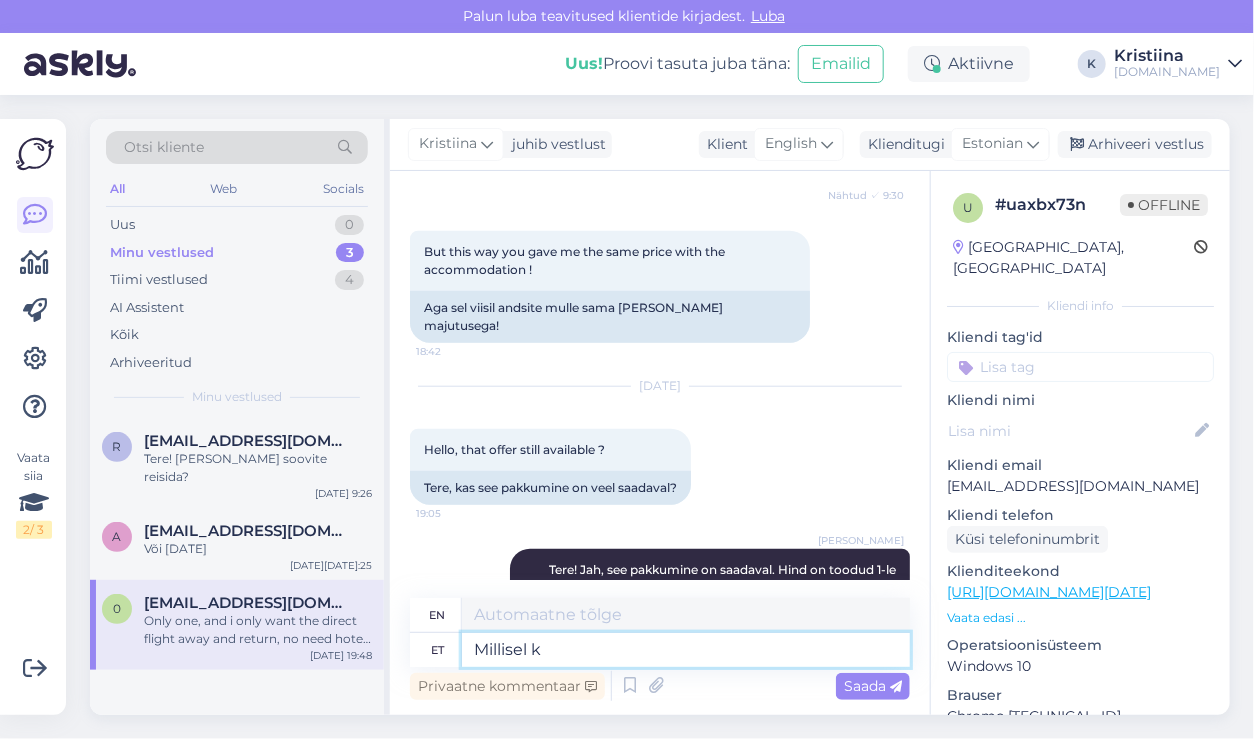 type on "Millisel ku" 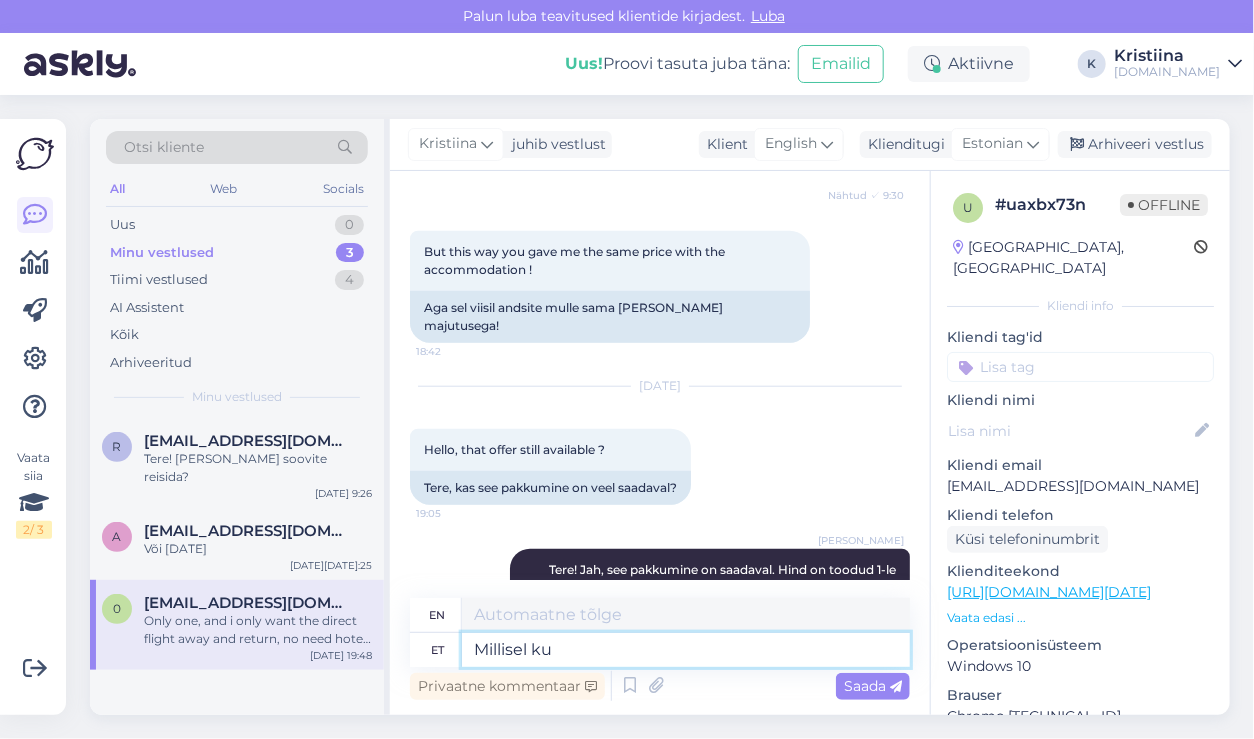 type on "Which one?" 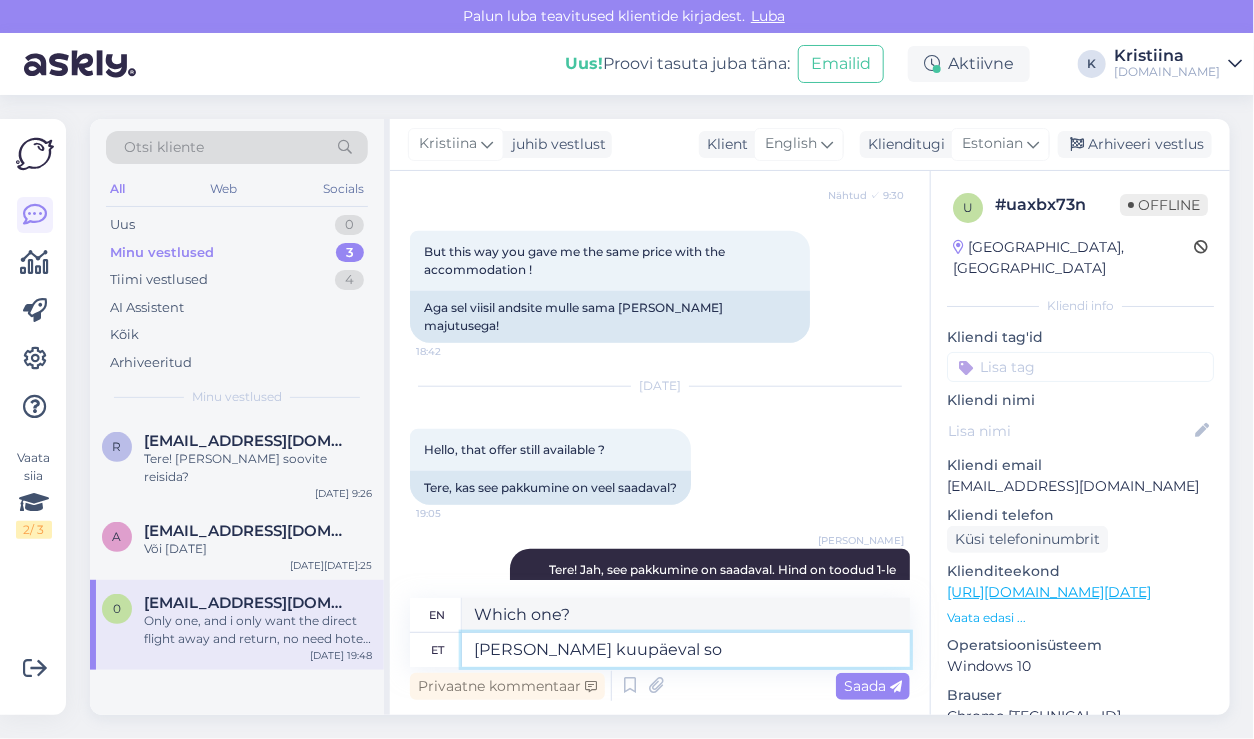 type on "[PERSON_NAME] kuupäeval soo" 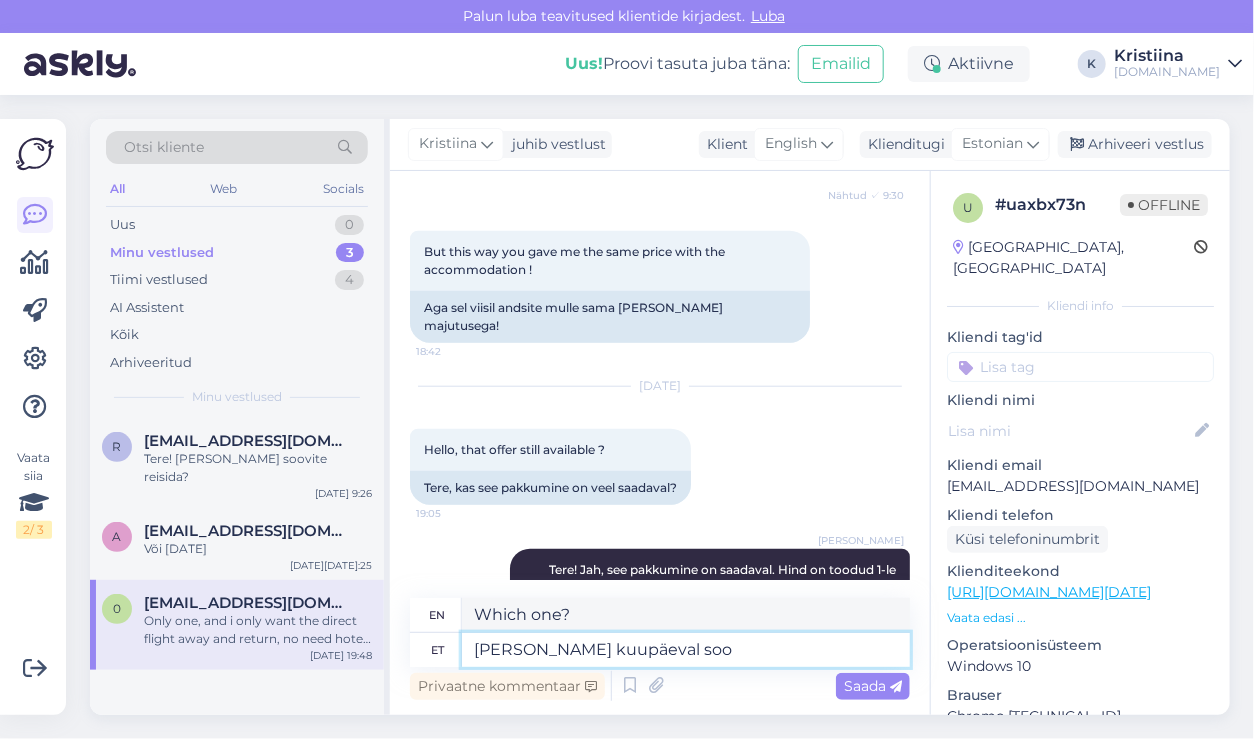 type on "On what date?" 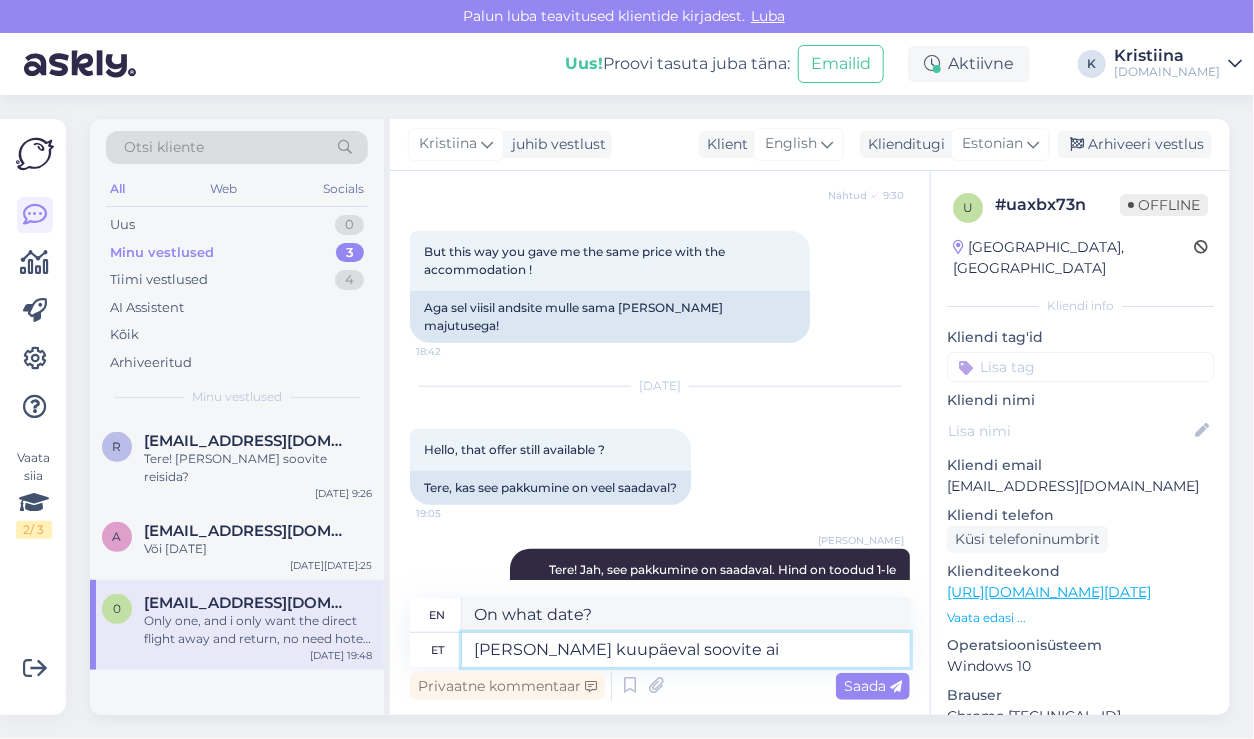 type on "[PERSON_NAME] kuupäeval soovite ain" 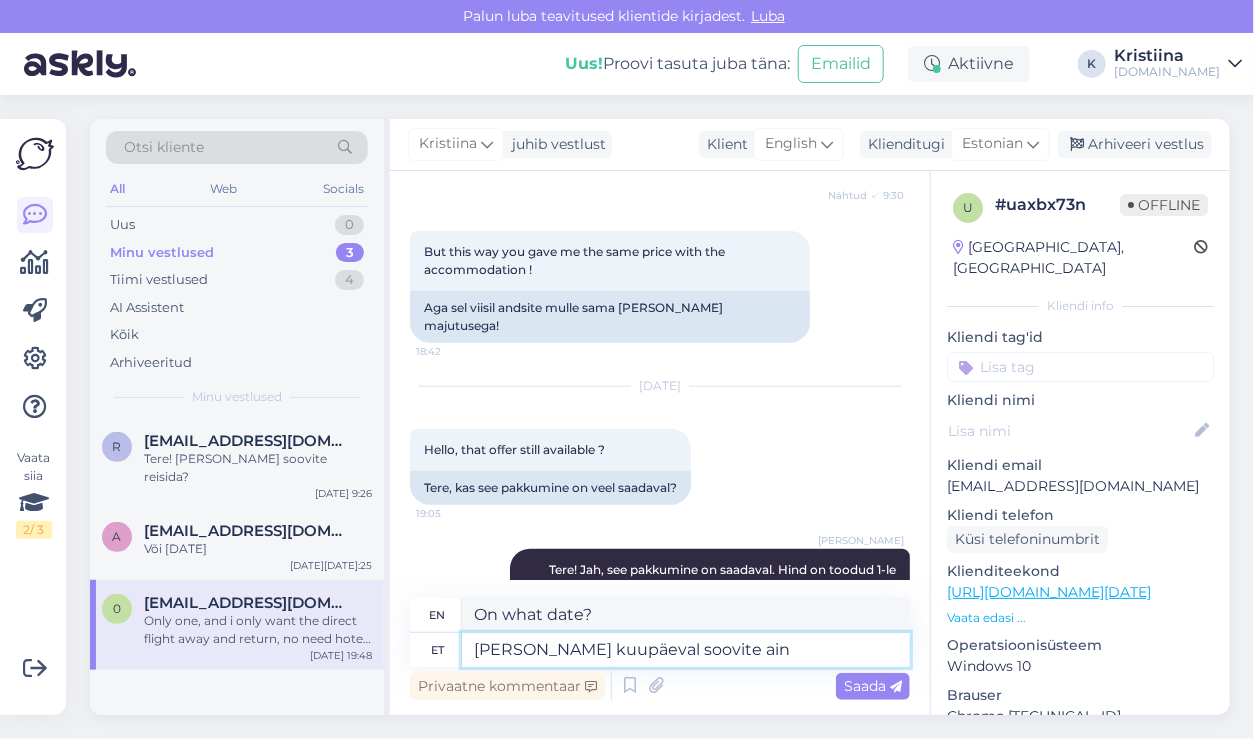 type on "What date would you like?" 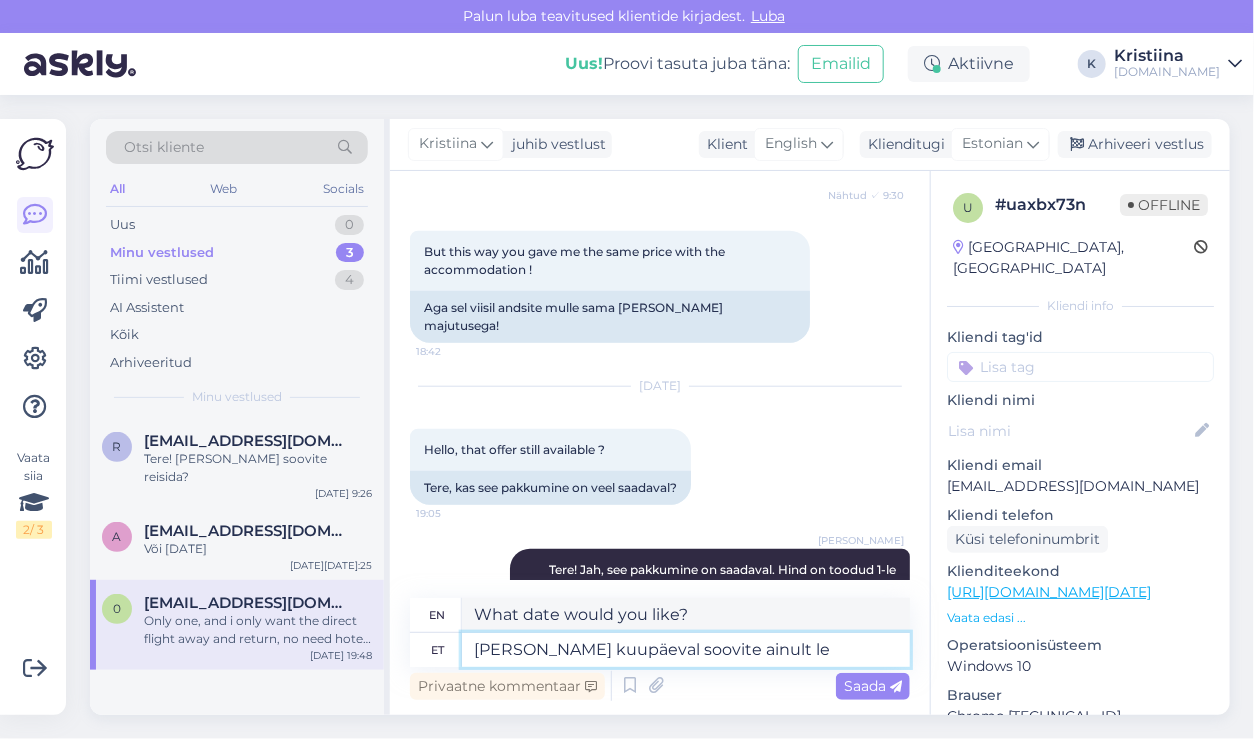 type on "[PERSON_NAME] kuupäeval soovite ainult len" 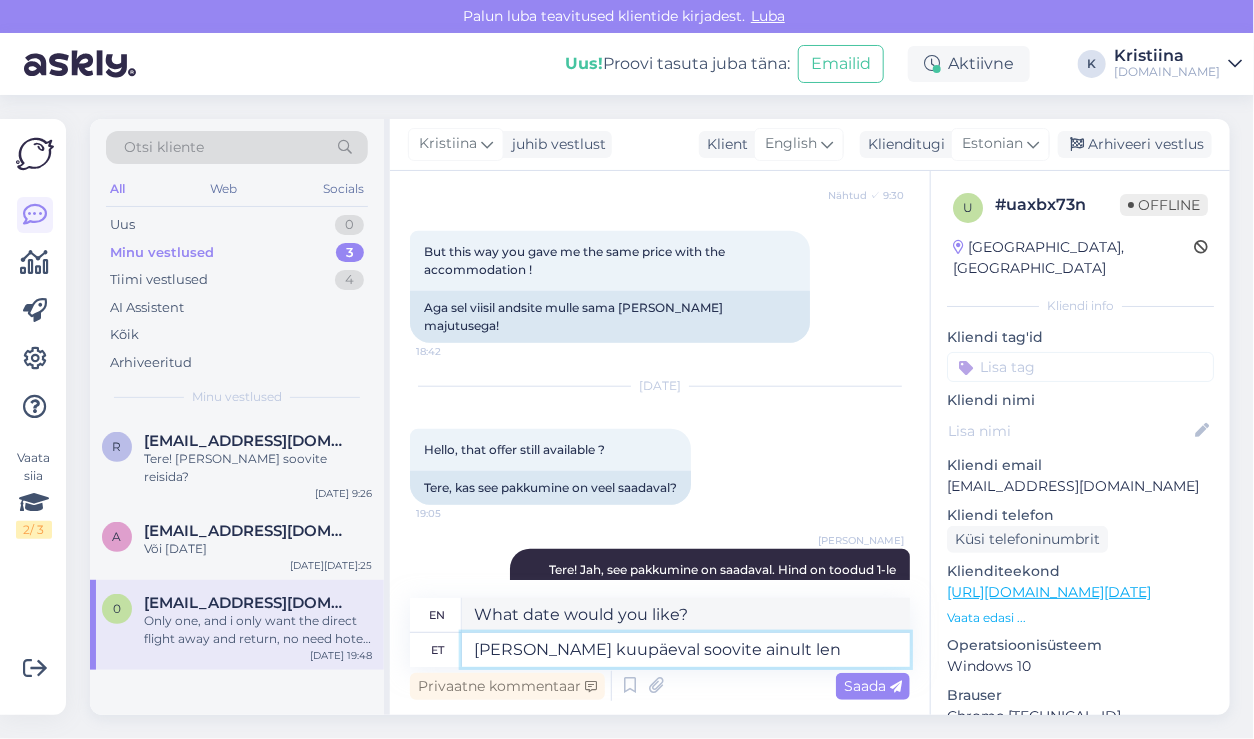 type on "What date would you like only?" 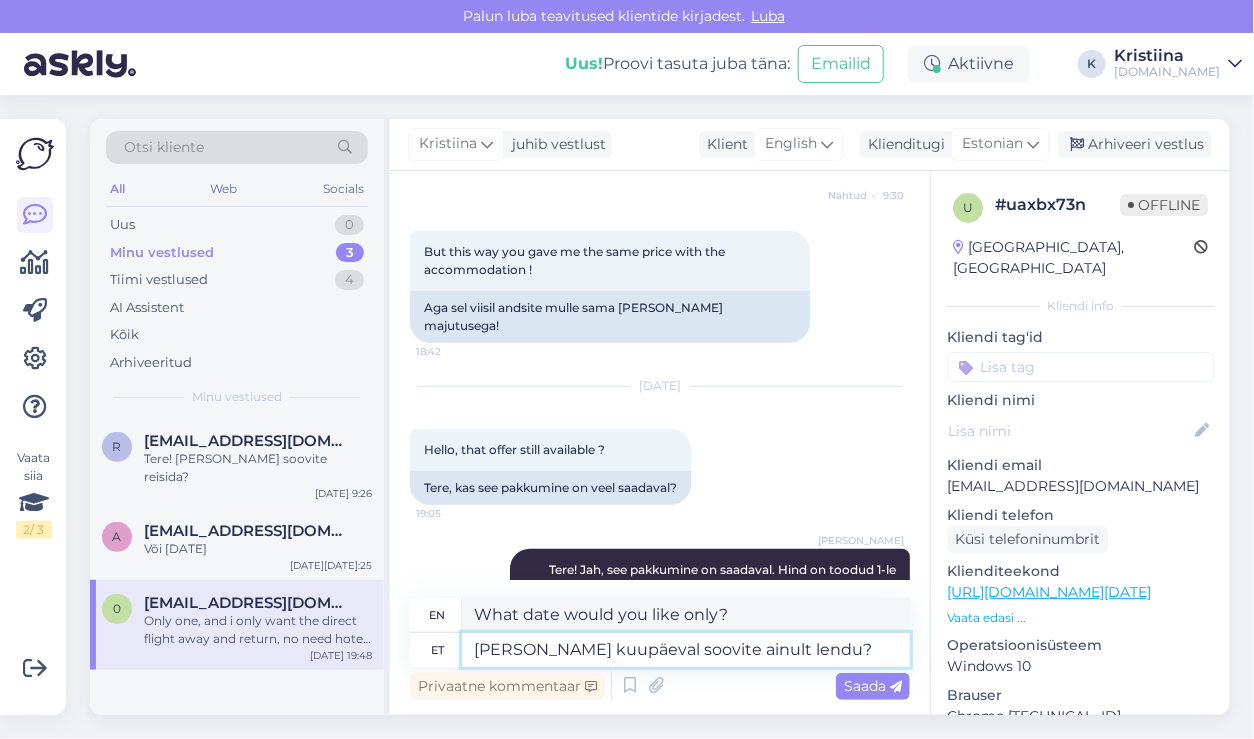 type on "[PERSON_NAME] kuupäeval soovite ainult lendu?" 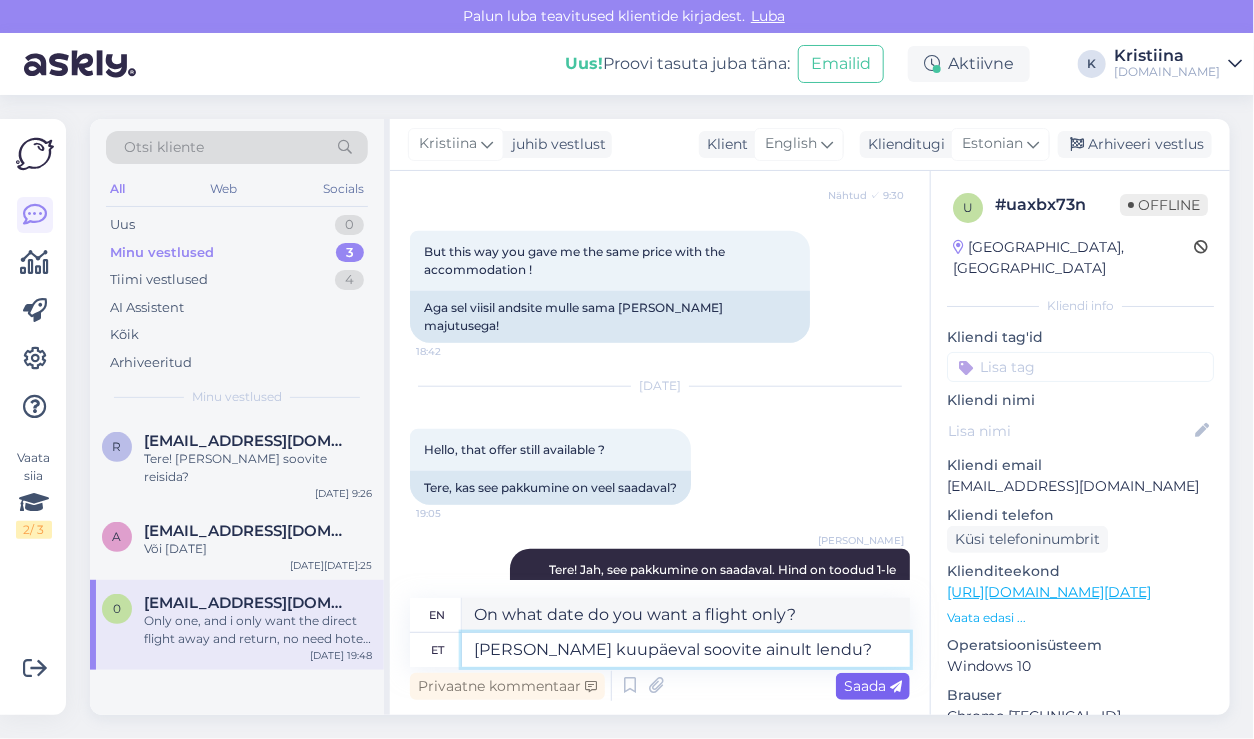 type on "[PERSON_NAME] kuupäeval soovite ainult lendu?" 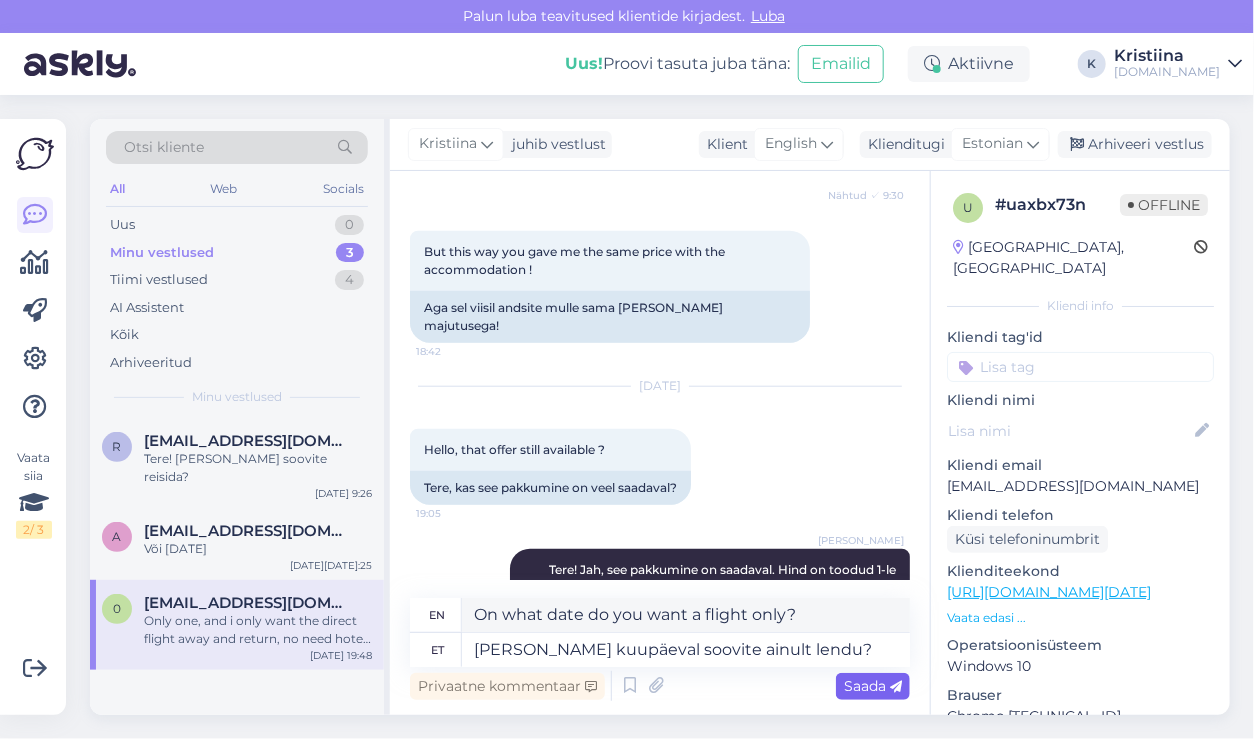 click on "Saada" at bounding box center [873, 686] 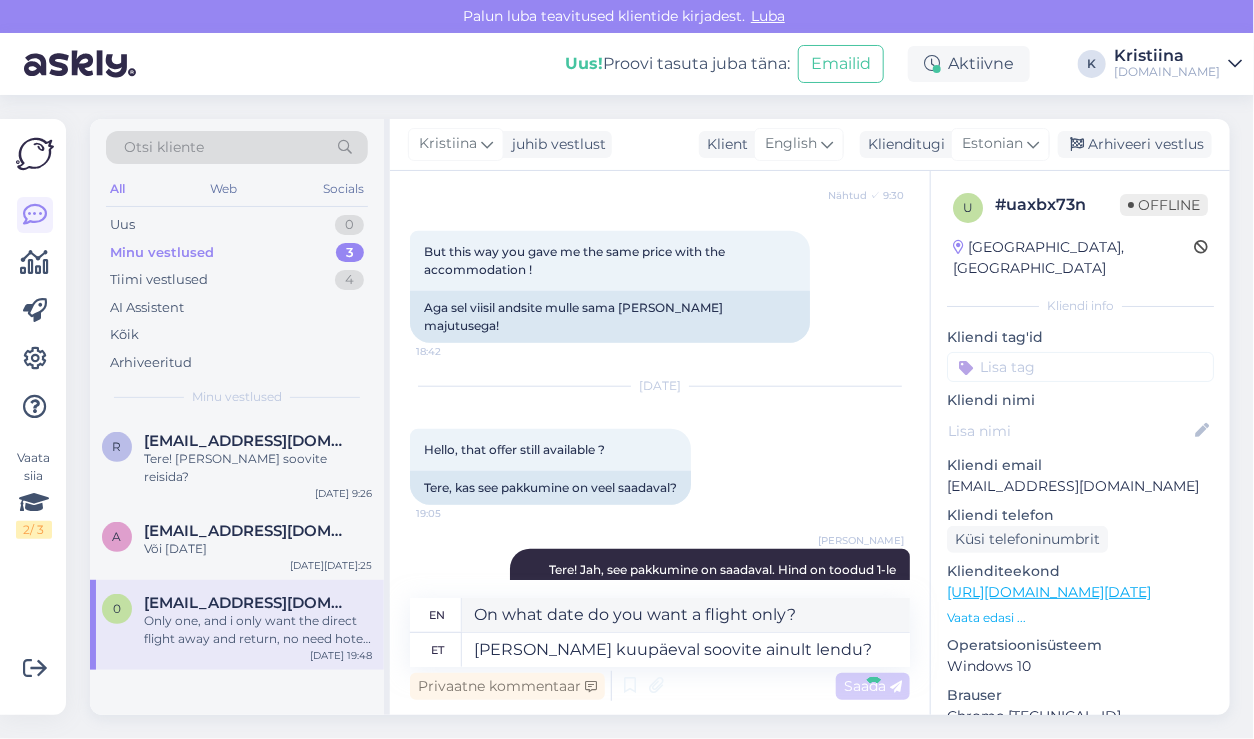 type 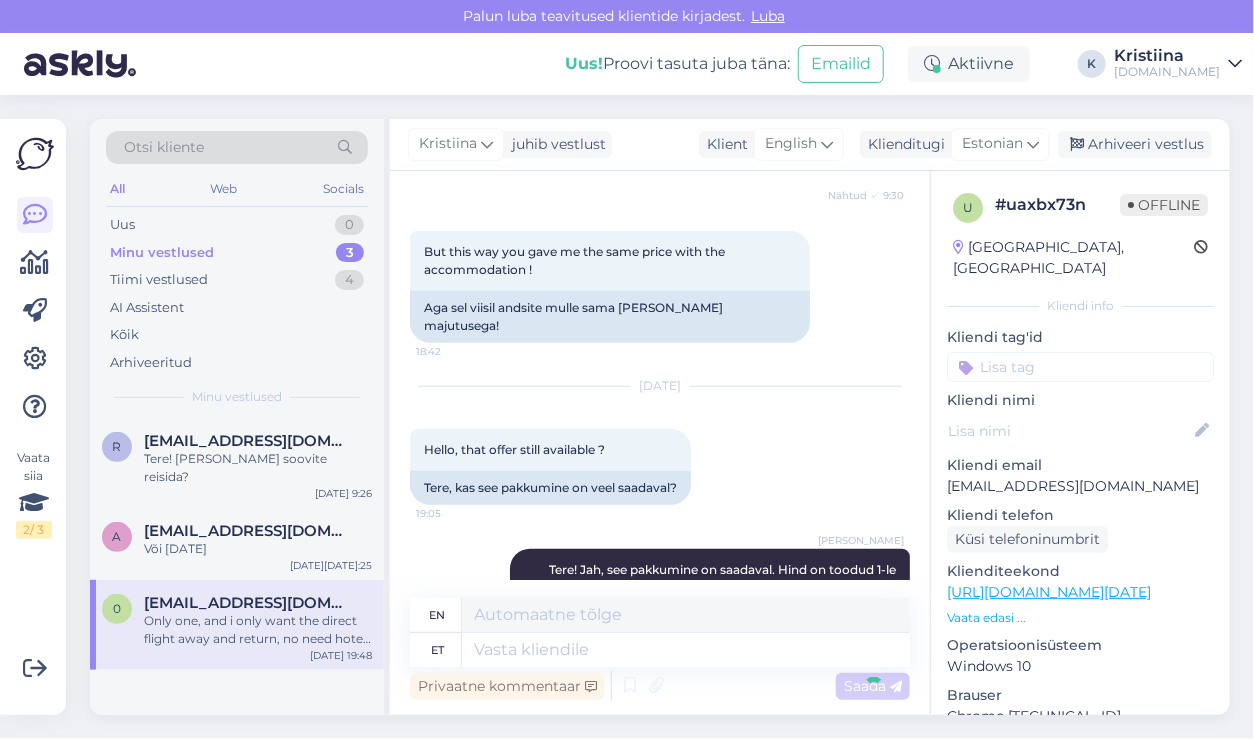 scroll, scrollTop: 1050, scrollLeft: 0, axis: vertical 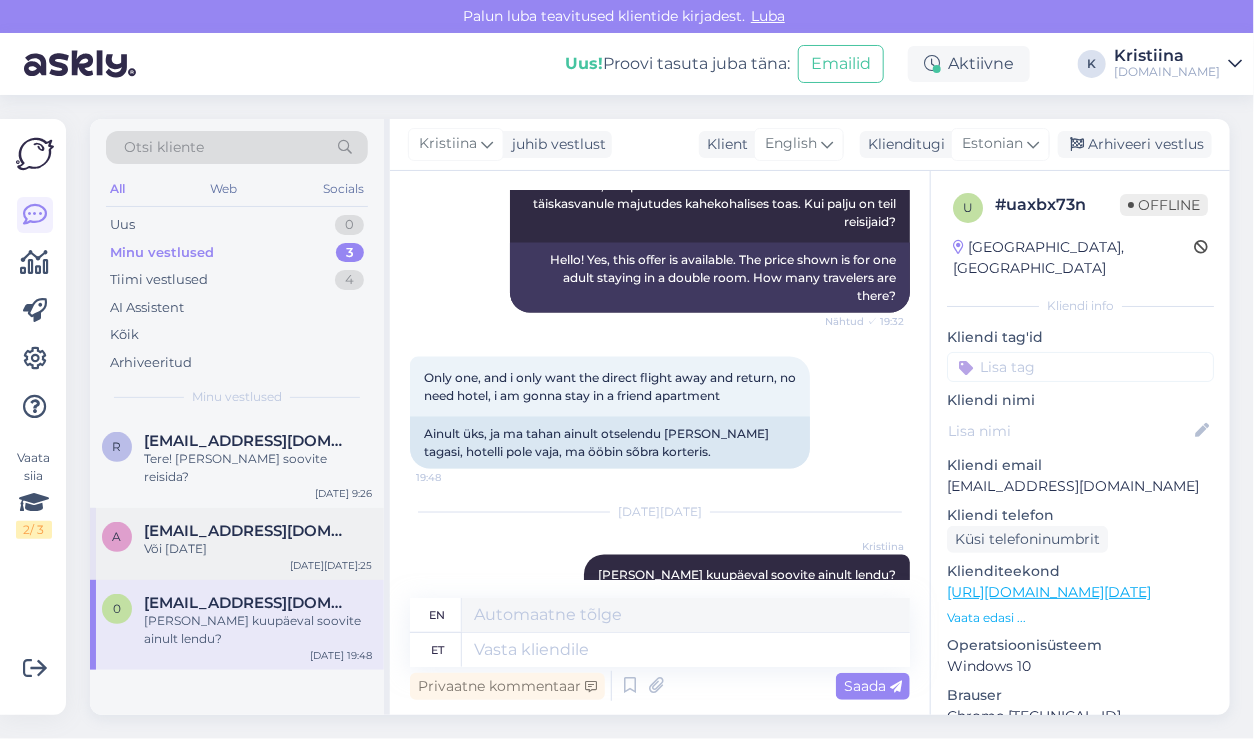 click on "Või [DATE]" at bounding box center (258, 549) 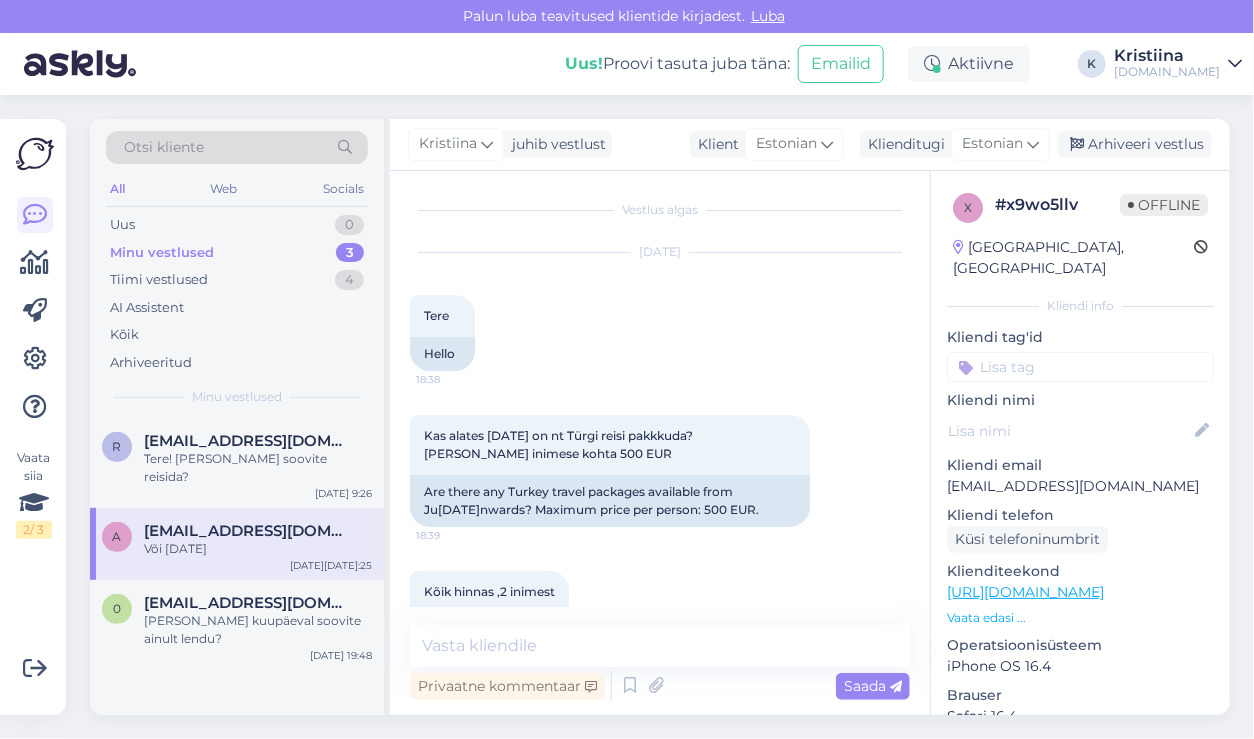 scroll, scrollTop: 0, scrollLeft: 0, axis: both 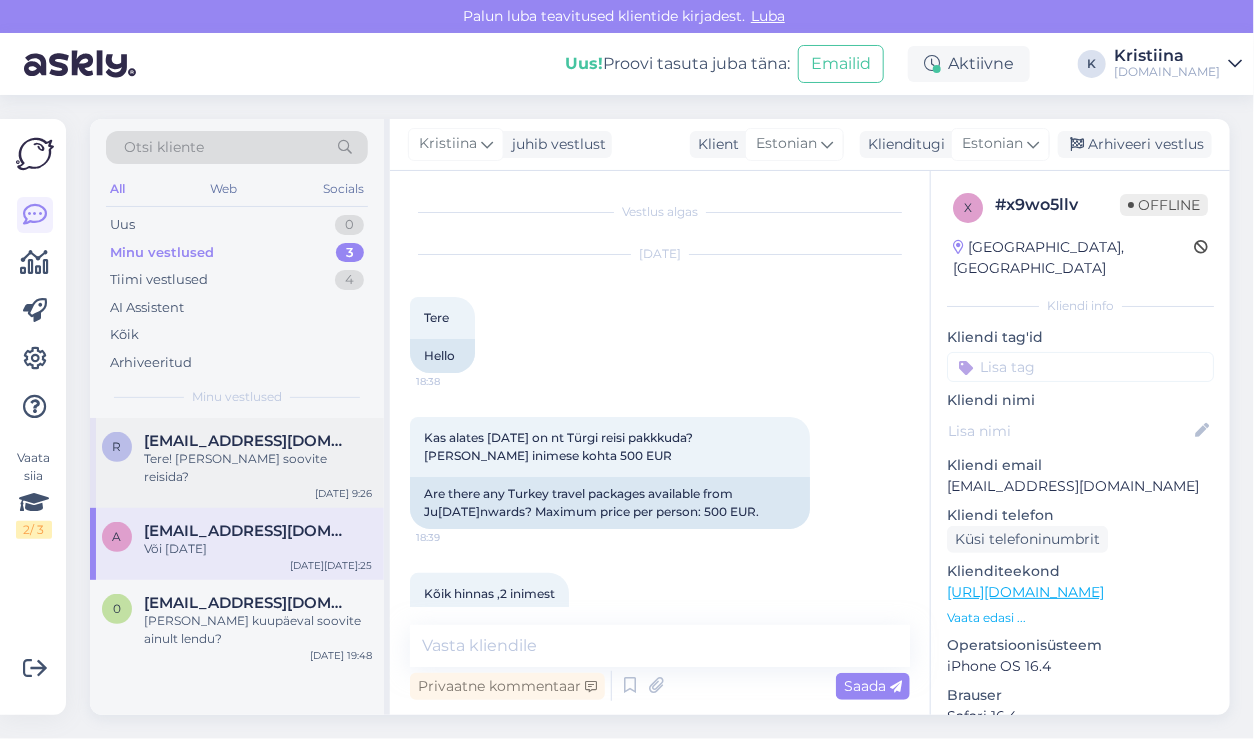 click on "r [EMAIL_ADDRESS][DOMAIN_NAME] Tere!
[PERSON_NAME] soovite reisida?  [DATE][DATE]26" at bounding box center (237, 463) 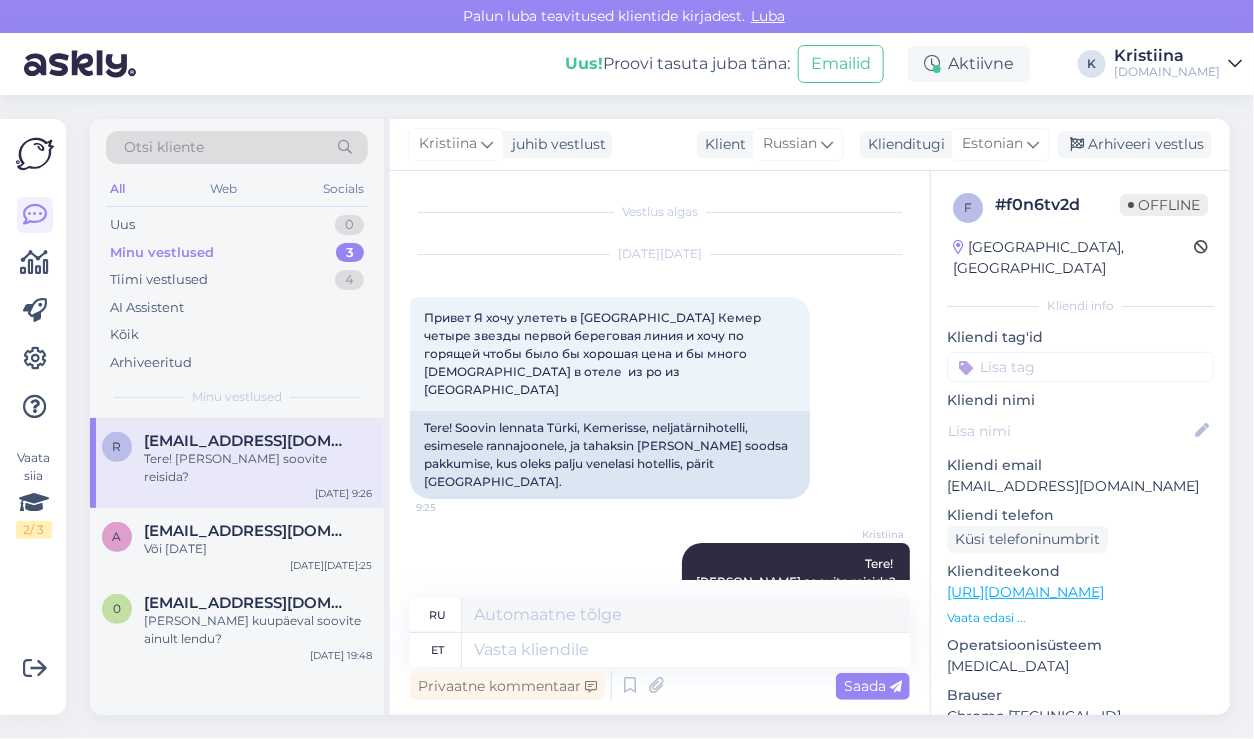 scroll, scrollTop: 60, scrollLeft: 0, axis: vertical 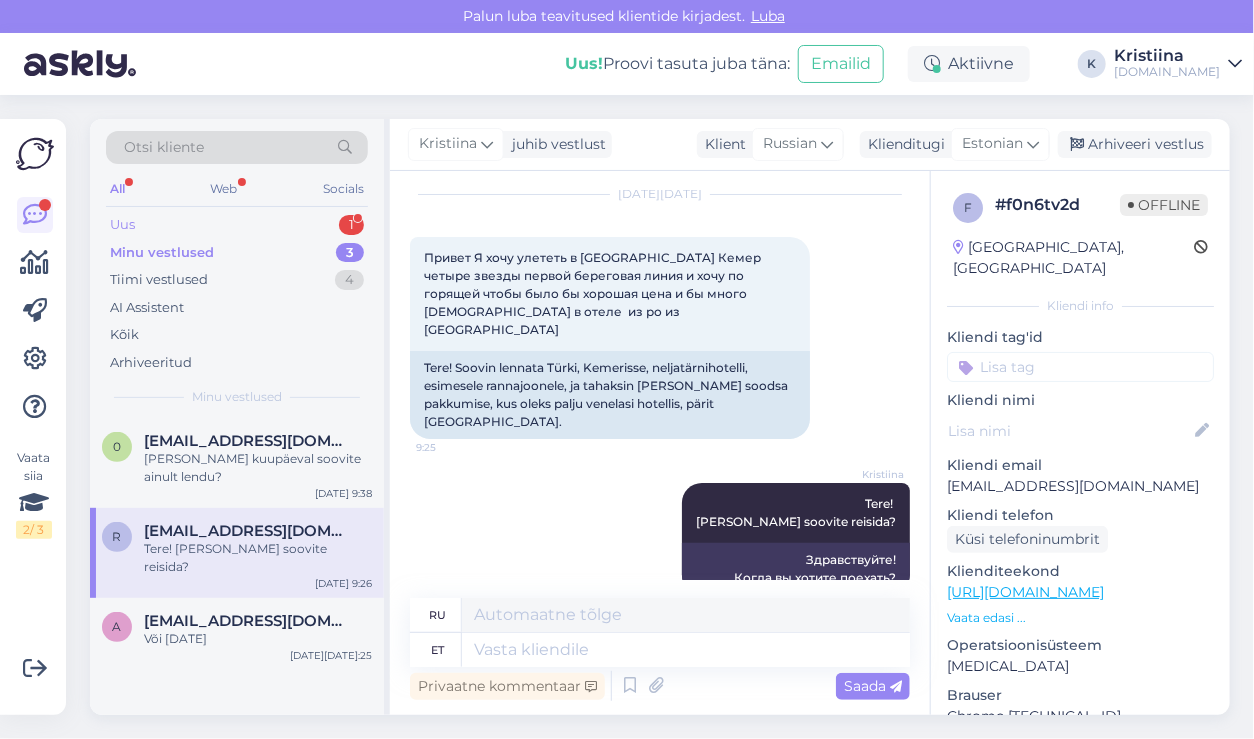 click on "Uus 1" at bounding box center [237, 225] 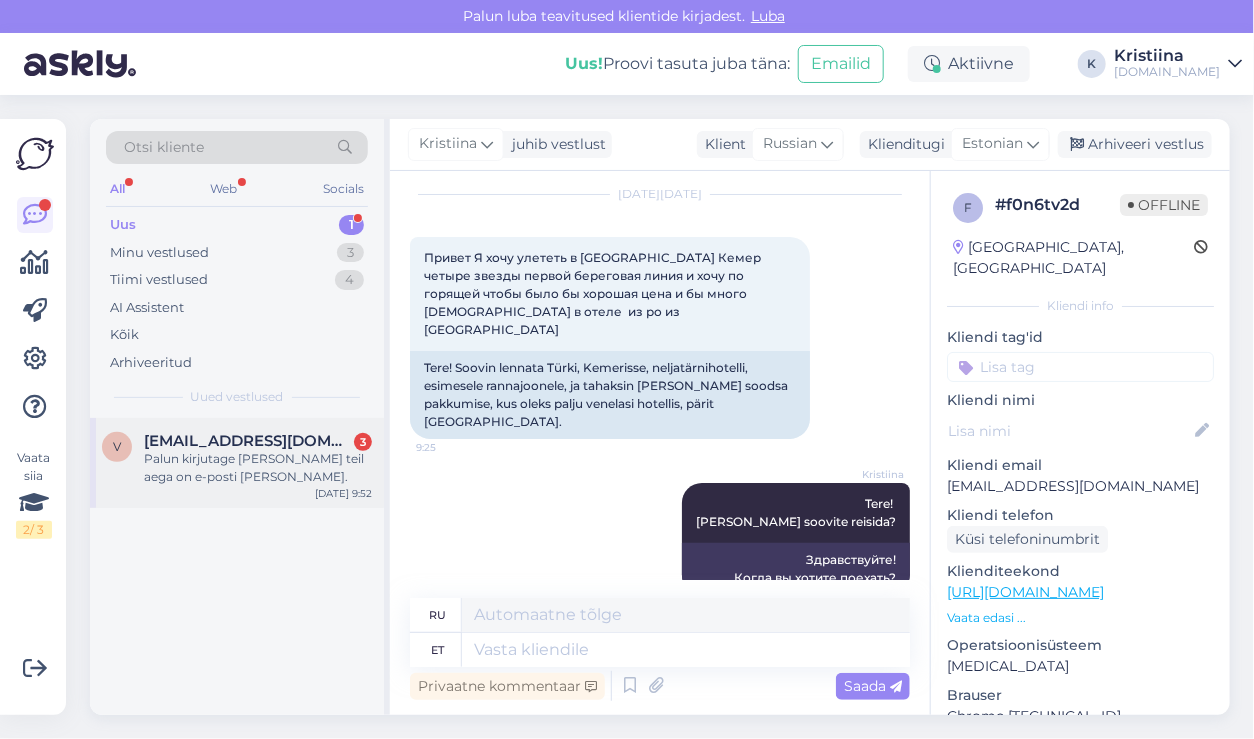 click on "[EMAIL_ADDRESS][DOMAIN_NAME]" at bounding box center [248, 441] 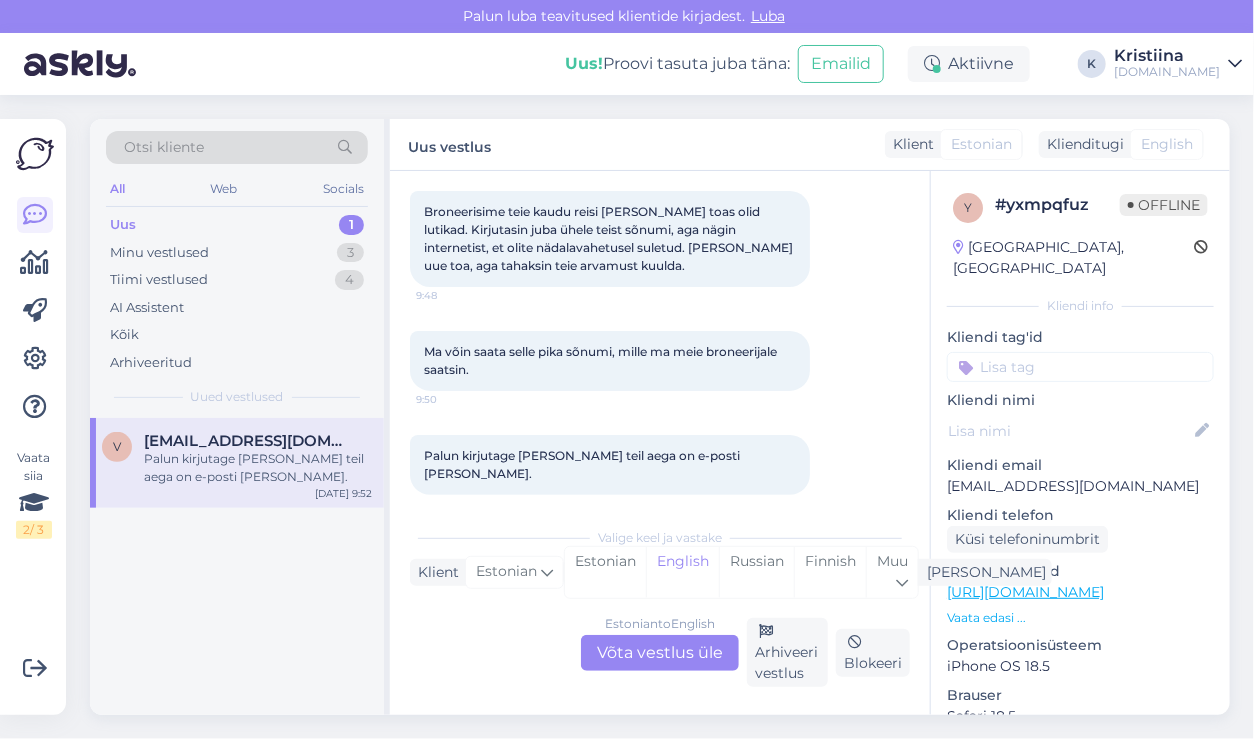 scroll, scrollTop: 0, scrollLeft: 0, axis: both 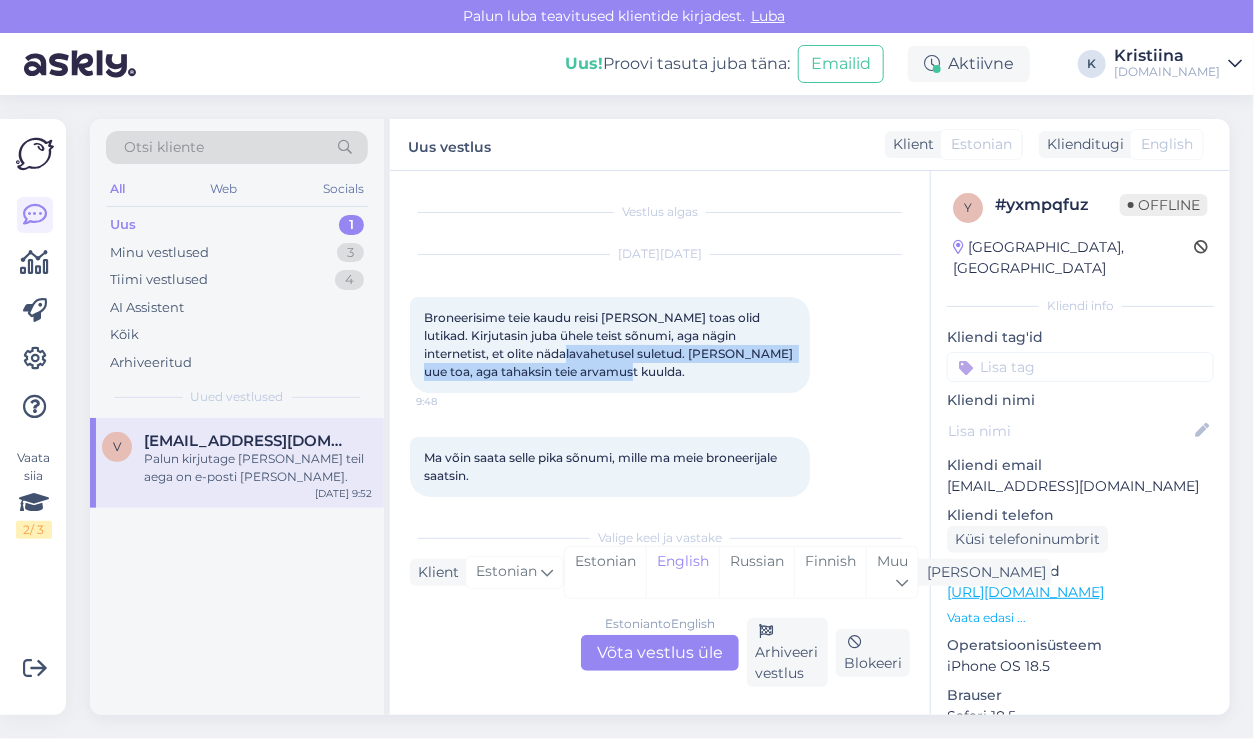 drag, startPoint x: 524, startPoint y: 355, endPoint x: 666, endPoint y: 363, distance: 142.22517 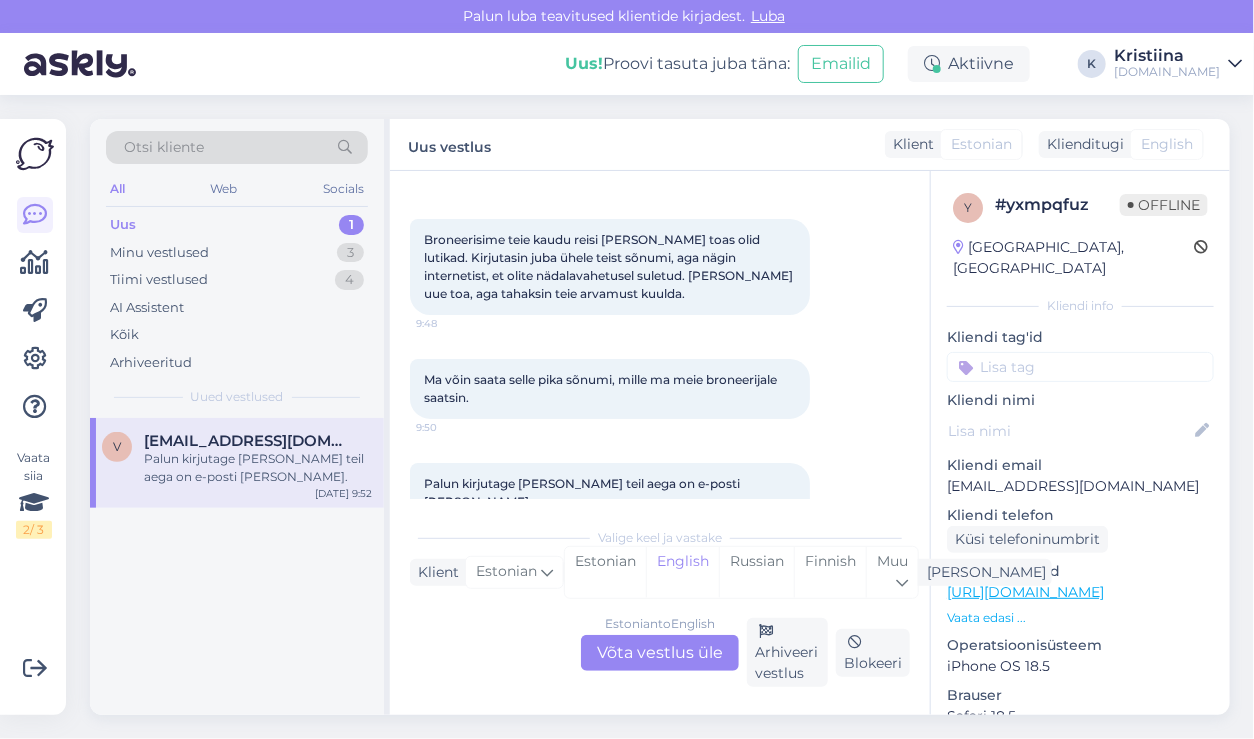 scroll, scrollTop: 106, scrollLeft: 0, axis: vertical 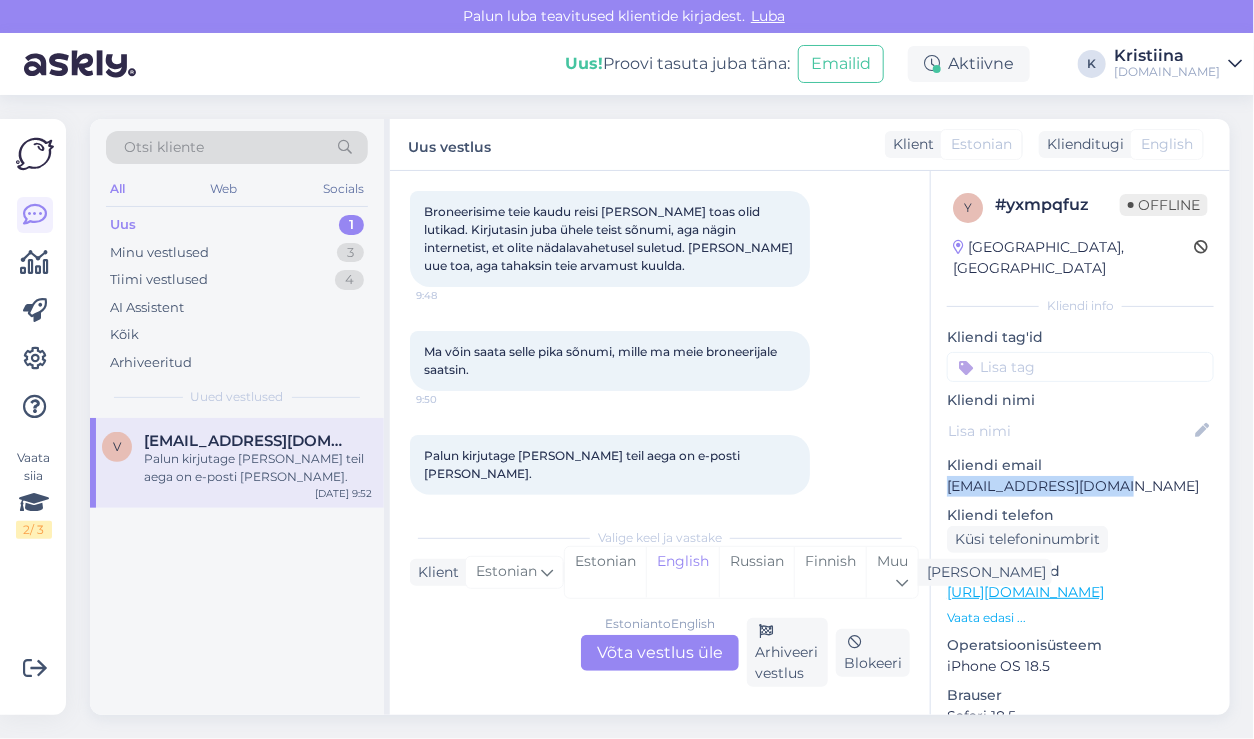 drag, startPoint x: 1126, startPoint y: 467, endPoint x: 949, endPoint y: 461, distance: 177.10167 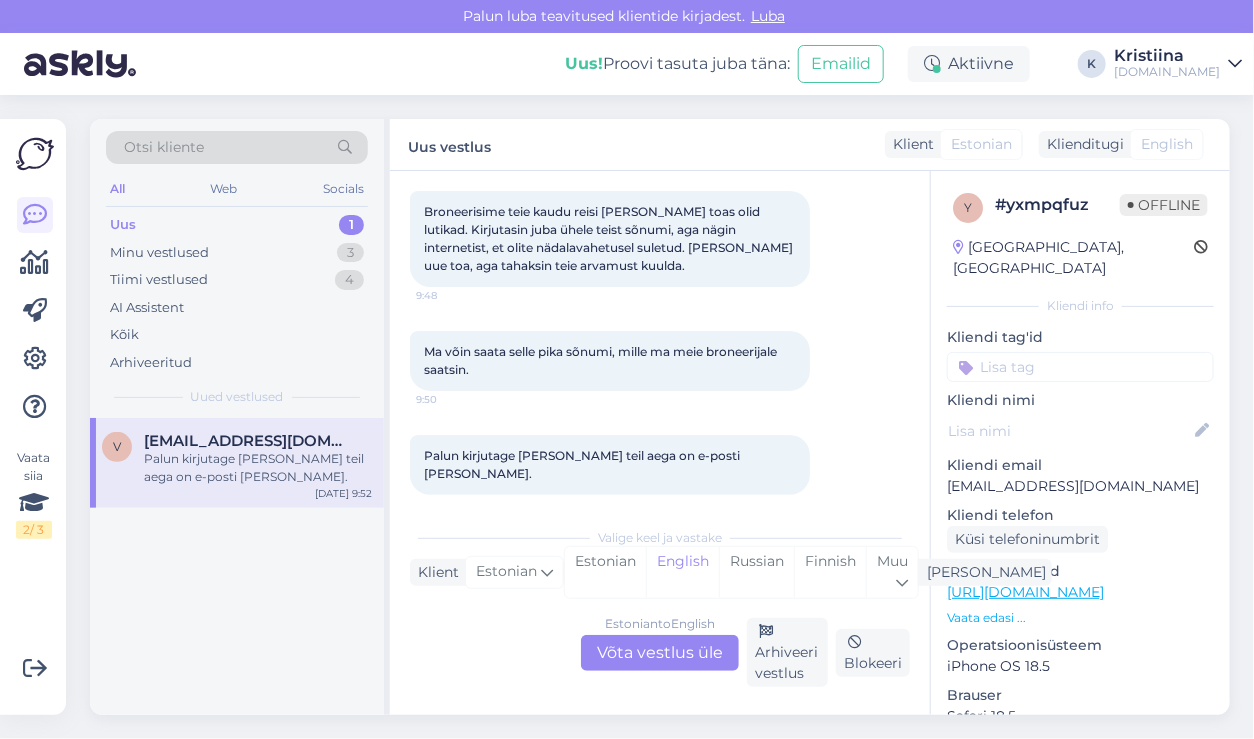 click on "Estonian  to  English Võta vestlus üle" at bounding box center (660, 653) 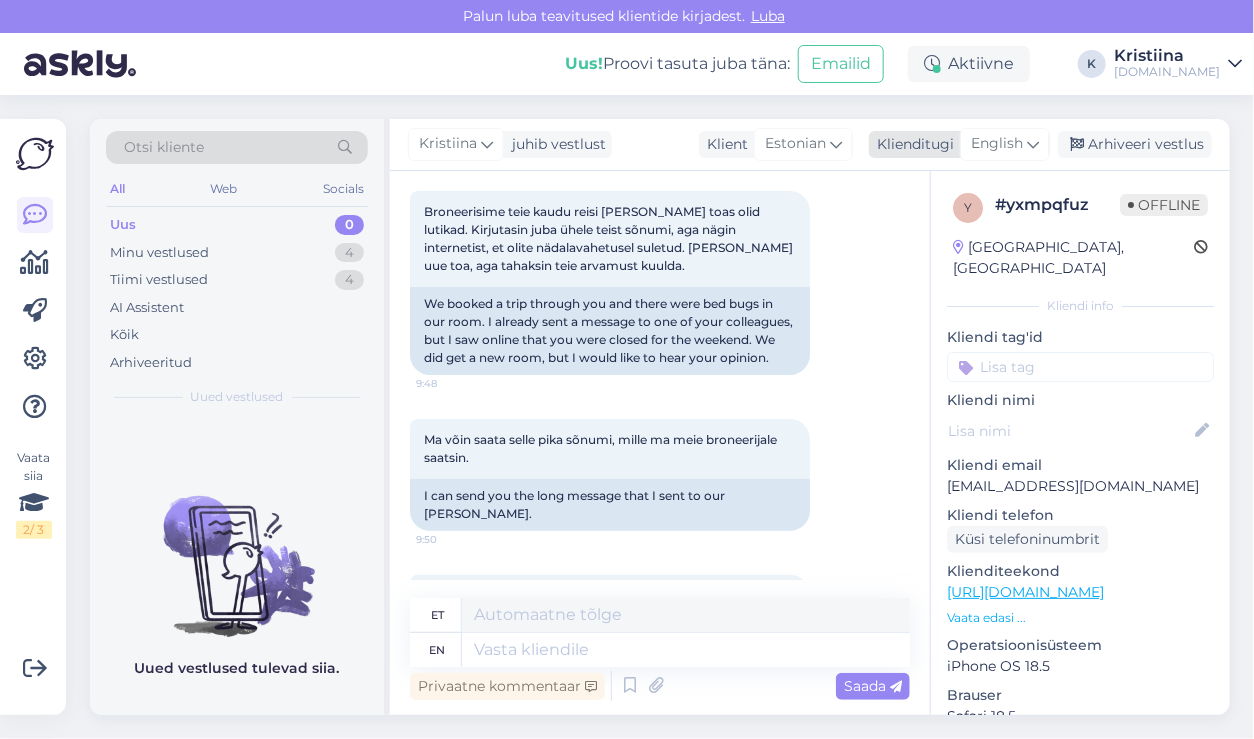 click on "English" at bounding box center (997, 144) 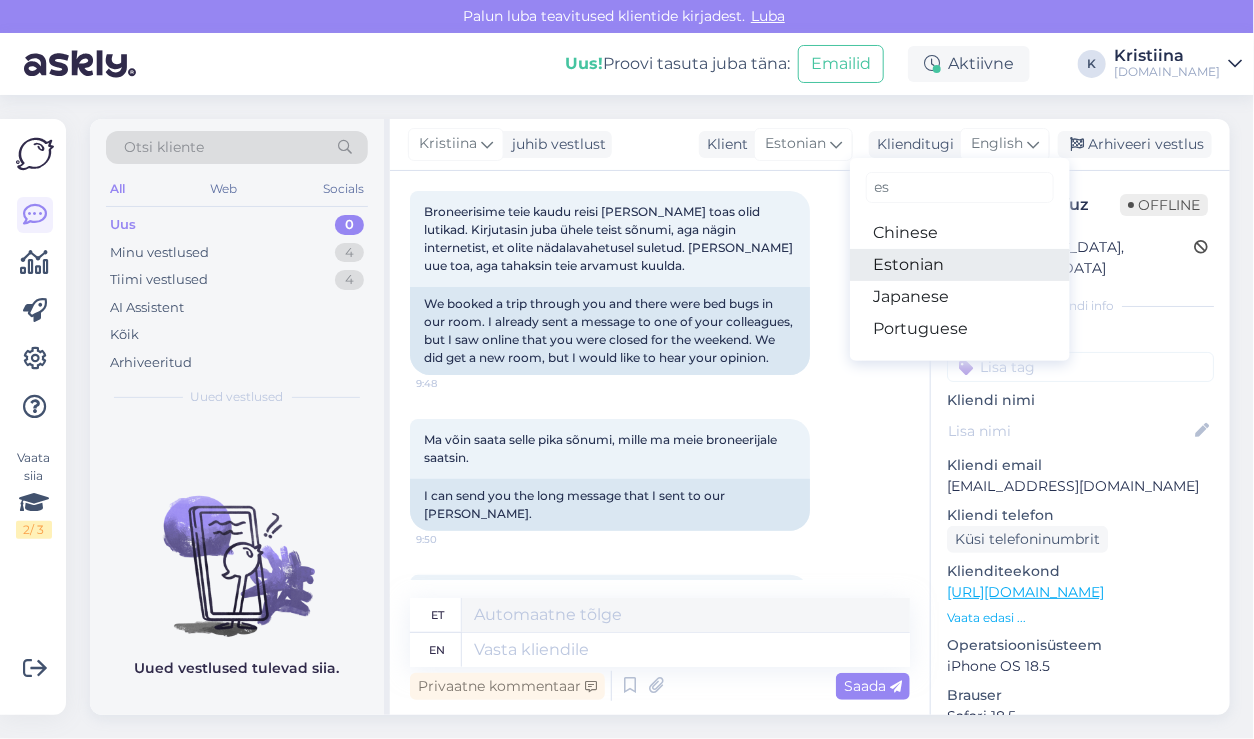 click on "Estonian" at bounding box center [960, 265] 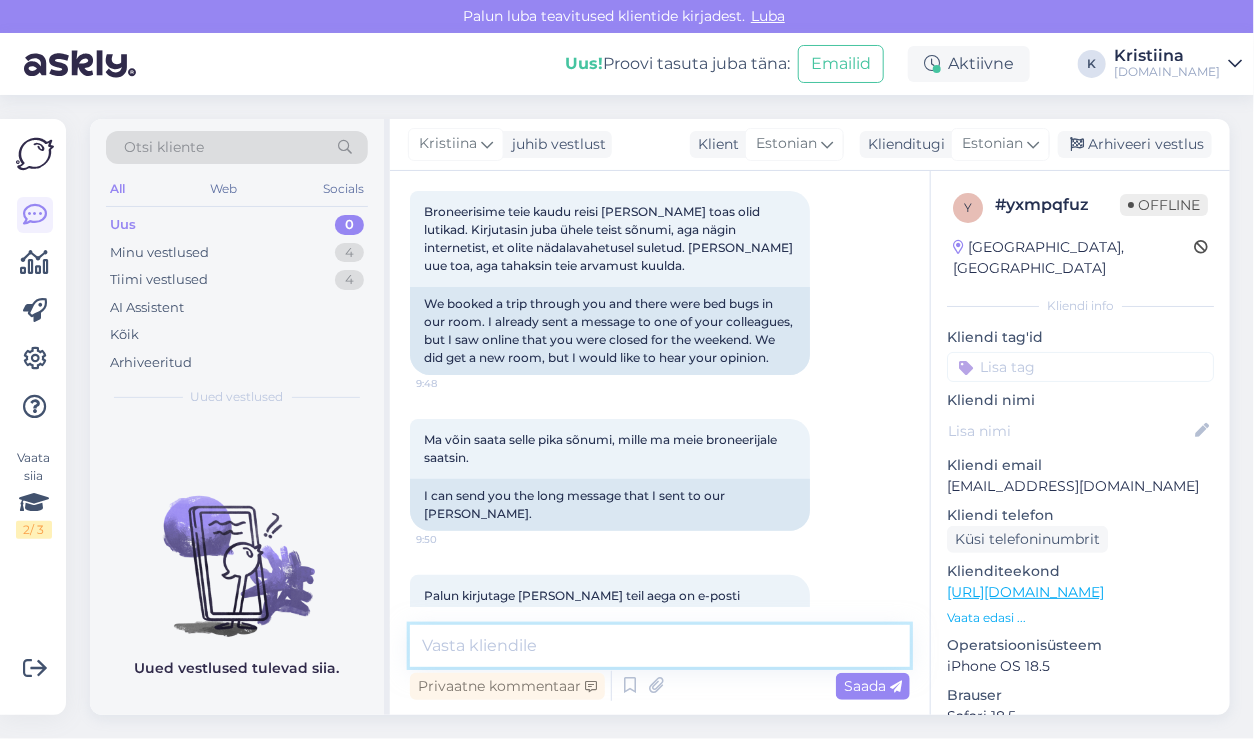 click at bounding box center [660, 646] 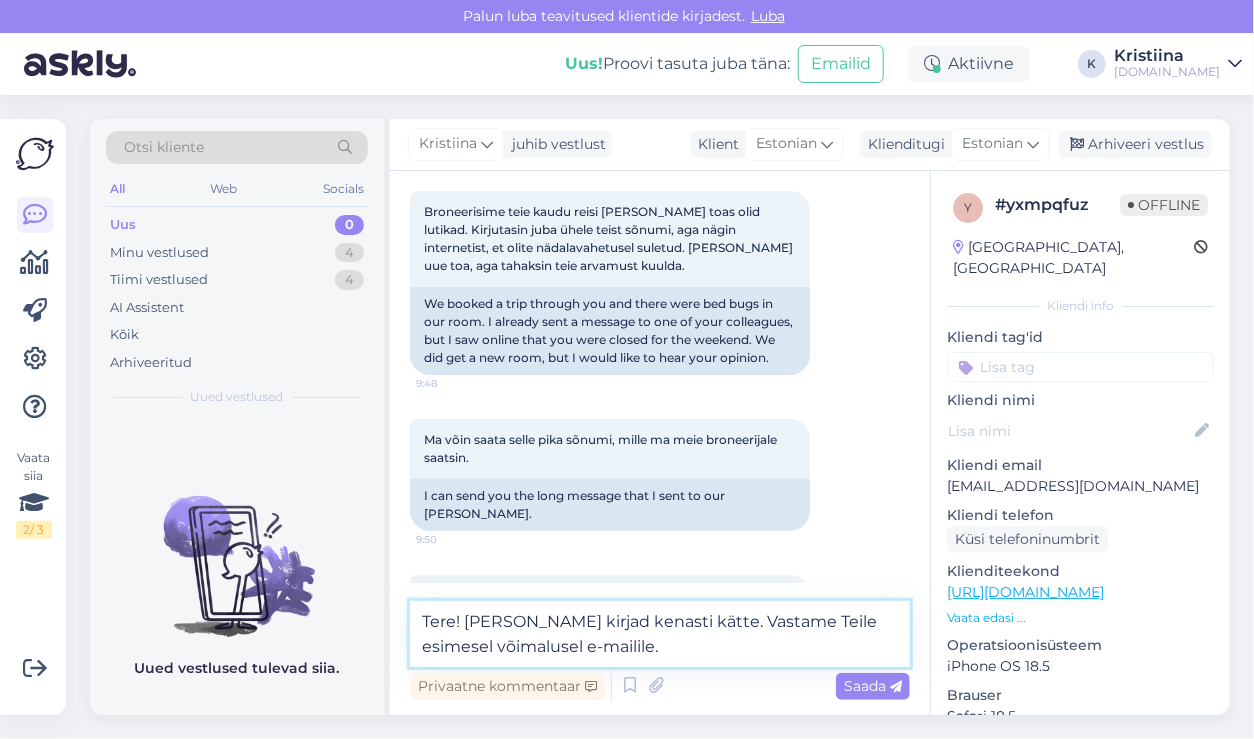 type on "Tere! [PERSON_NAME] kirjad kenasti kätte. Vastame Teile esimesel võimalusel e-mailile." 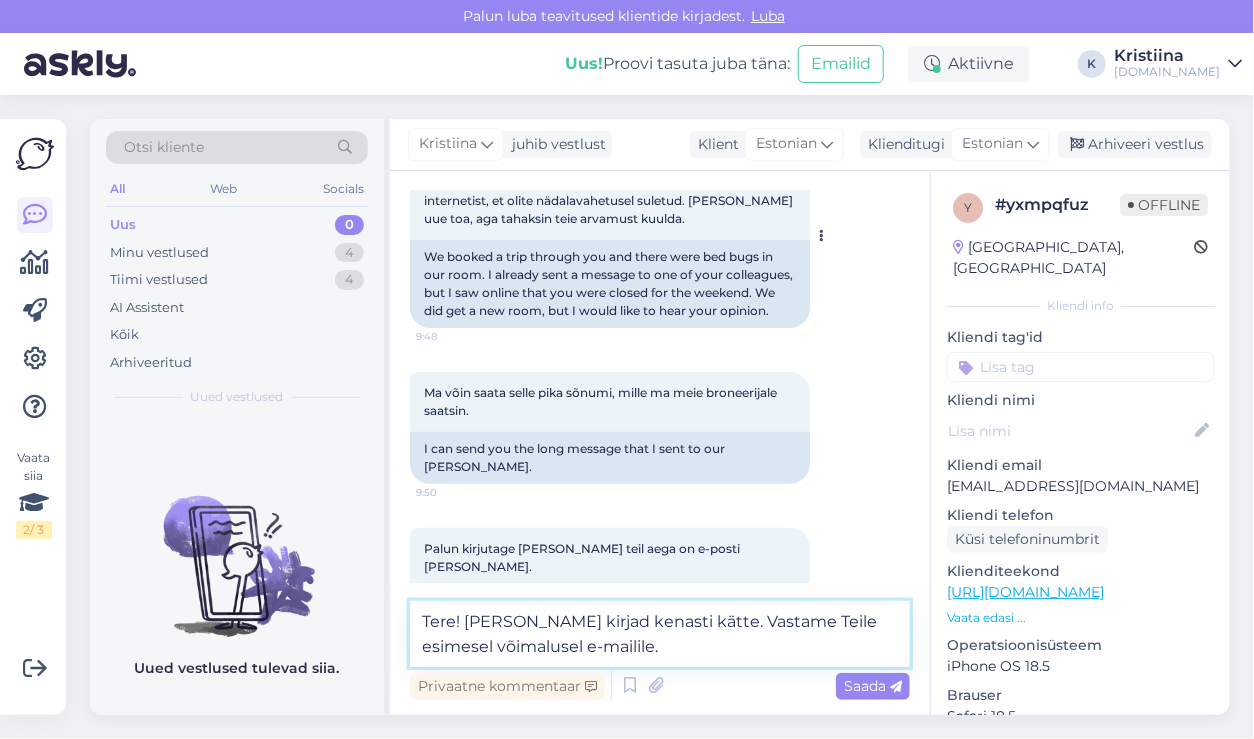 scroll, scrollTop: 177, scrollLeft: 0, axis: vertical 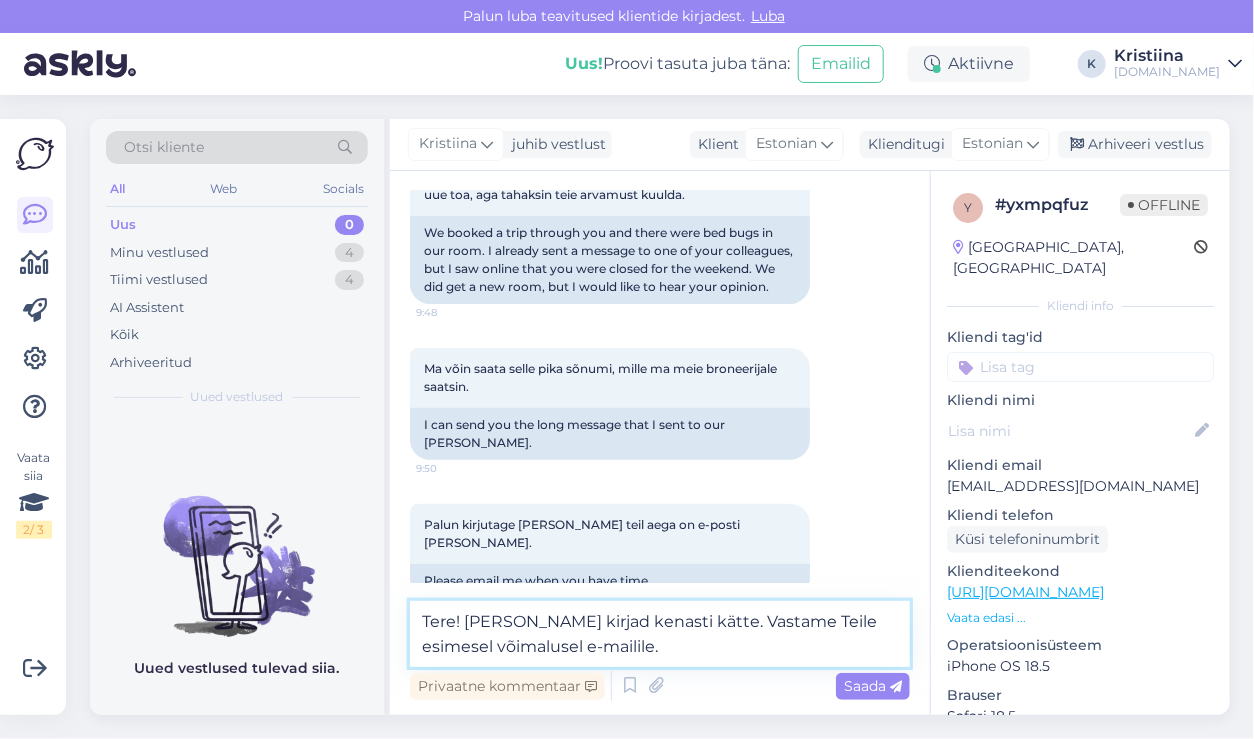 drag, startPoint x: 680, startPoint y: 652, endPoint x: 386, endPoint y: 607, distance: 297.42395 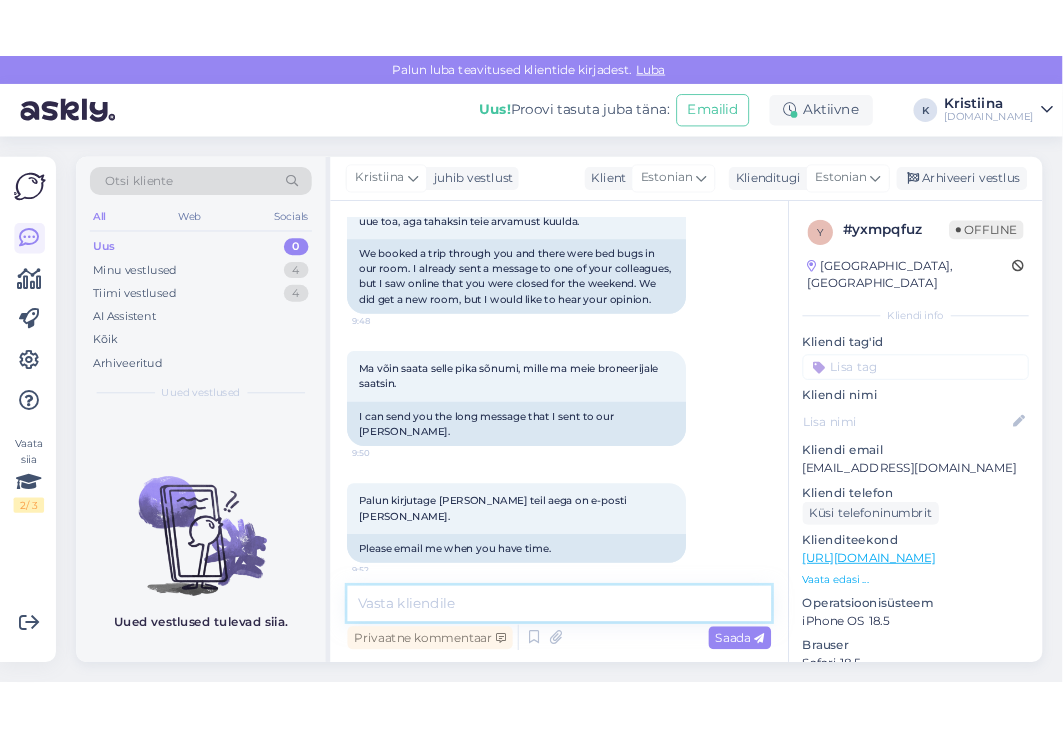 scroll, scrollTop: 153, scrollLeft: 0, axis: vertical 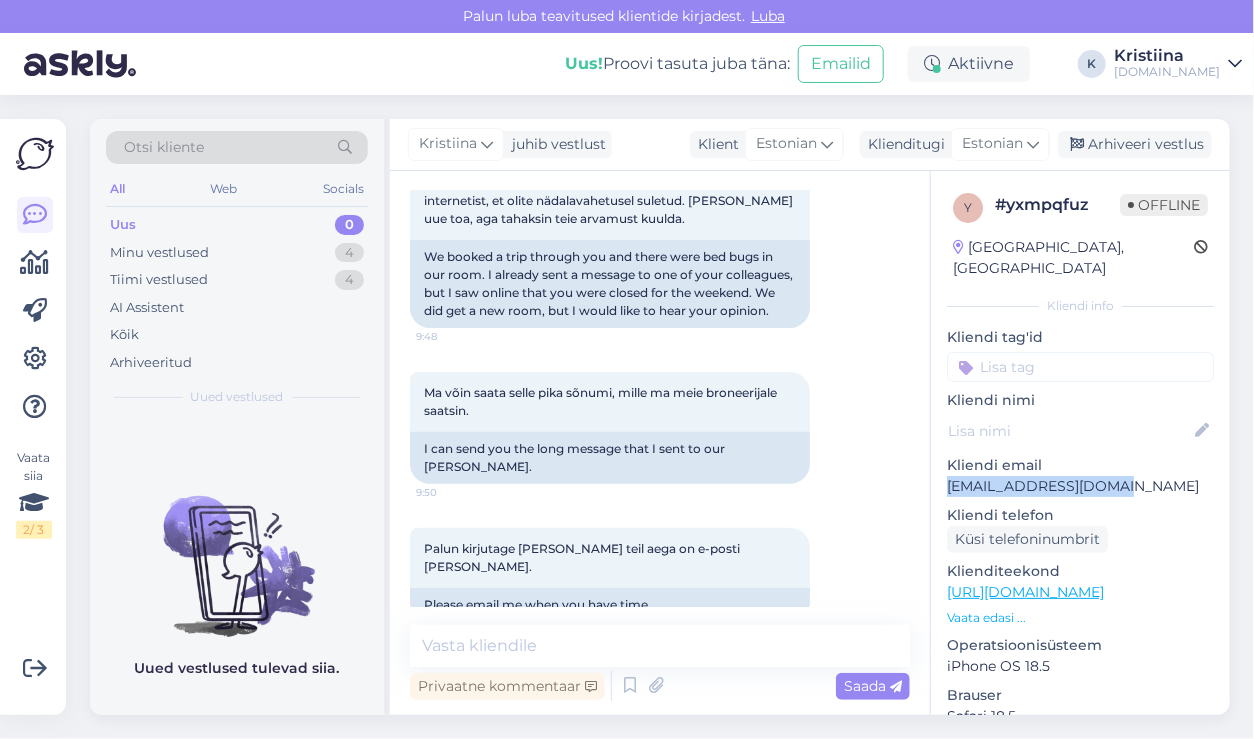 drag, startPoint x: 1156, startPoint y: 467, endPoint x: 947, endPoint y: 468, distance: 209.0024 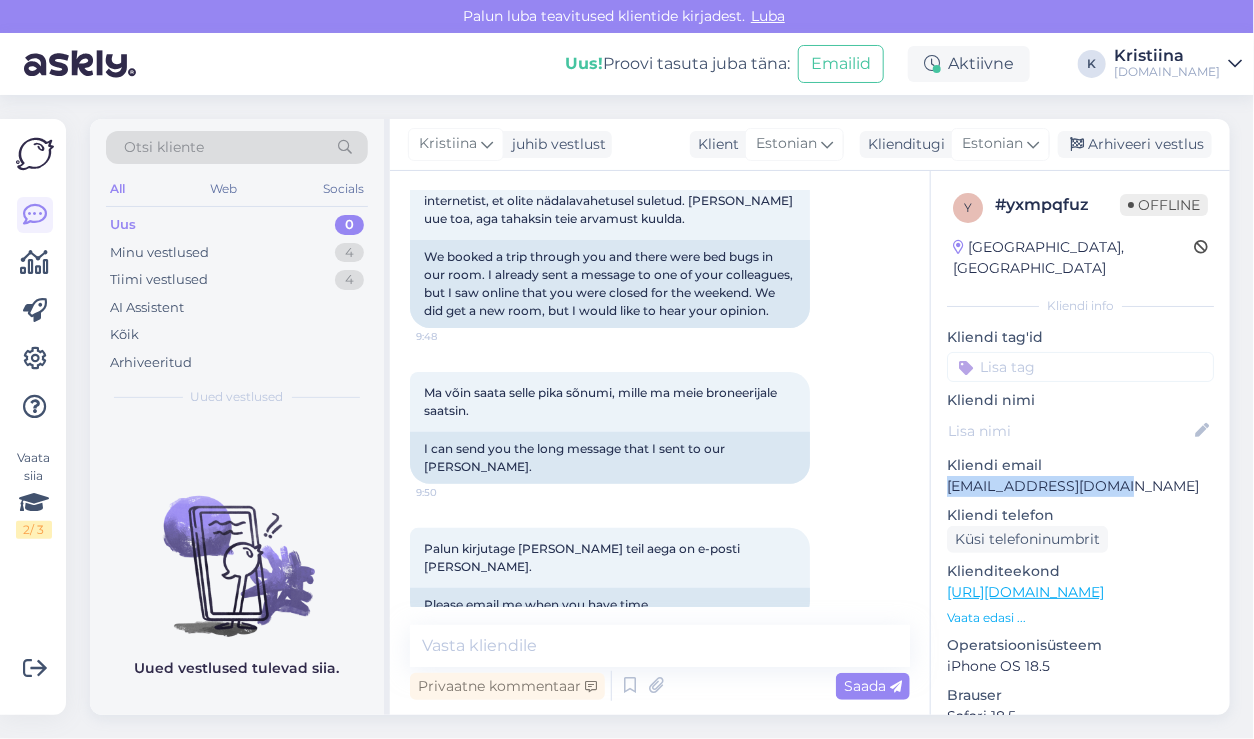 click on "[EMAIL_ADDRESS][DOMAIN_NAME]" at bounding box center [1080, 486] 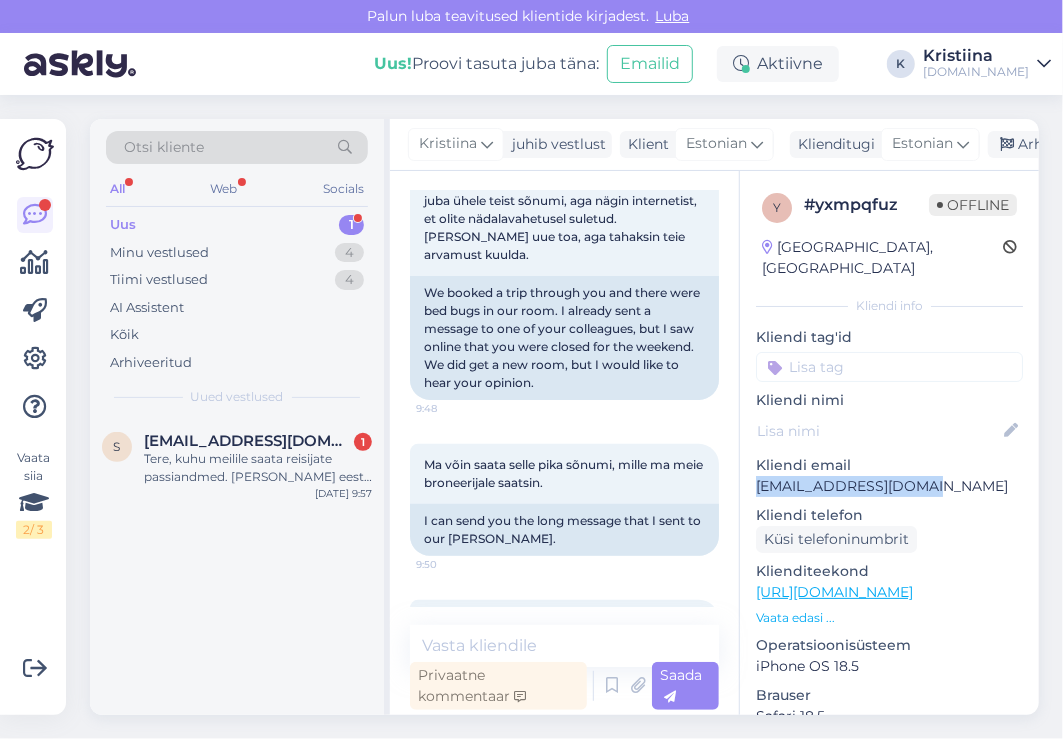 scroll, scrollTop: 177, scrollLeft: 0, axis: vertical 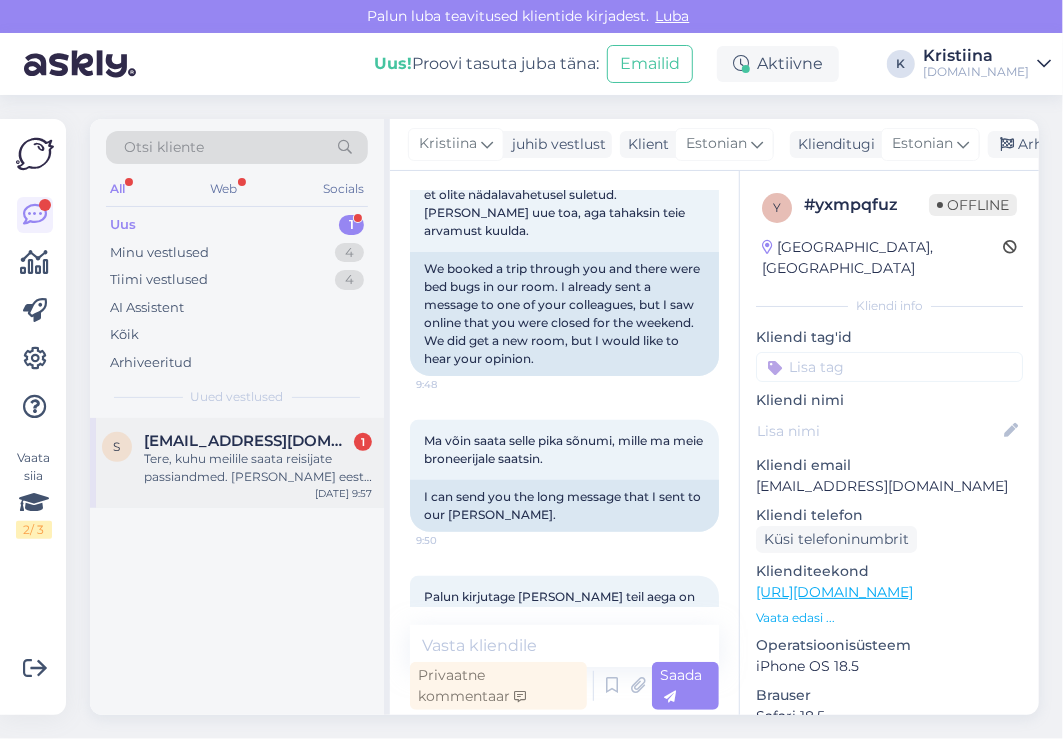 click on "Tere, kuhu meilile saata reisijate passiandmed. [PERSON_NAME] eest on tasutud." at bounding box center [258, 468] 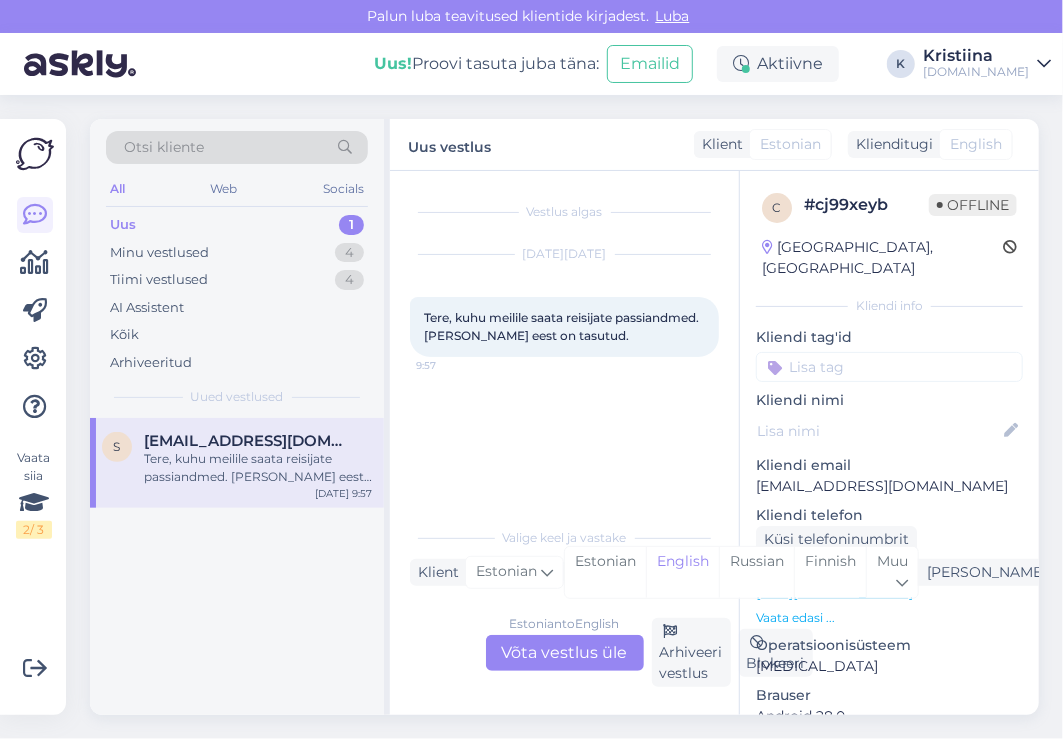 click on "Estonian  to  English Võta vestlus üle" at bounding box center (565, 653) 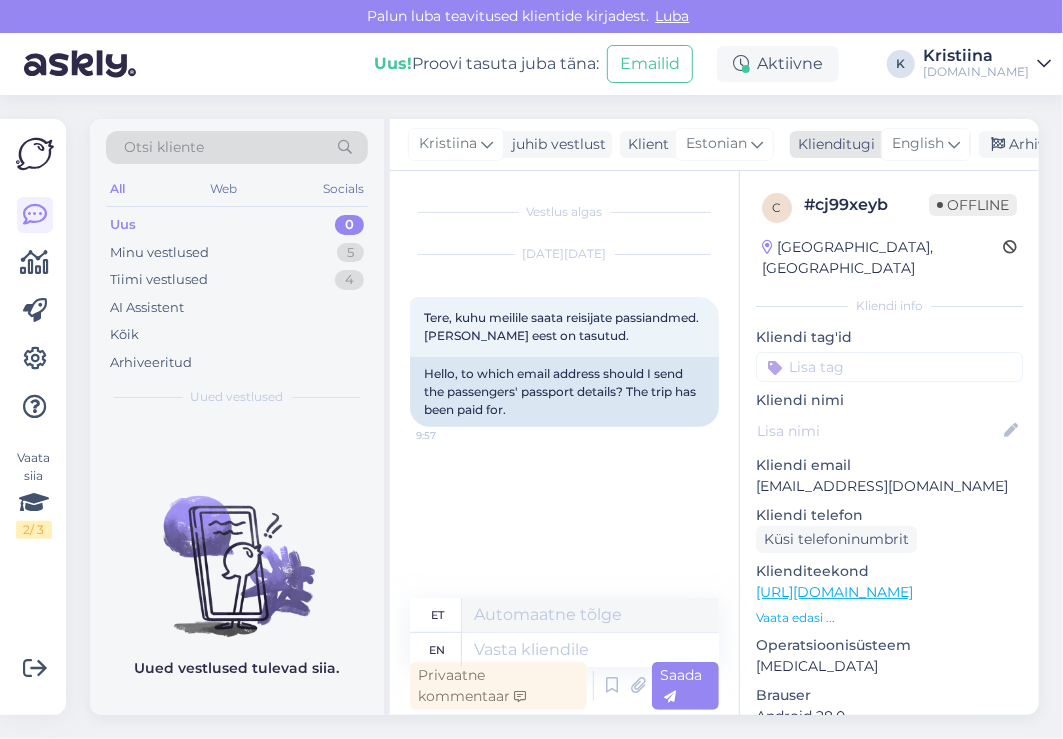 click on "English" at bounding box center [918, 144] 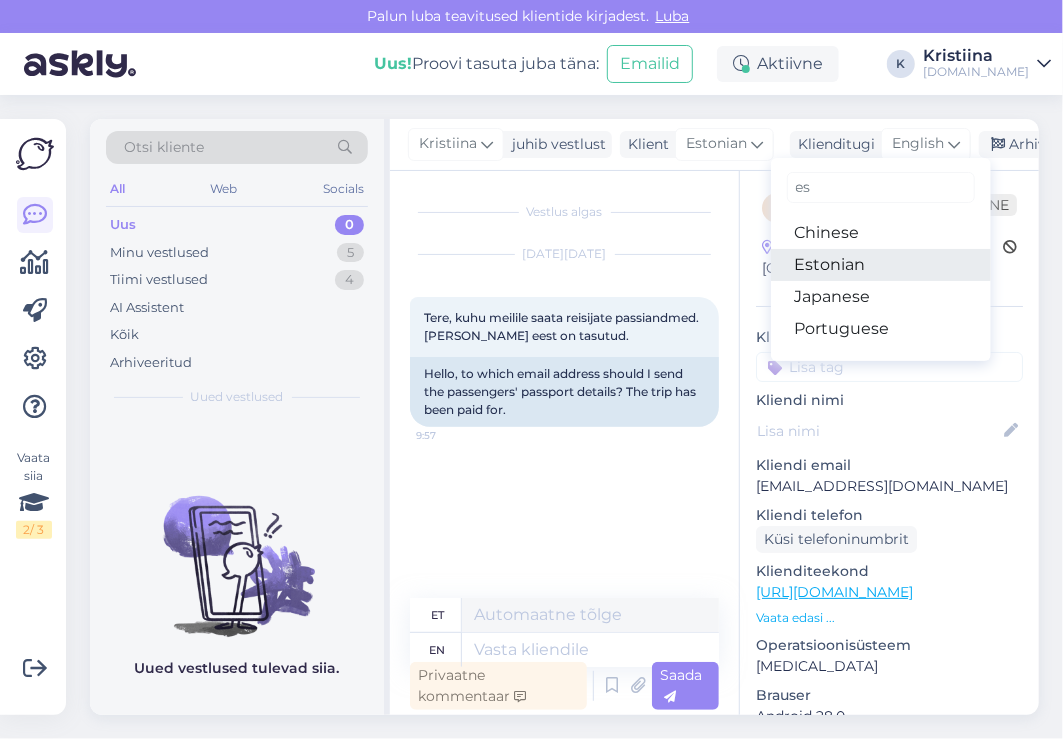 click on "Estonian" at bounding box center (881, 265) 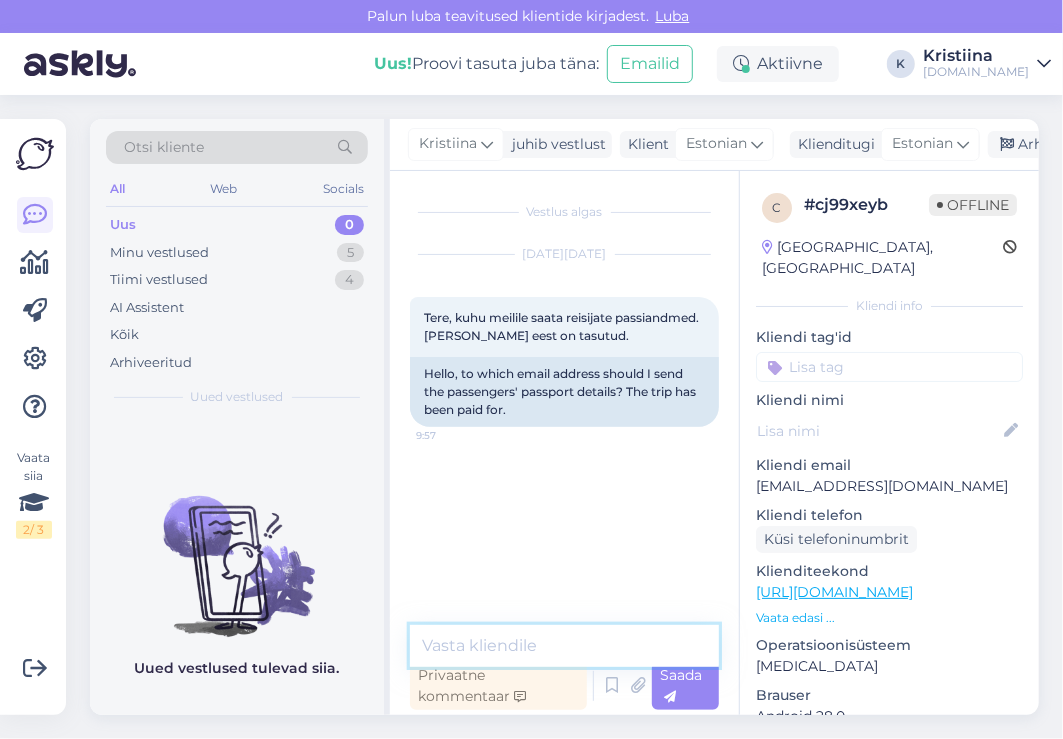 click at bounding box center (564, 646) 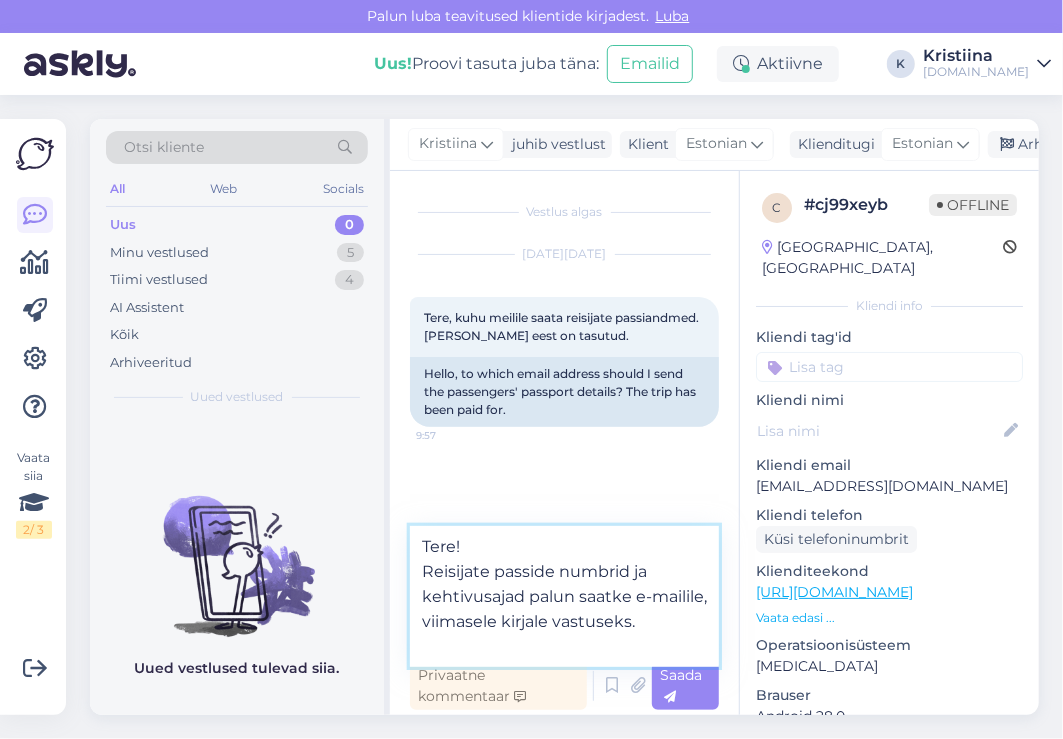 type on "Tere!
Reisijate passide numbrid ja kehtivusajad palun saatke e-mailile, viimasele kirjale vastuseks." 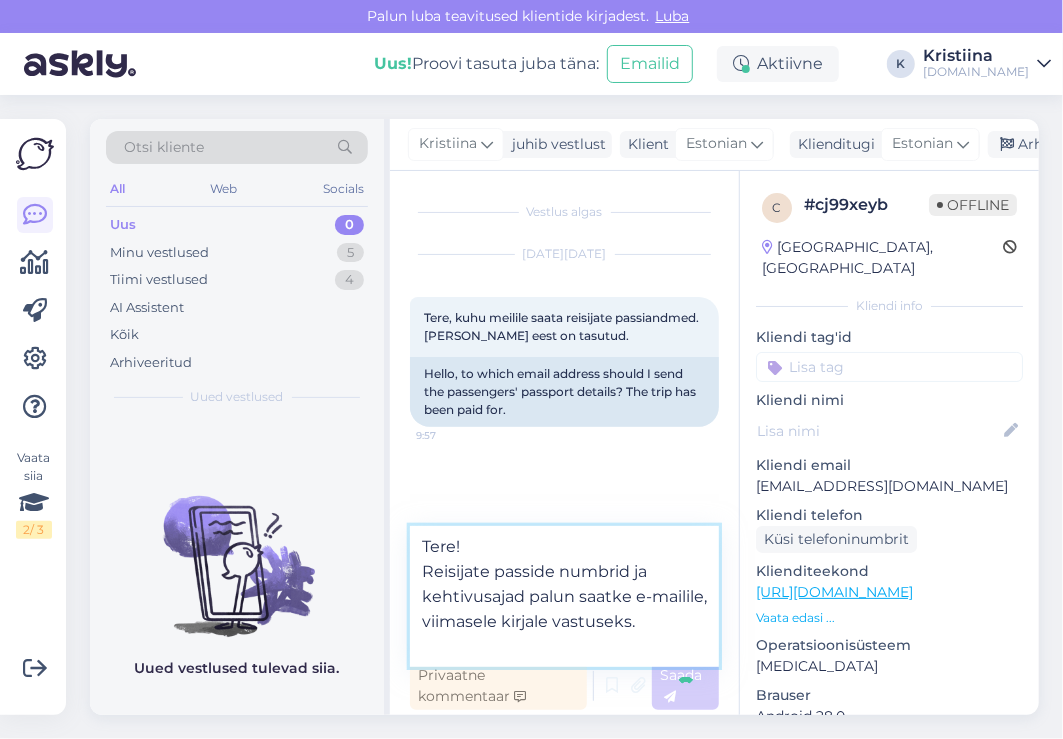 type 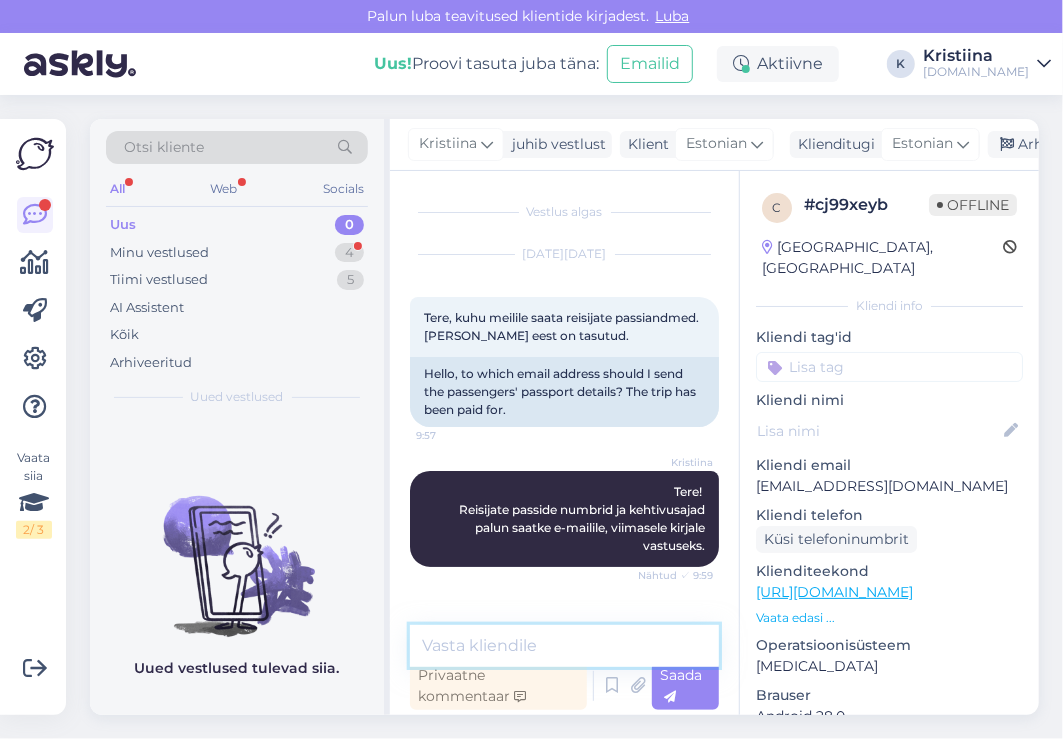 scroll, scrollTop: 67, scrollLeft: 0, axis: vertical 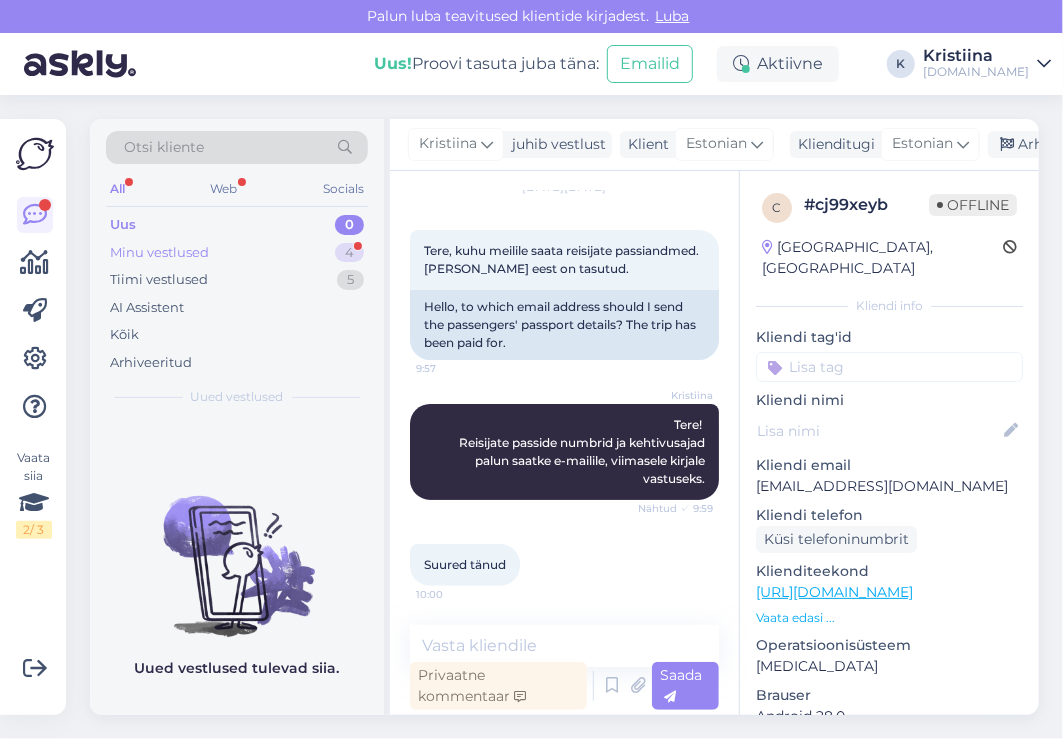 click on "Minu vestlused 4" at bounding box center (237, 253) 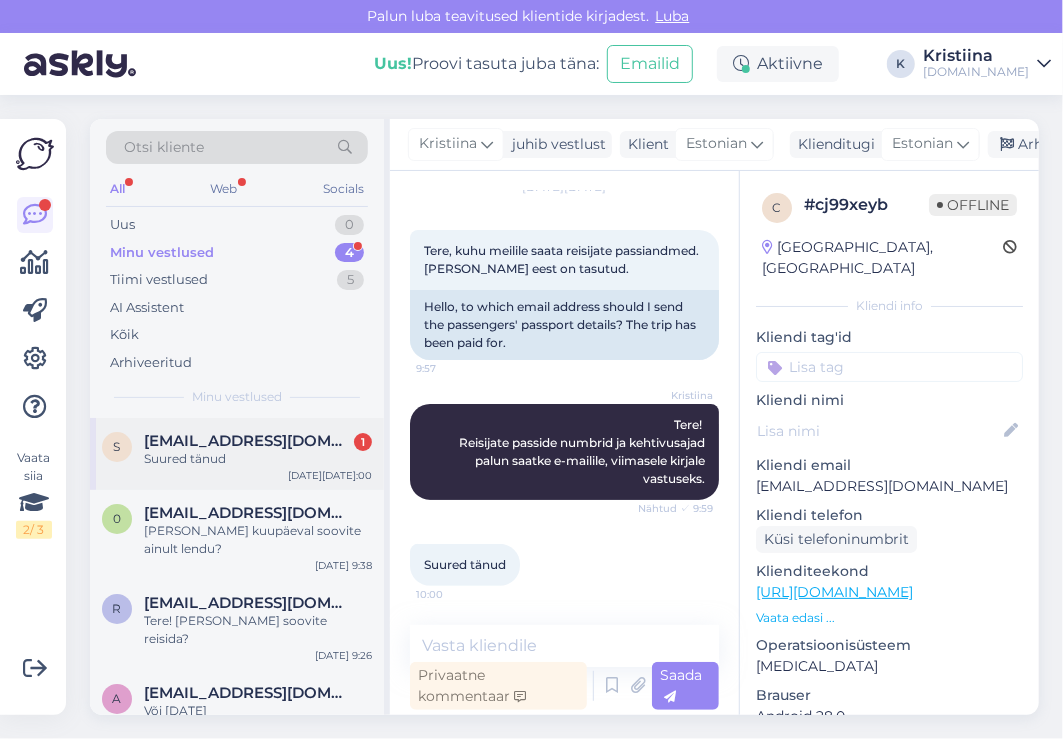 click on "[EMAIL_ADDRESS][DOMAIN_NAME]" at bounding box center [248, 441] 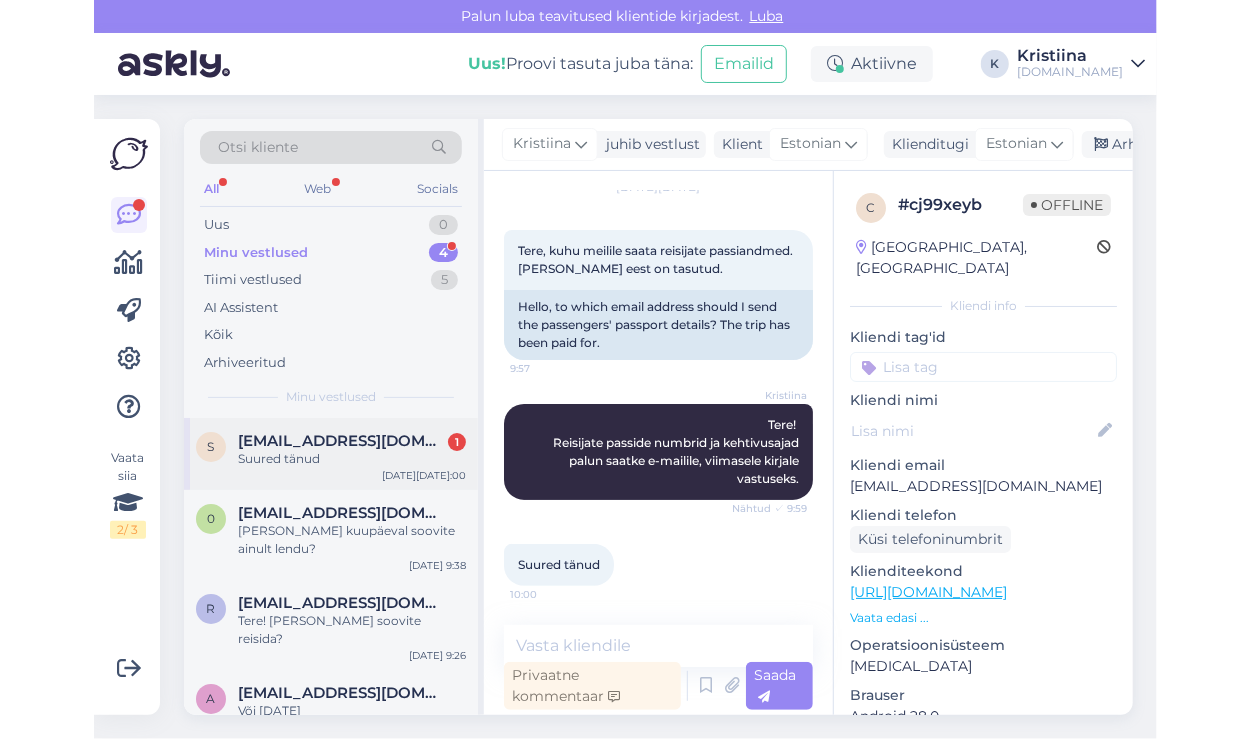 scroll, scrollTop: 67, scrollLeft: 0, axis: vertical 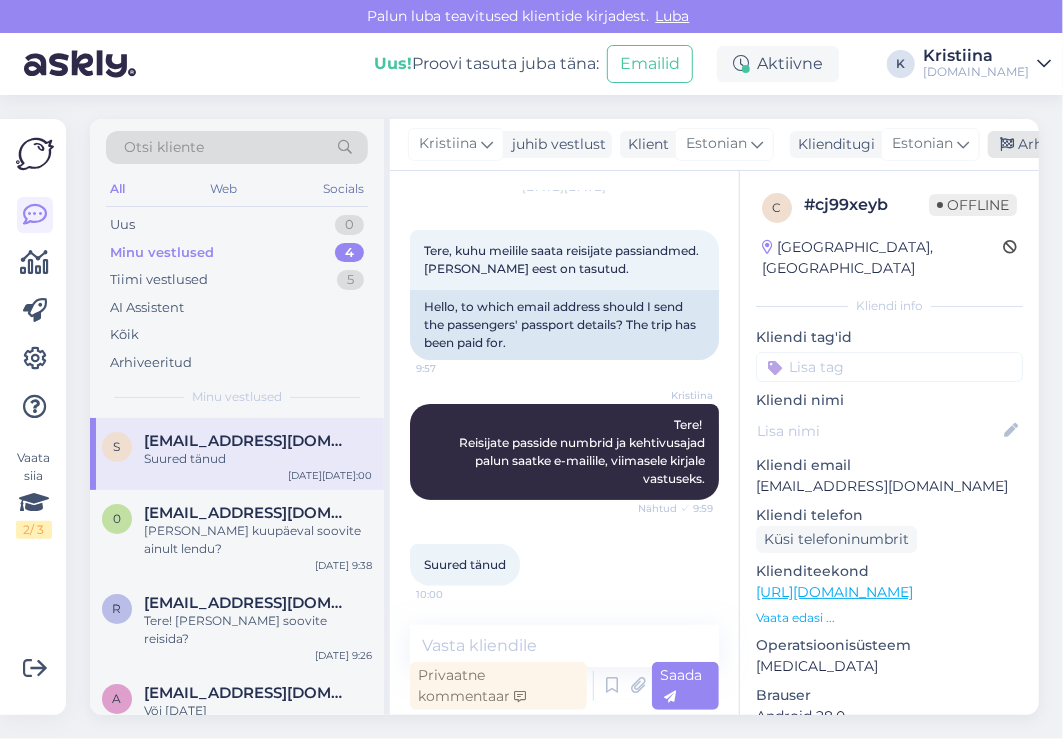 click on "Arhiveeri vestlus" at bounding box center (1065, 144) 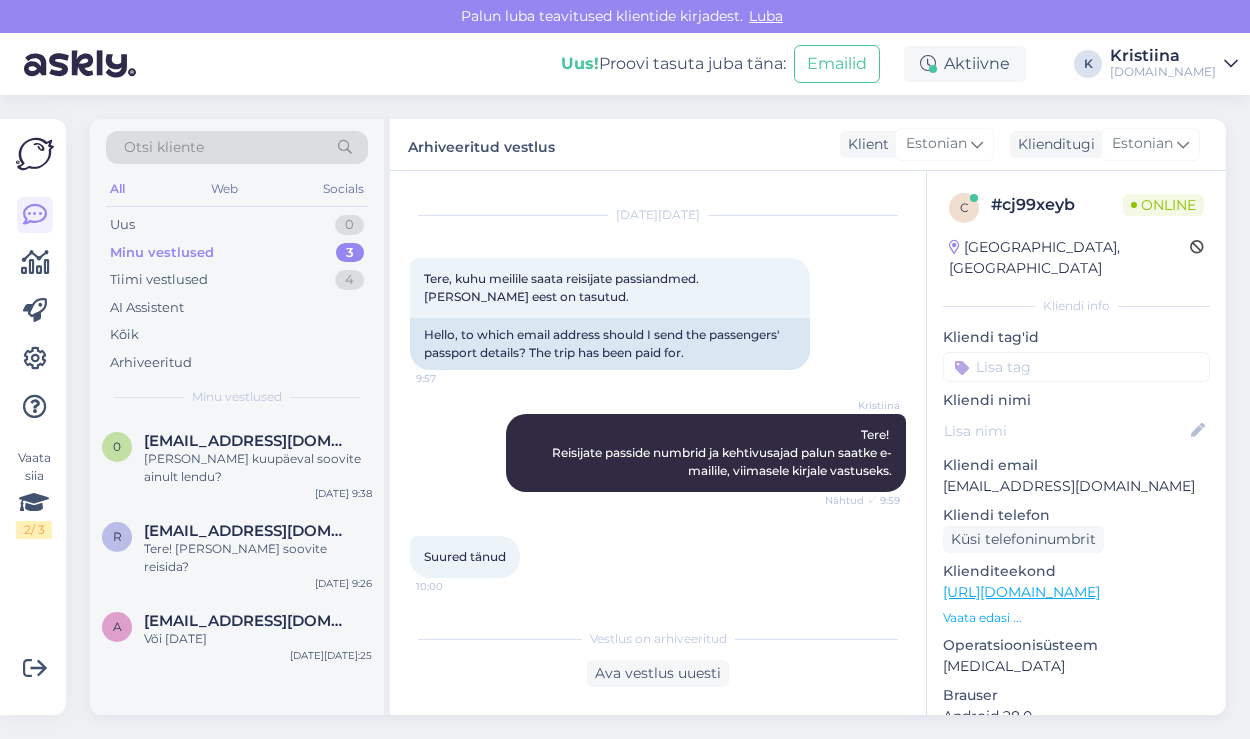 scroll, scrollTop: 38, scrollLeft: 0, axis: vertical 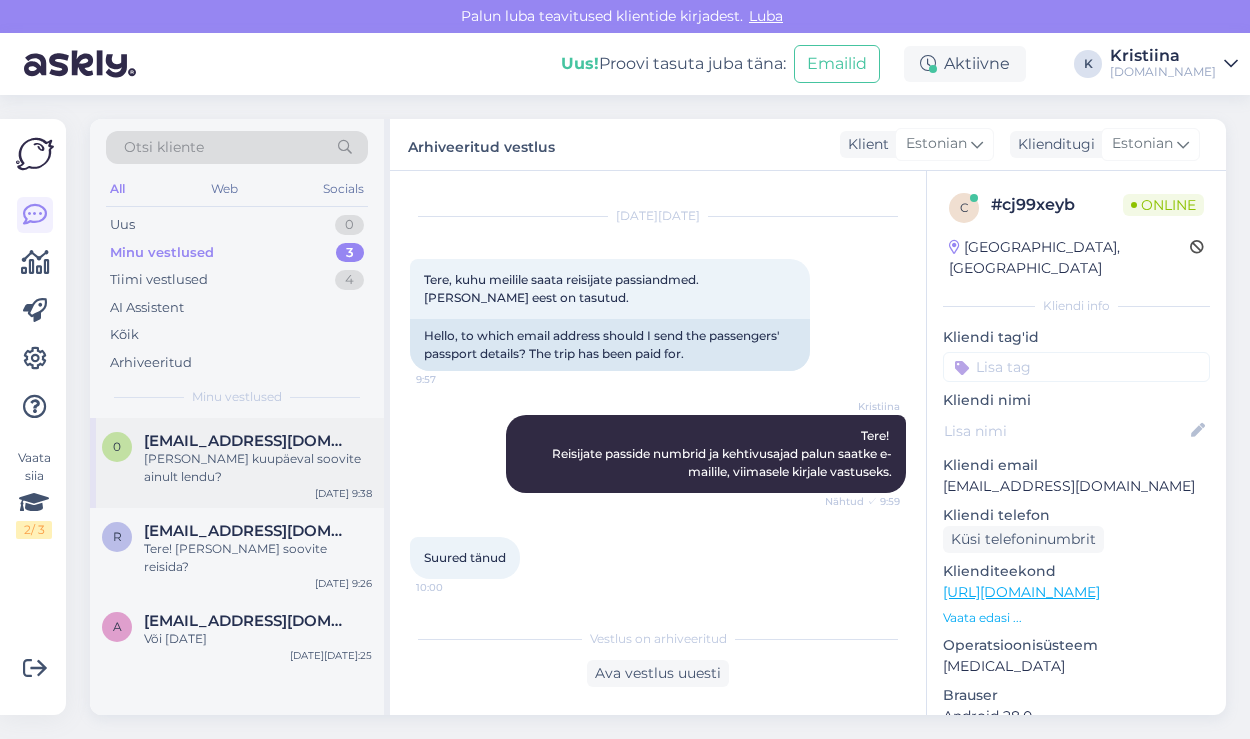 click on "[PERSON_NAME] kuupäeval soovite ainult lendu?" at bounding box center [258, 468] 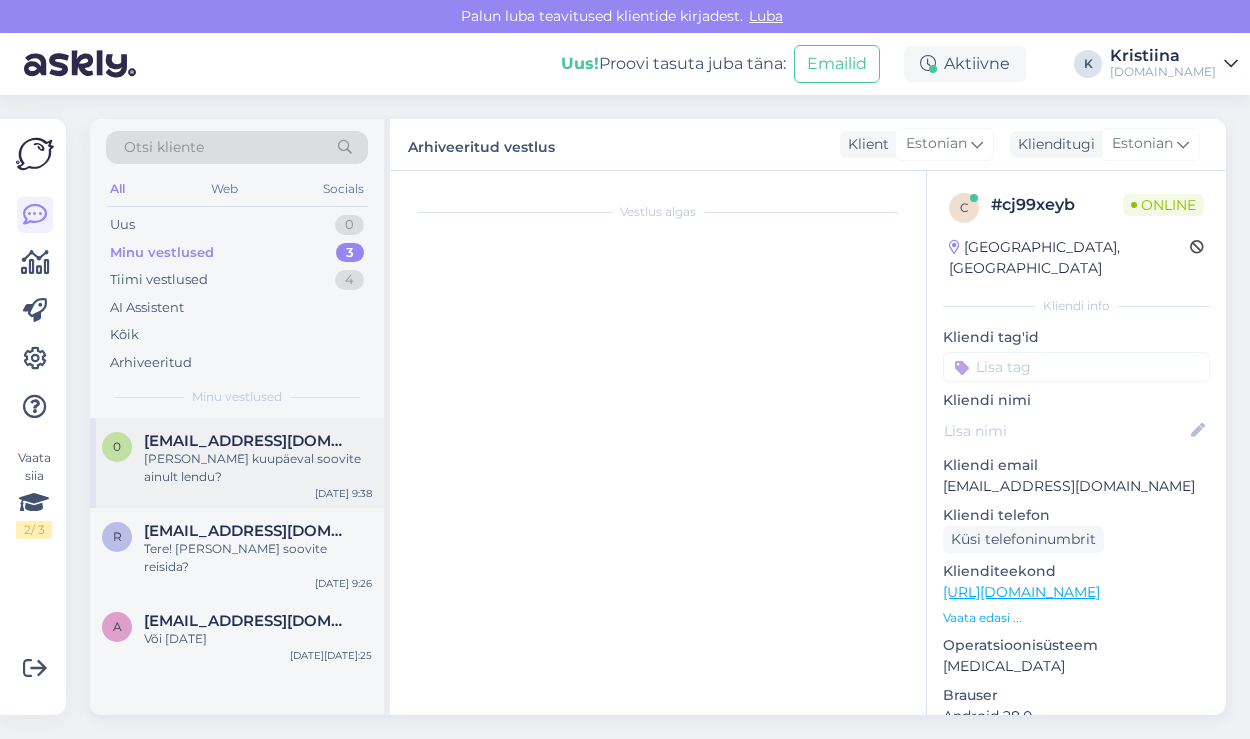 scroll, scrollTop: 1050, scrollLeft: 0, axis: vertical 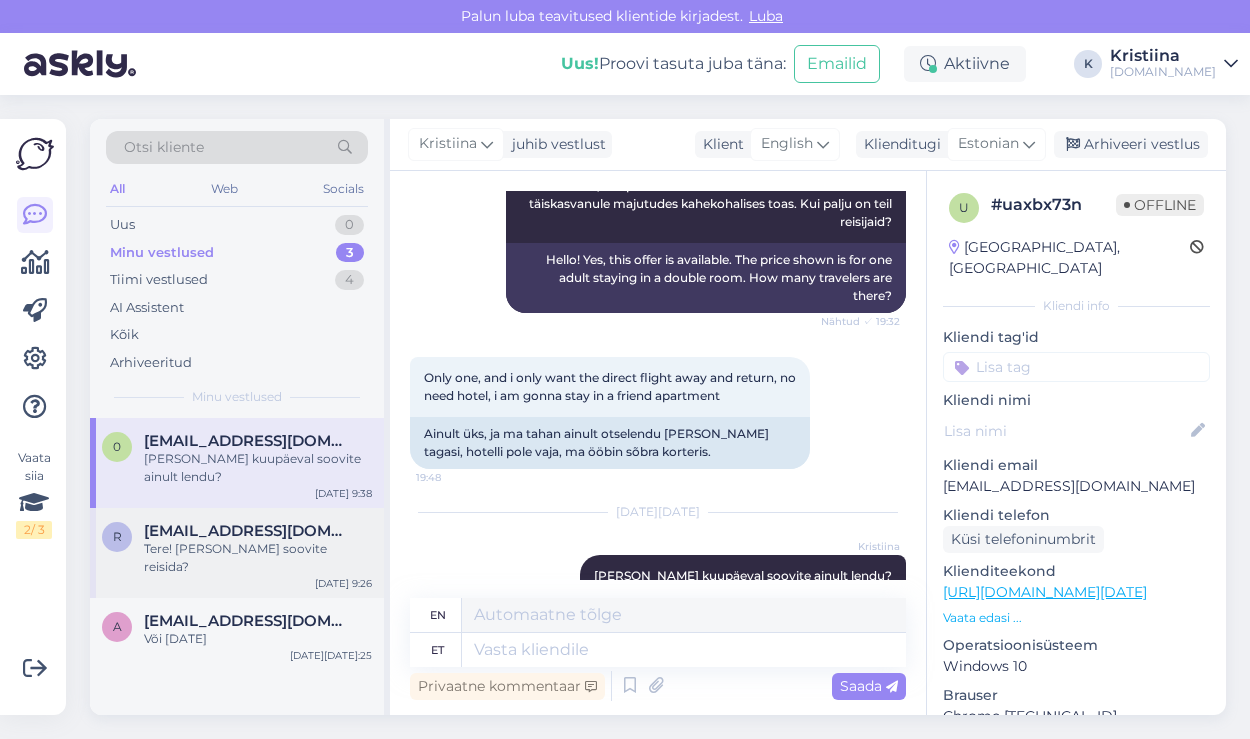 click on "Tere!
[PERSON_NAME] soovite reisida?" at bounding box center (258, 558) 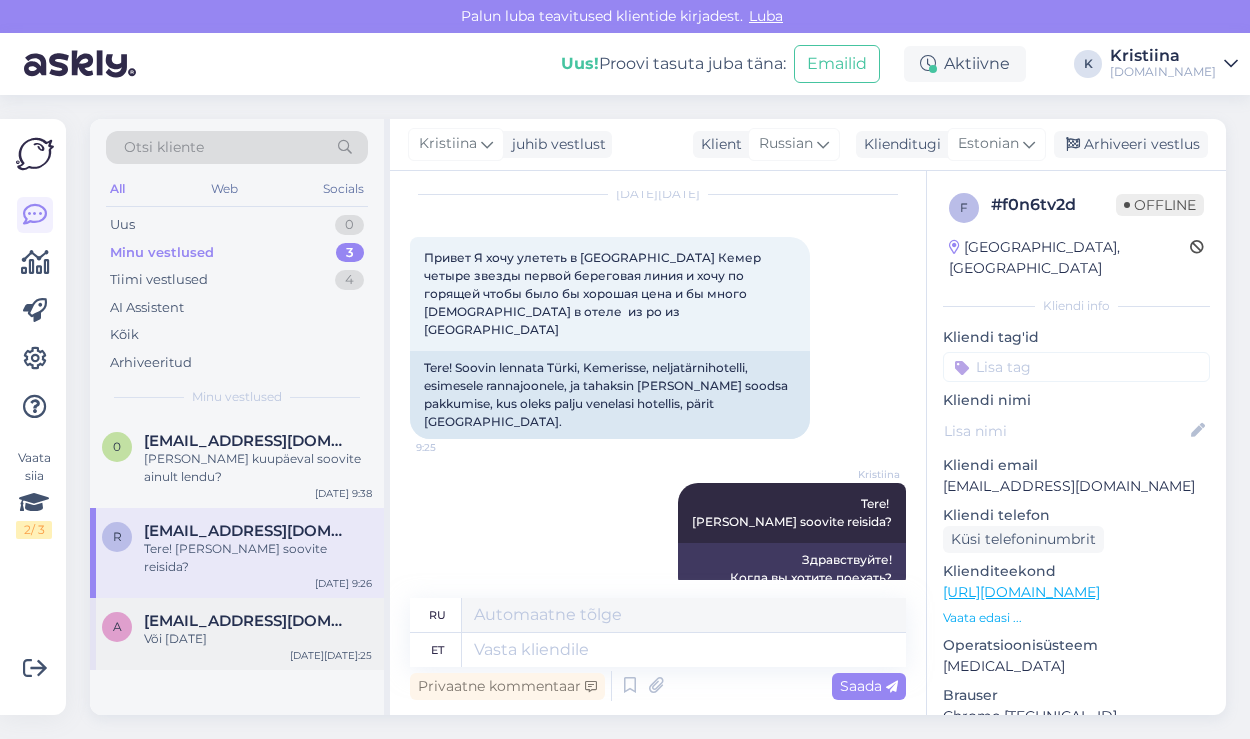 click on "a [EMAIL_ADDRESS][DOMAIN_NAME] Või [DATE] [DATE] 20:25" at bounding box center (237, 634) 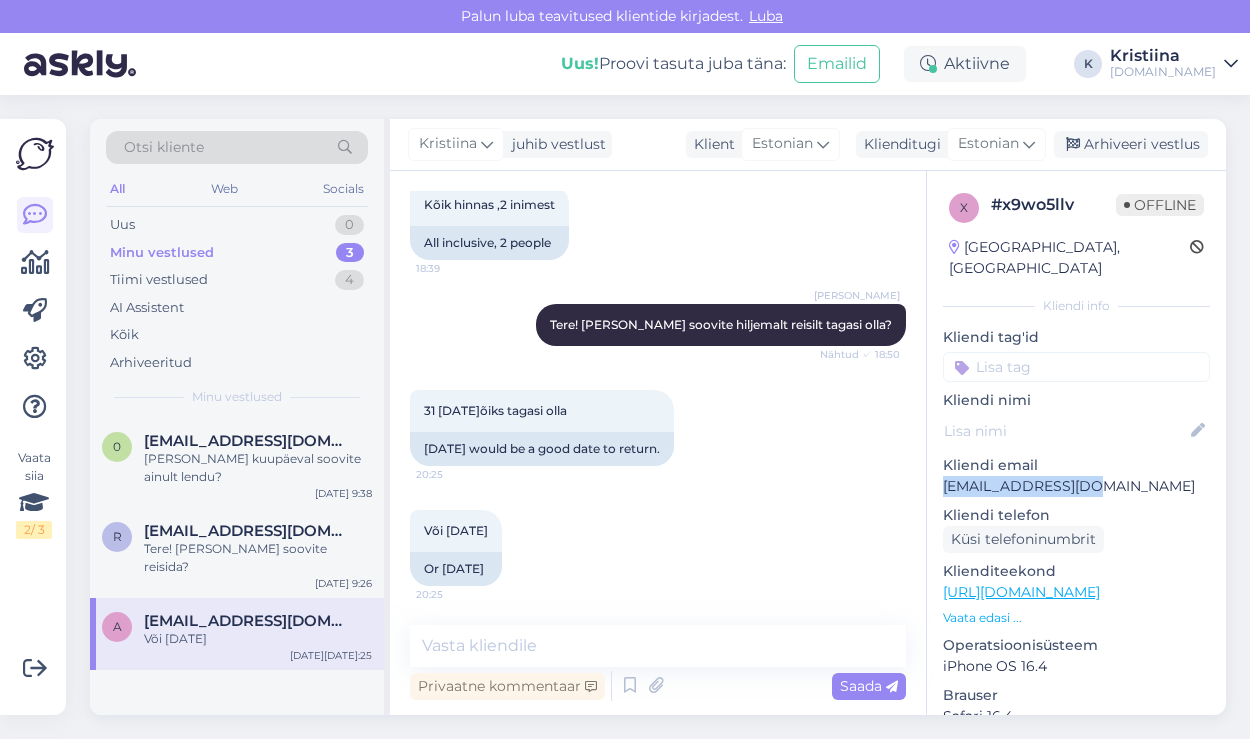 drag, startPoint x: 1093, startPoint y: 470, endPoint x: 945, endPoint y: 464, distance: 148.12157 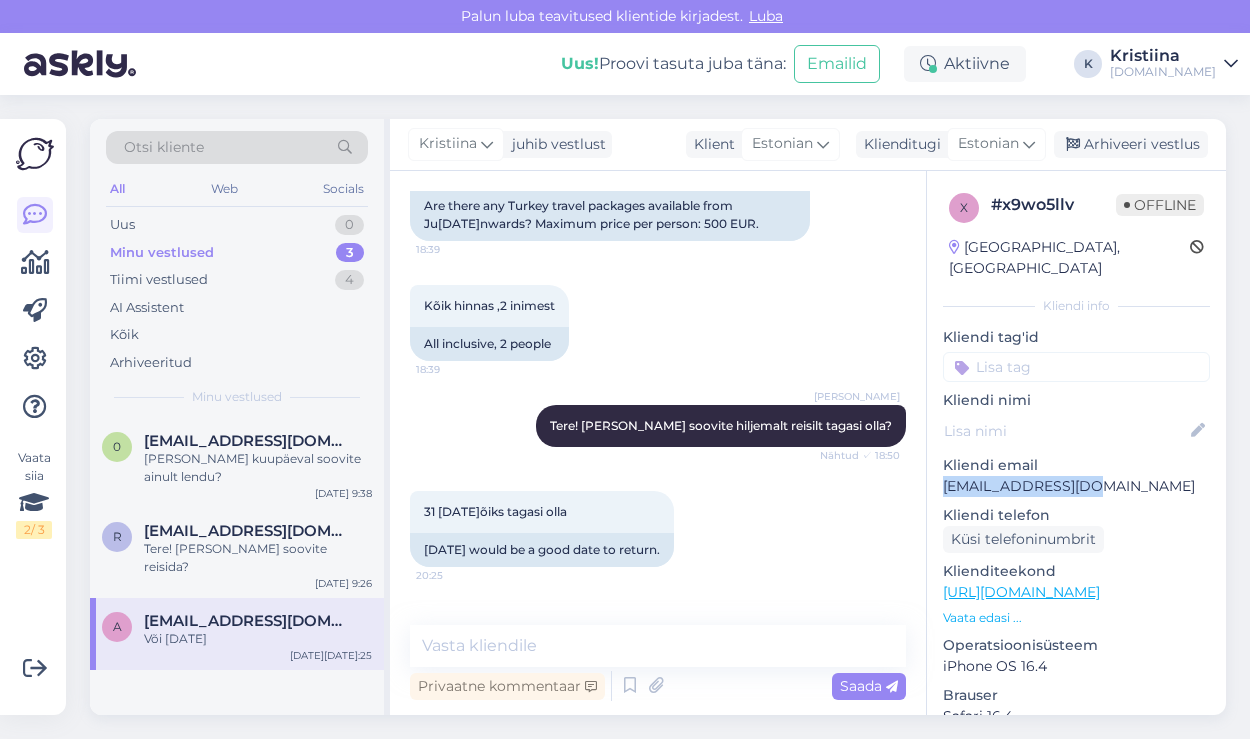 scroll, scrollTop: 167, scrollLeft: 0, axis: vertical 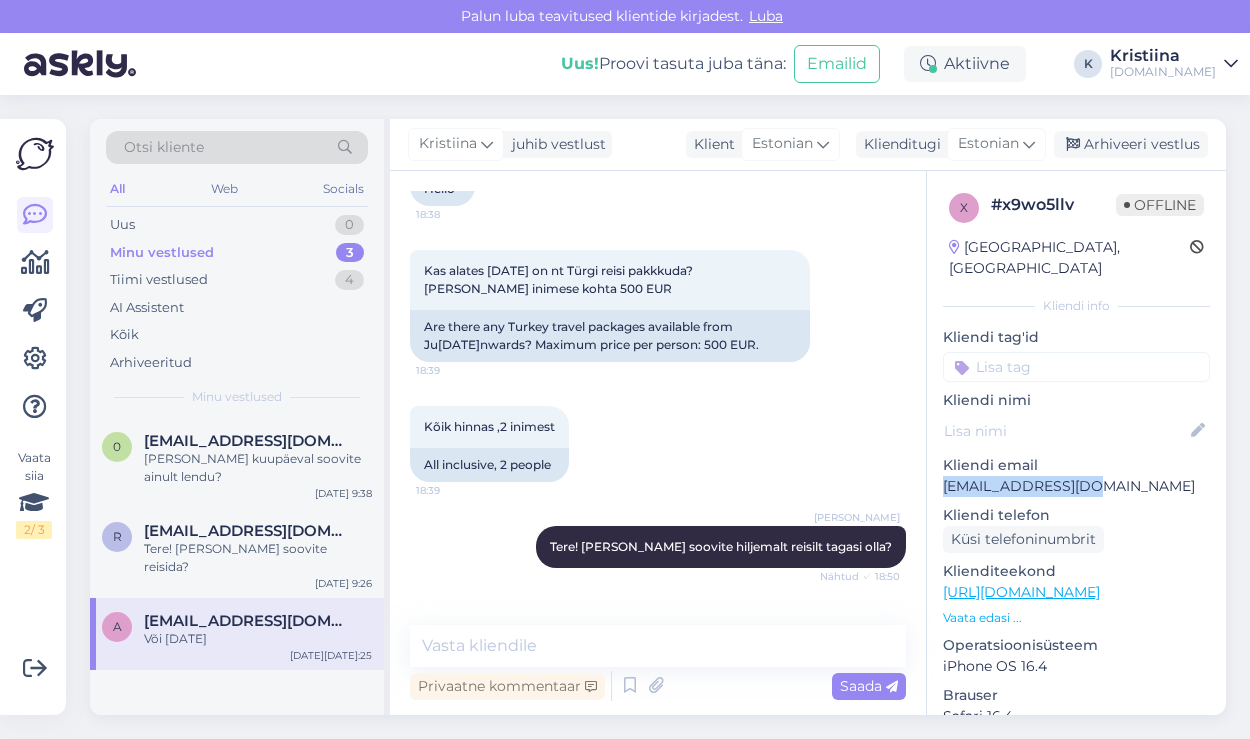 copy on "[EMAIL_ADDRESS][DOMAIN_NAME]" 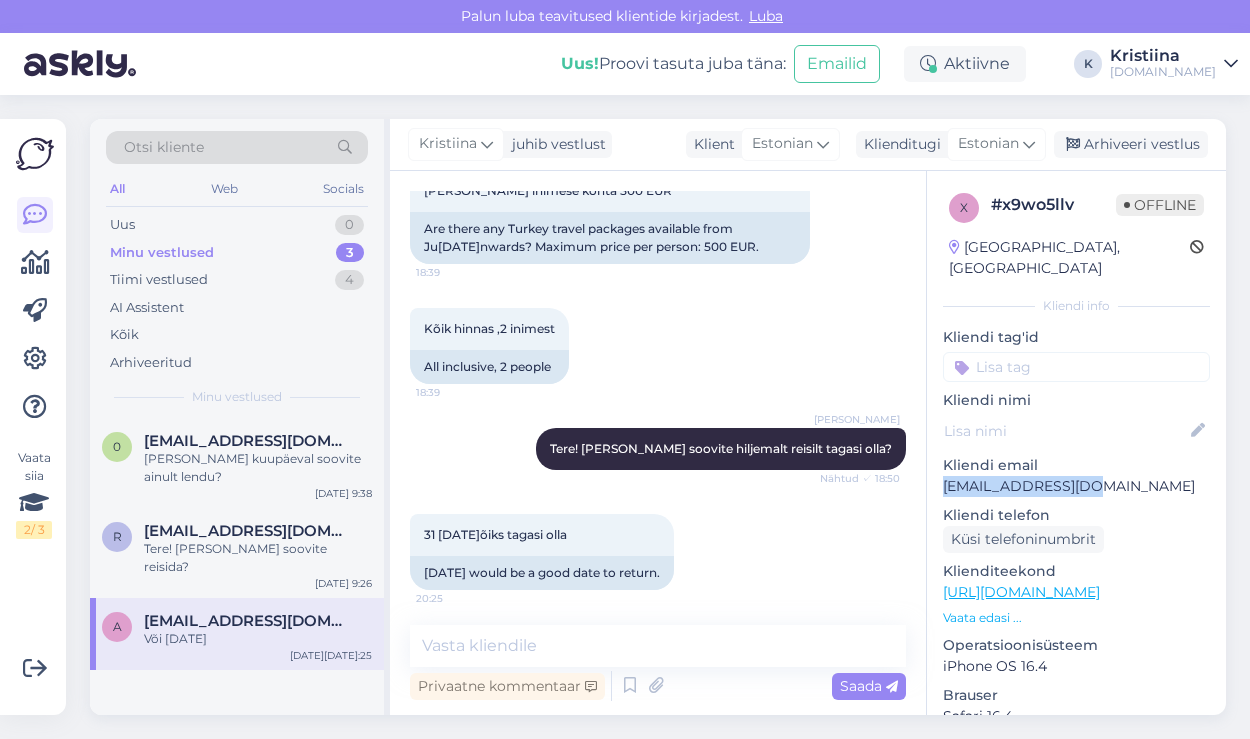 scroll, scrollTop: 389, scrollLeft: 0, axis: vertical 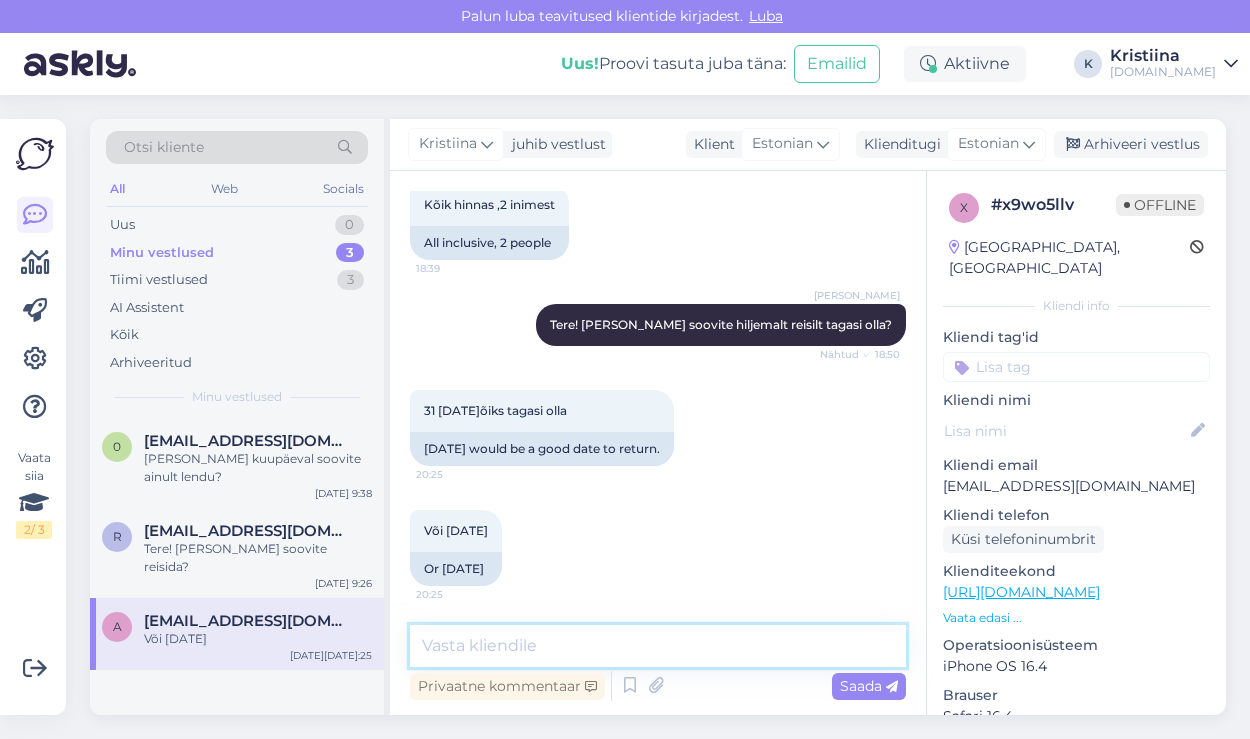 click at bounding box center [658, 646] 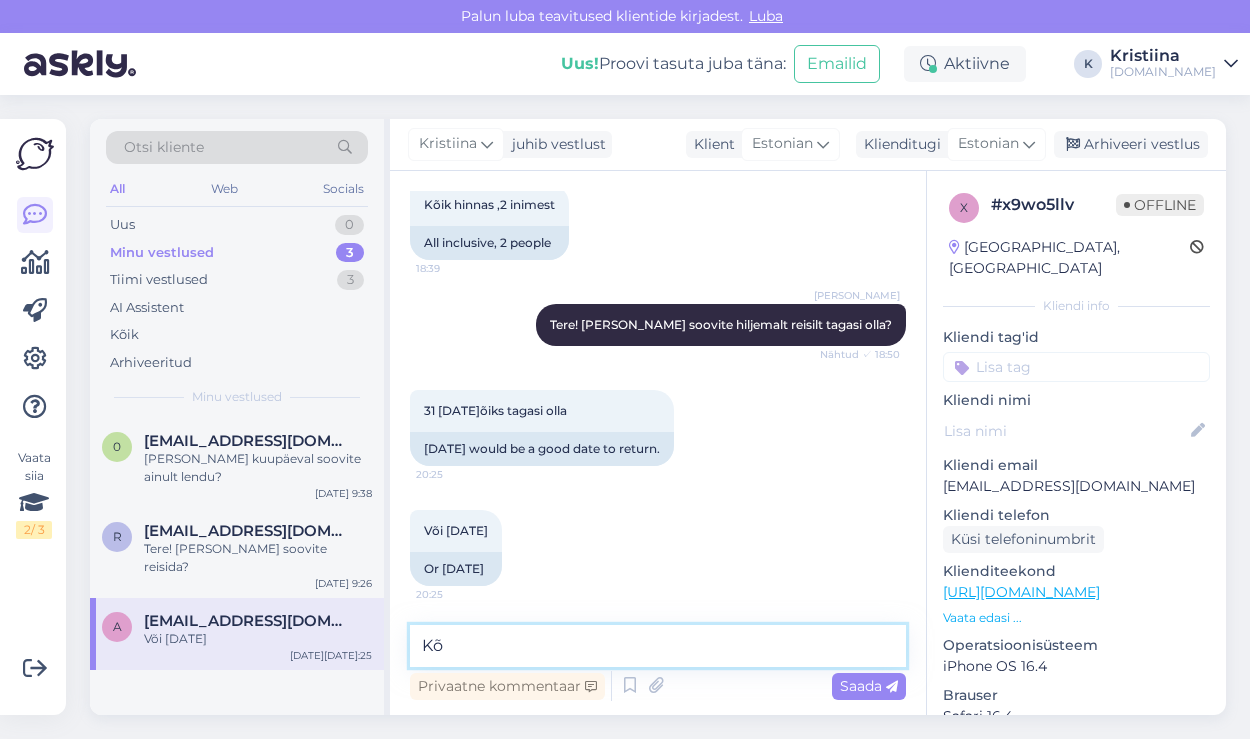 type on "K" 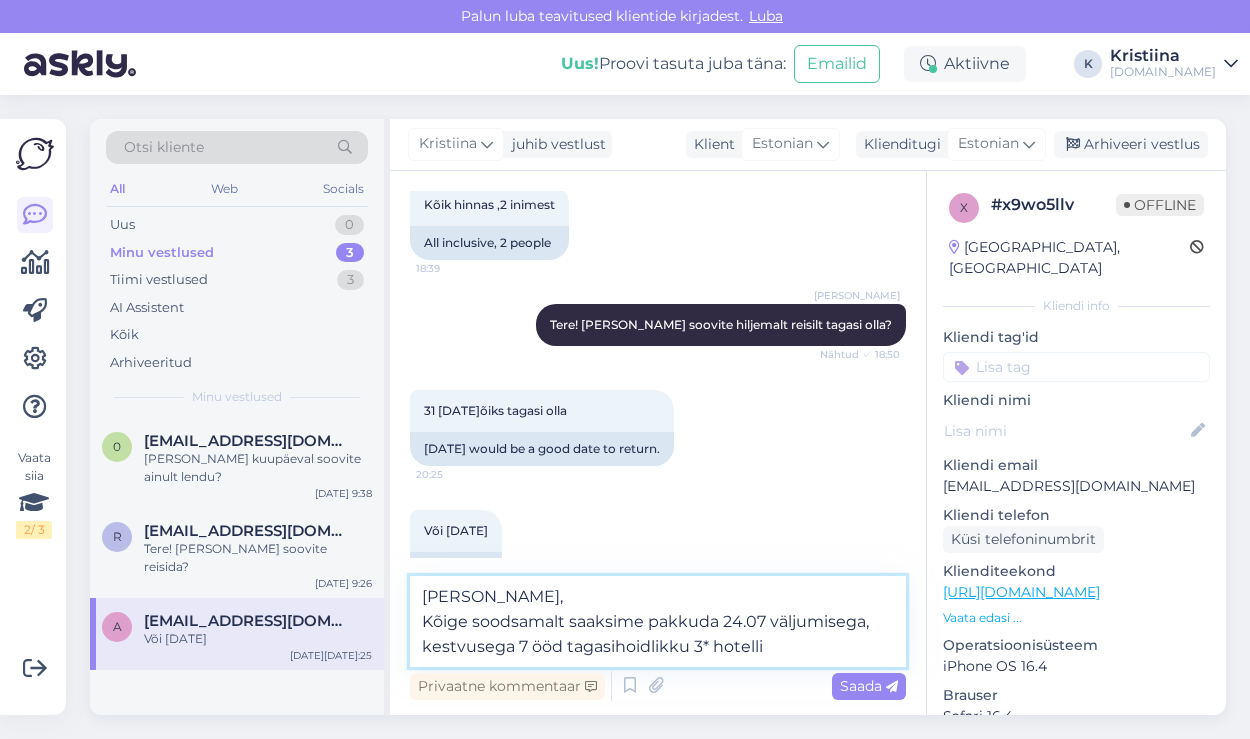 paste on "[GEOGRAPHIC_DATA] (Ex.[US_STATE][GEOGRAPHIC_DATA]) 3*" 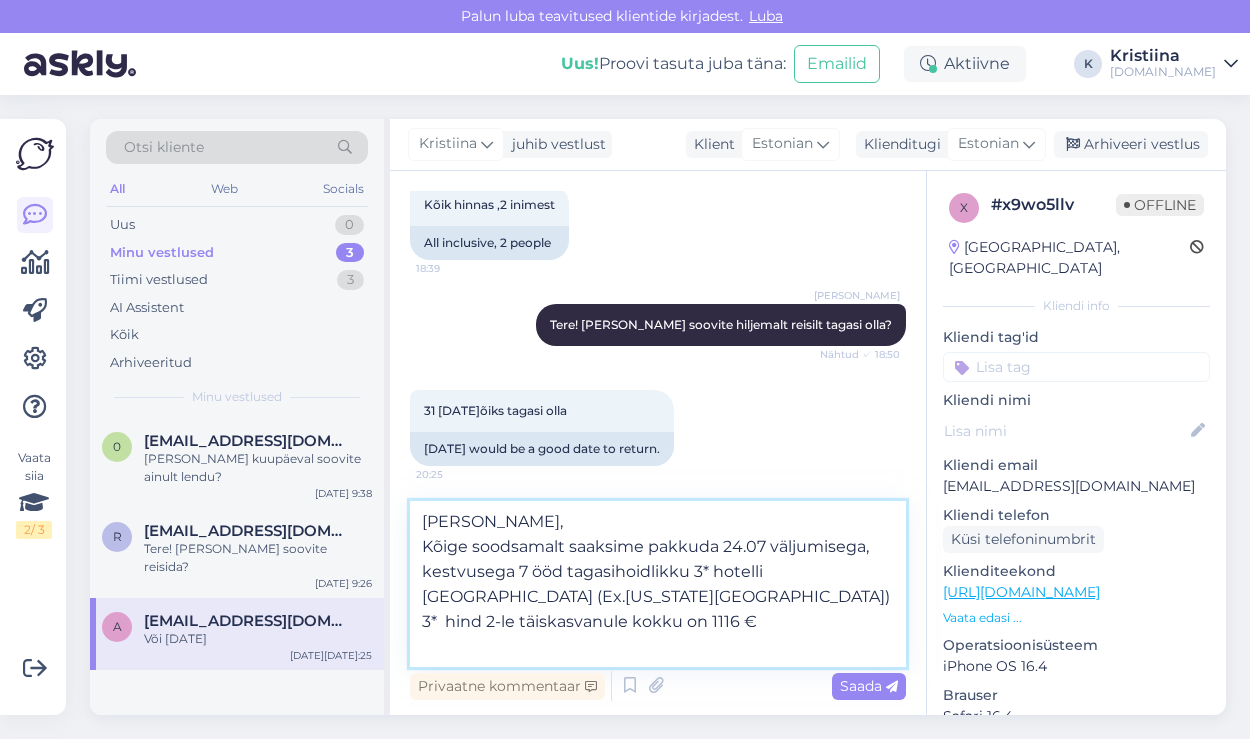 paste on "[URL][DOMAIN_NAME]" 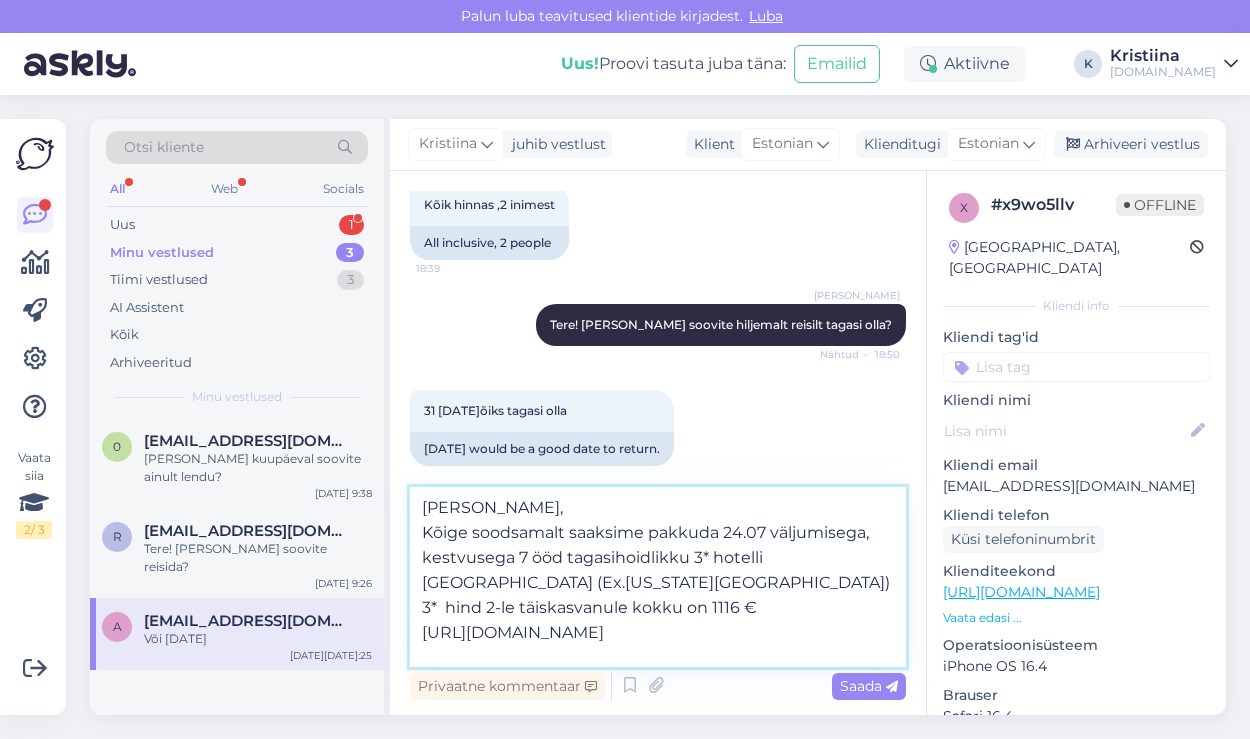 scroll, scrollTop: 25, scrollLeft: 0, axis: vertical 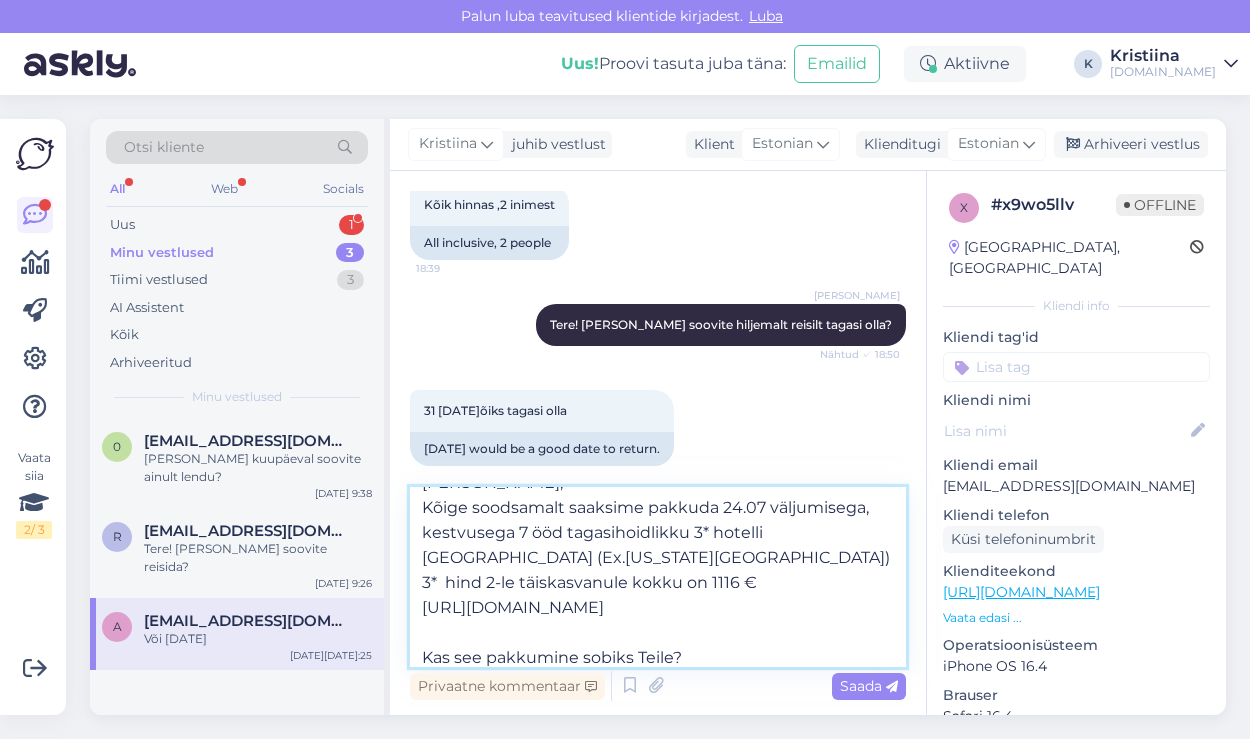 type on "[PERSON_NAME],
Kõige soodsamalt saaksime pakkuda 24.07 väljumisega, kestvusega 7 ööd tagasihoidlikku 3* hotelli [GEOGRAPHIC_DATA] (Ex.[US_STATE][GEOGRAPHIC_DATA]) 3*  hind 2-le täiskasvanule kokku on 1116 €
[URL][DOMAIN_NAME]
Kas see pakkumine sobiks Teile?" 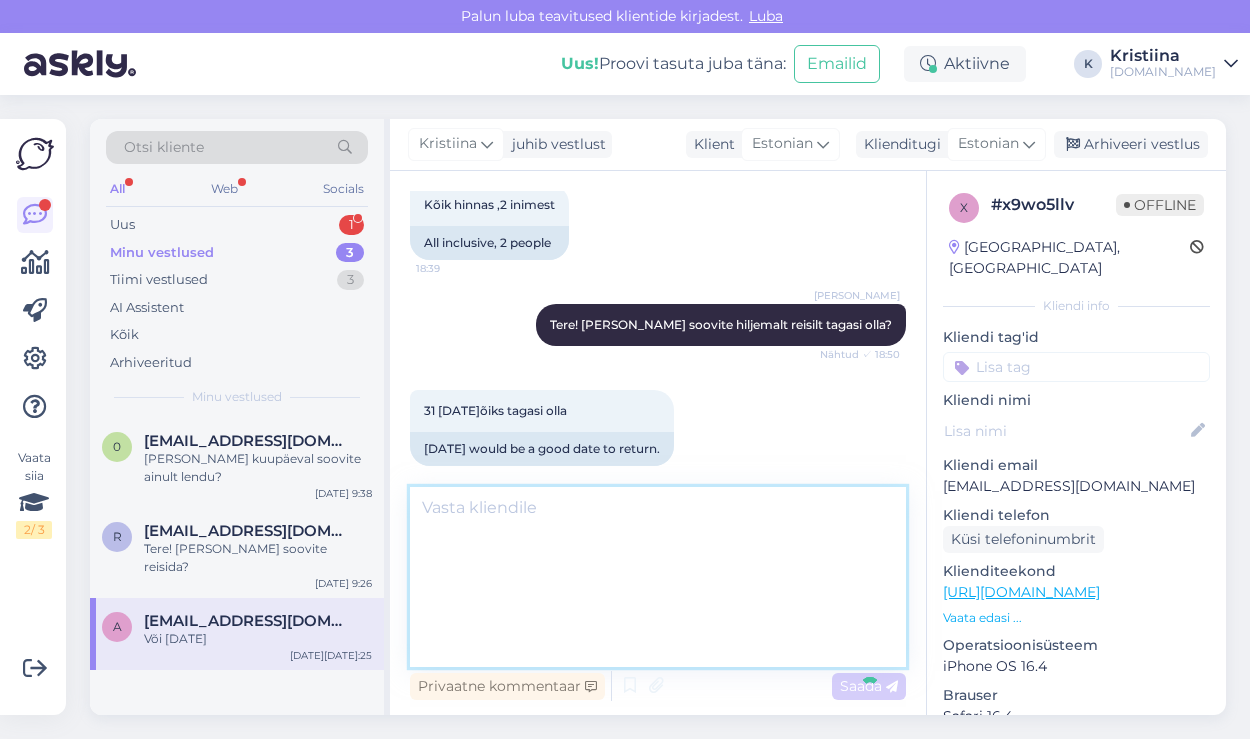 scroll, scrollTop: 643, scrollLeft: 0, axis: vertical 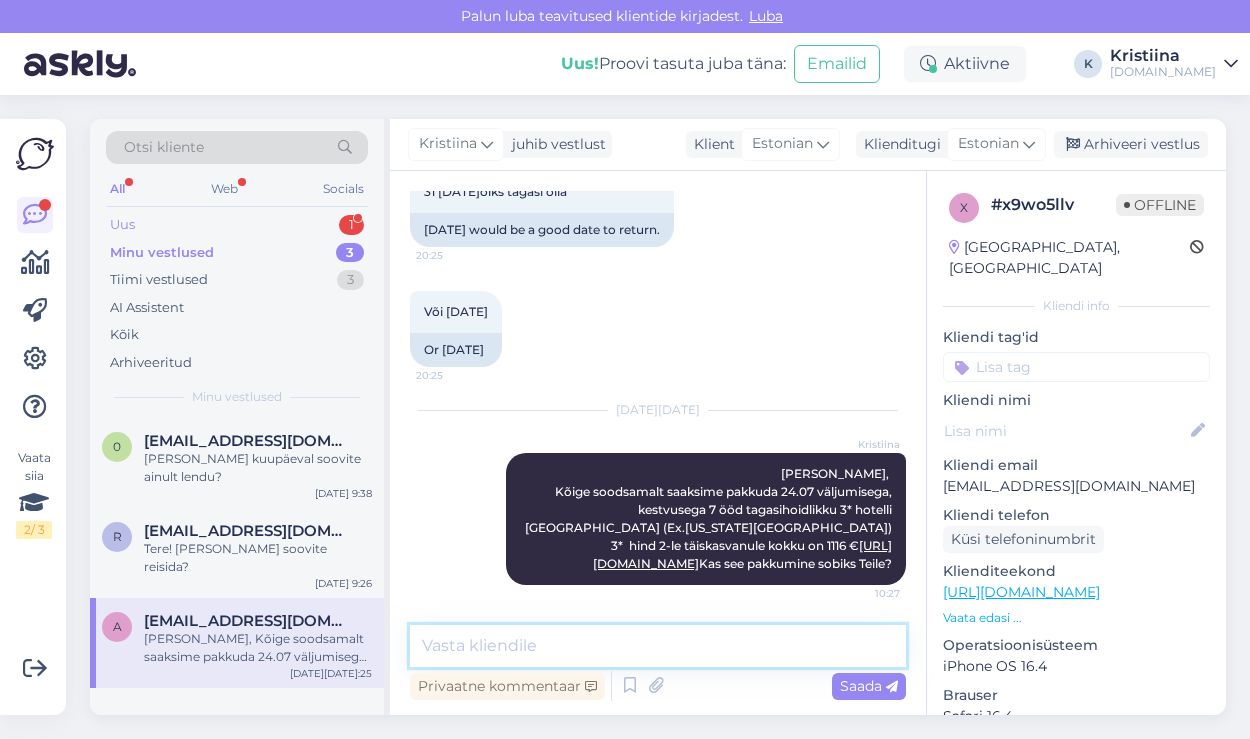 type 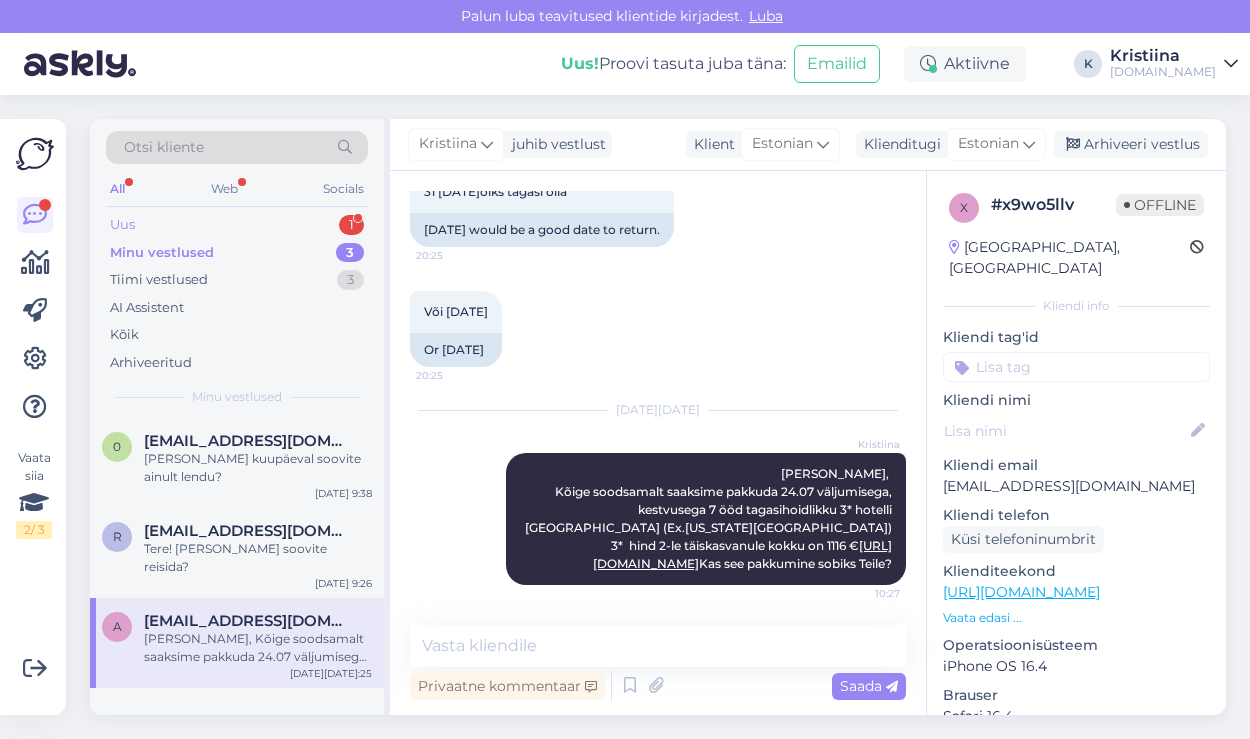 click on "Uus 1" at bounding box center [237, 225] 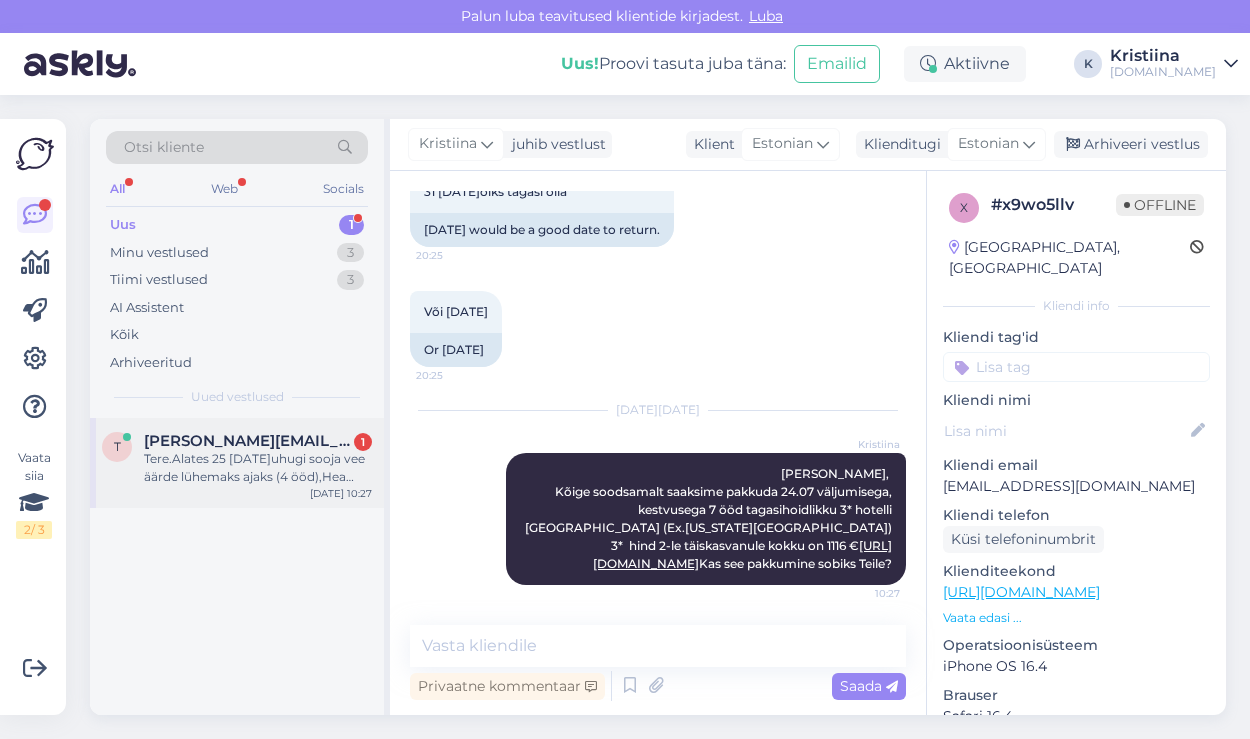 click on "Tere.Alates 25 [DATE]uhugi sooja vee äärde lühemaks ajaks (4 ööd),Hea hotell koos hommikusöögiga.8 [DATE]indlalt tagasi.(Itaalia [GEOGRAPHIC_DATA])" at bounding box center [258, 468] 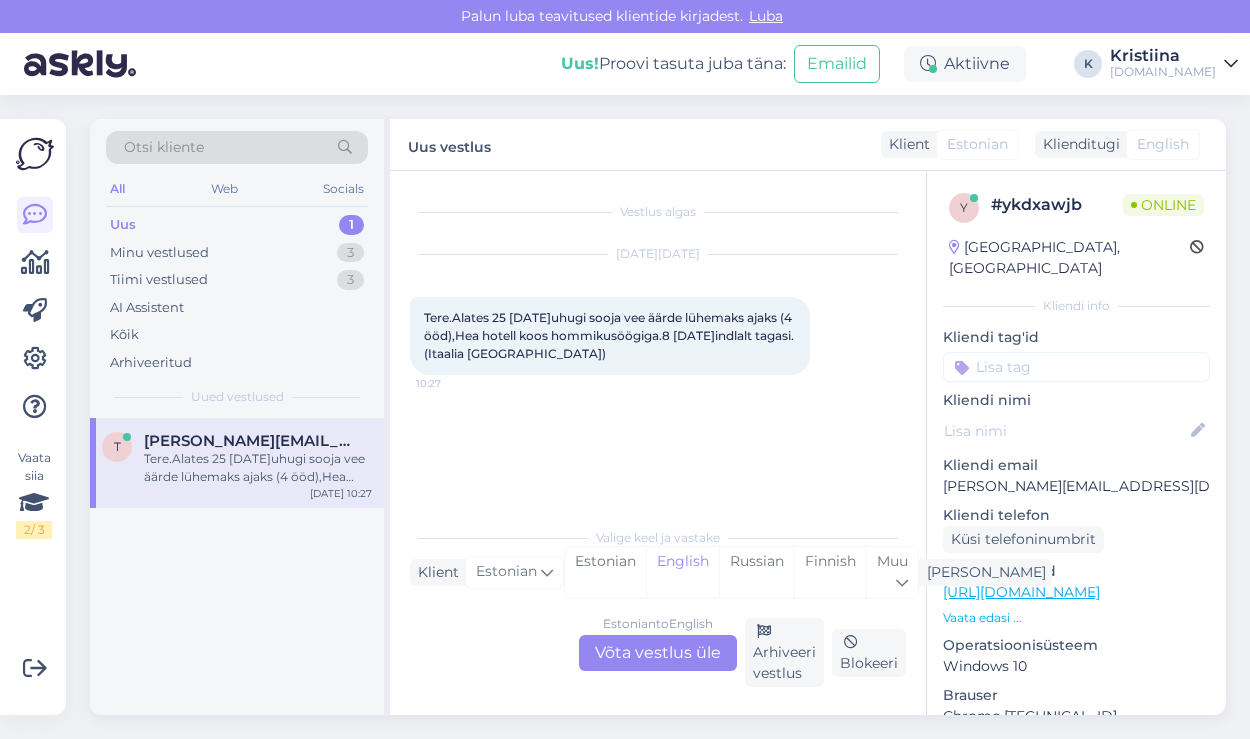 scroll, scrollTop: 0, scrollLeft: 0, axis: both 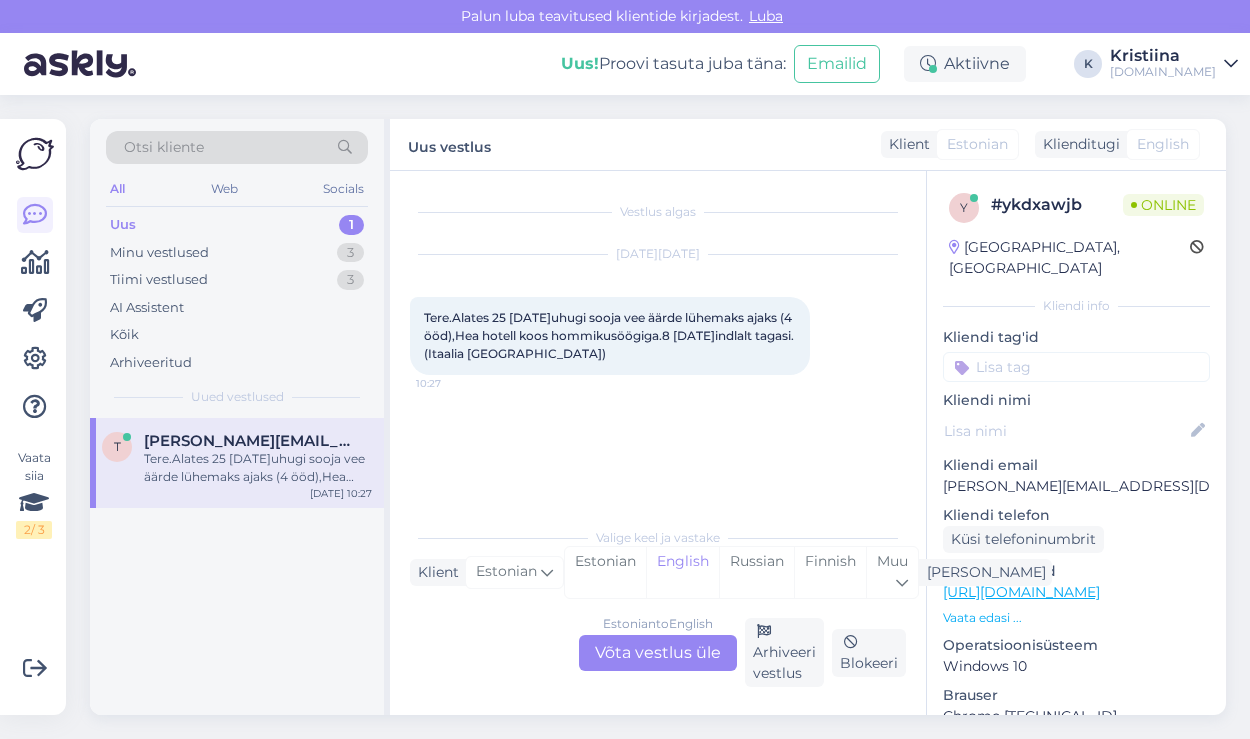 click on "Estonian  to  English Võta vestlus üle" at bounding box center [658, 653] 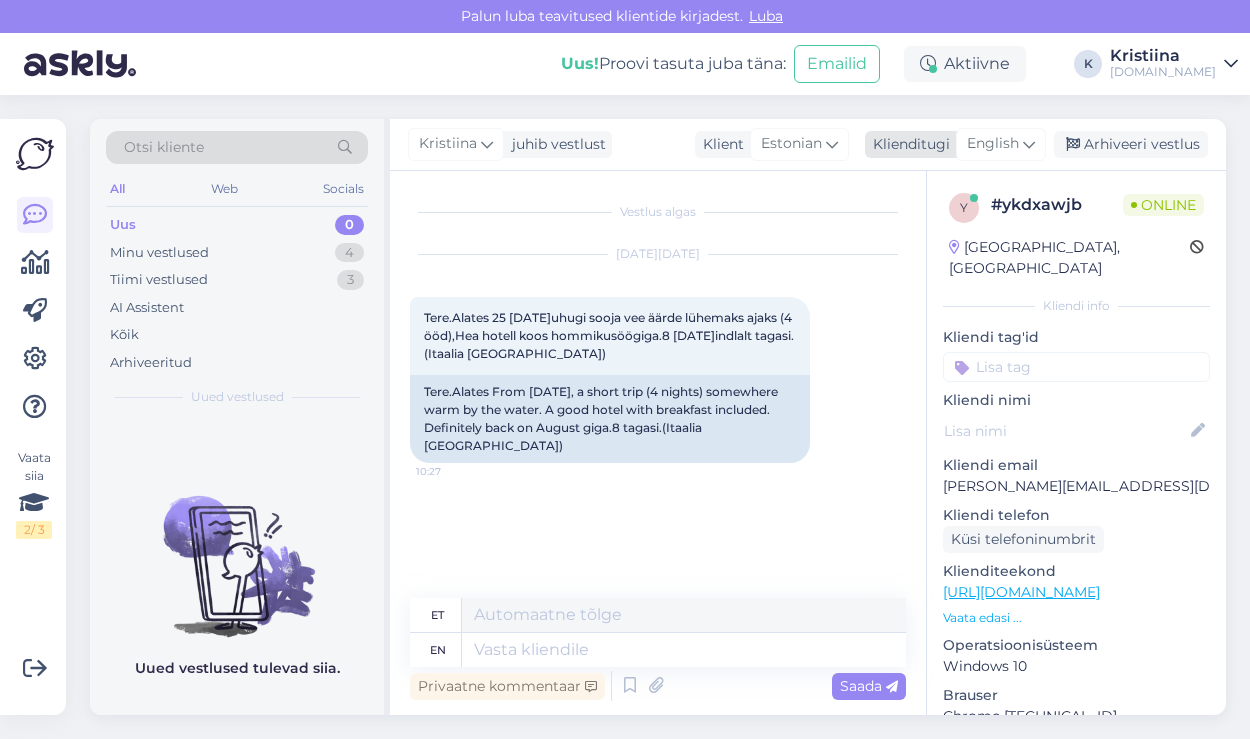 click at bounding box center [1029, 144] 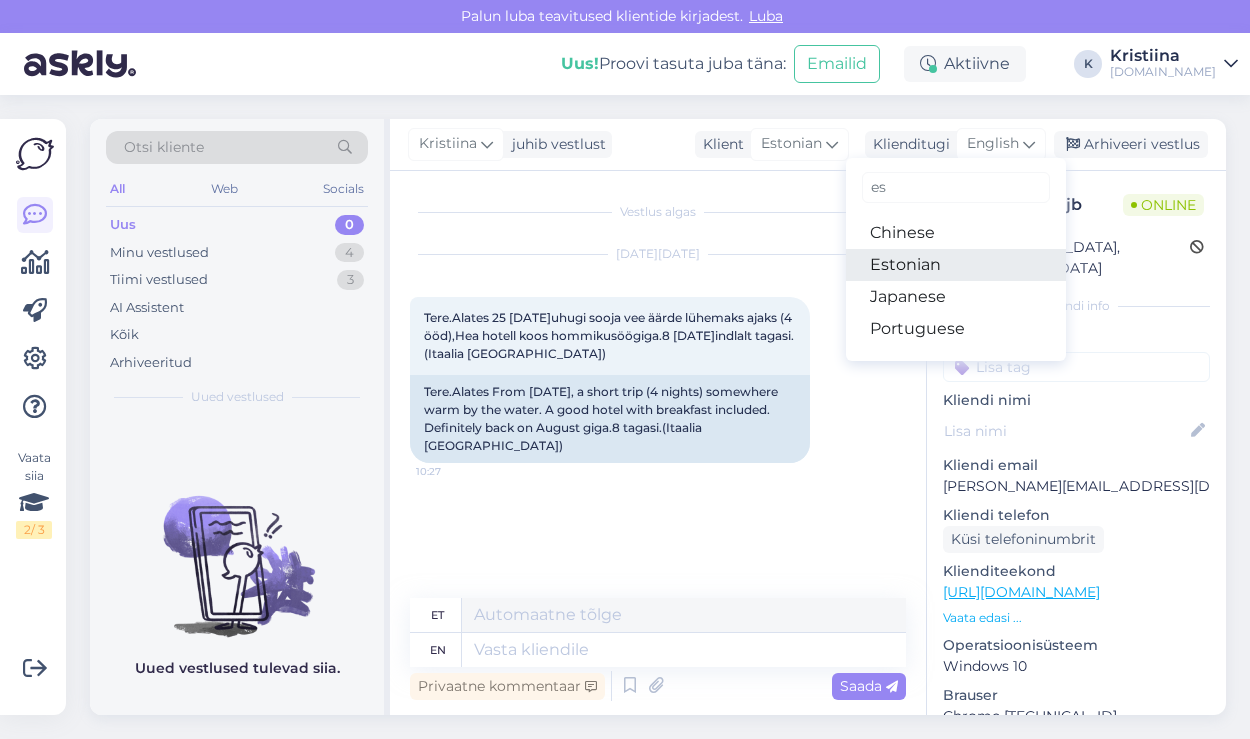 click on "Estonian" at bounding box center (956, 265) 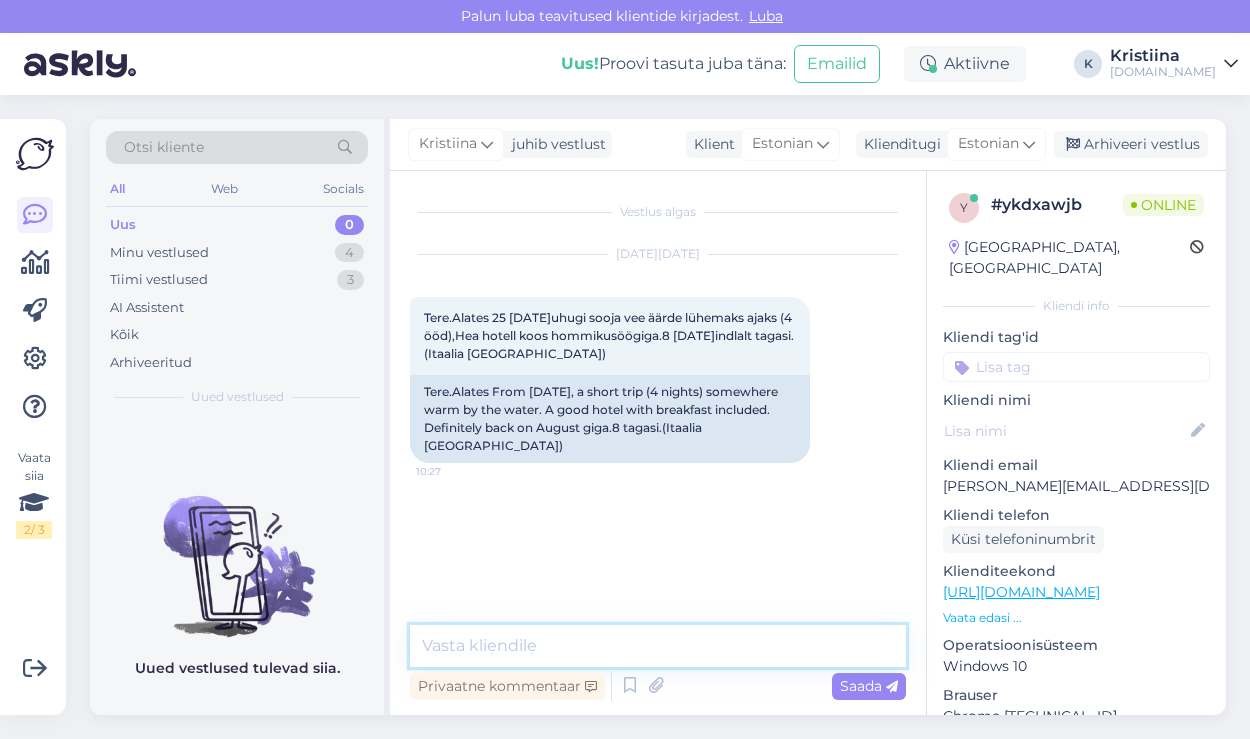 click at bounding box center [658, 646] 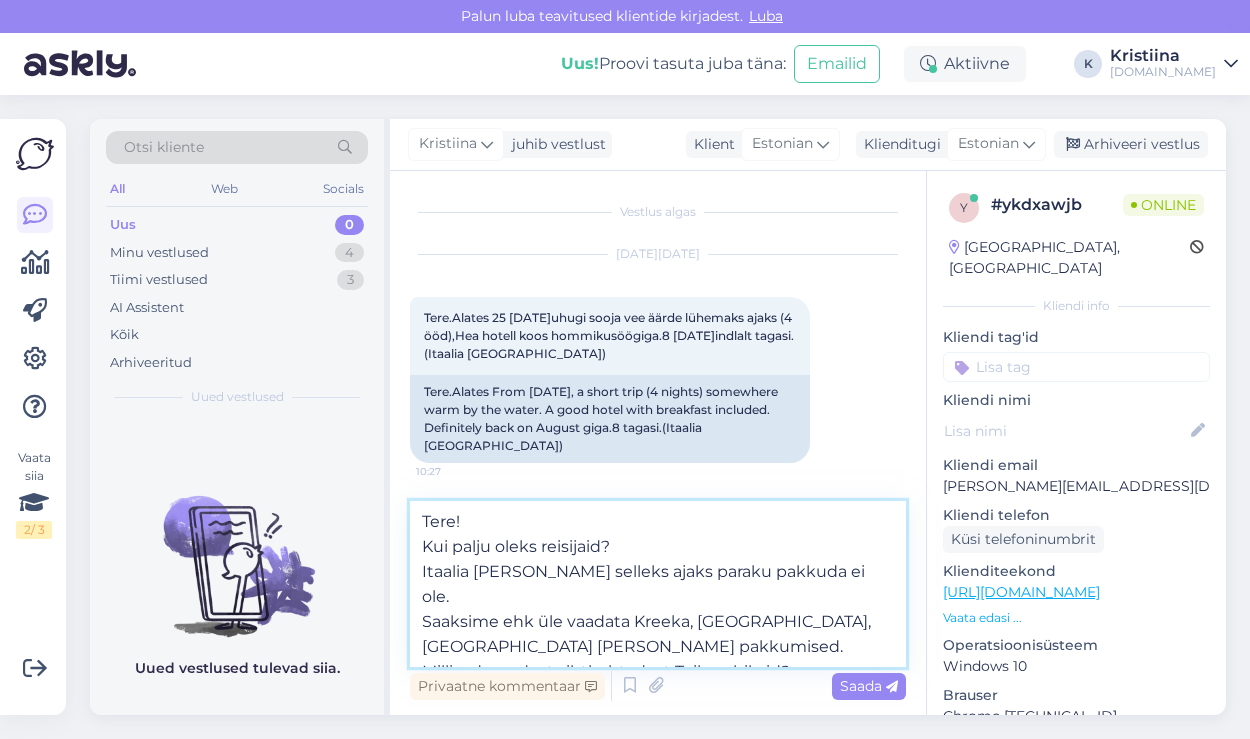 scroll, scrollTop: 0, scrollLeft: 0, axis: both 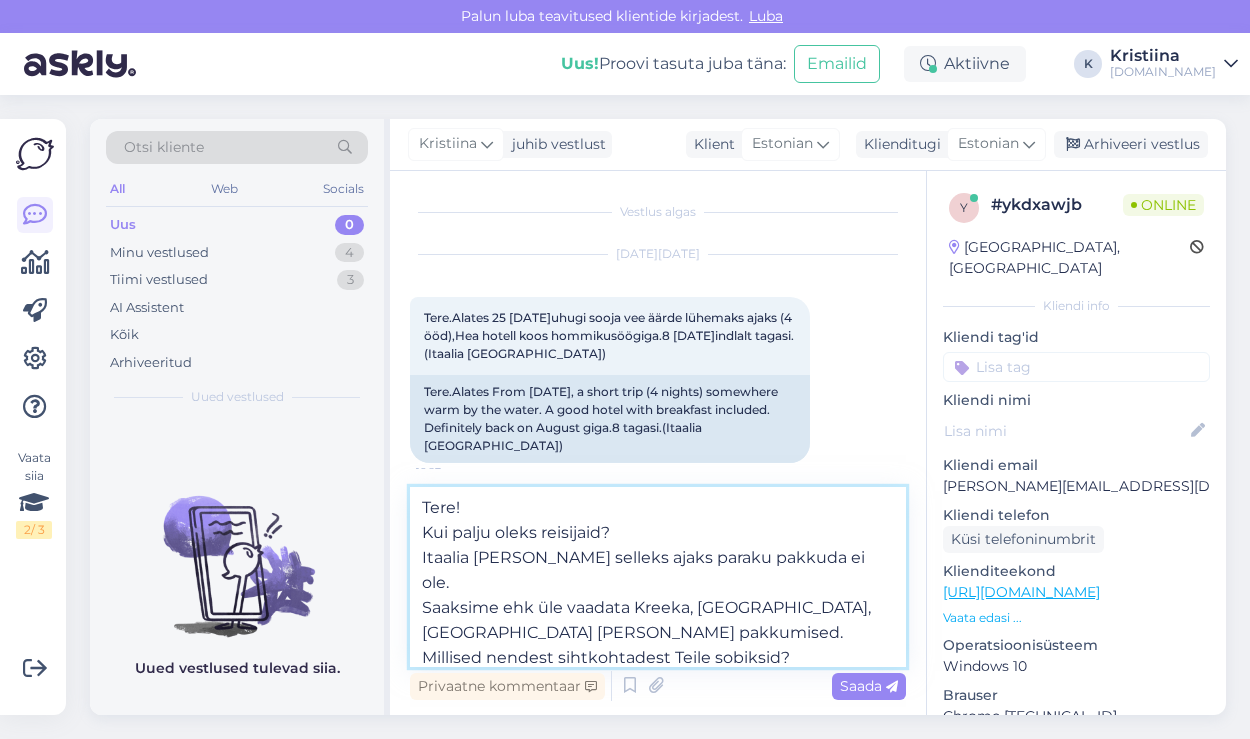 type on "Tere!
Kui palju oleks reisijaid?
Itaalia [PERSON_NAME] selleks ajaks paraku pakkuda ei ole.
Saaksime ehk üle vaadata Kreeka, [GEOGRAPHIC_DATA], [GEOGRAPHIC_DATA] [PERSON_NAME] pakkumised. Millised nendest sihtkohtadest Teile sobiksid?
Milline oleks planeeritud eelarve reisija kohta?" 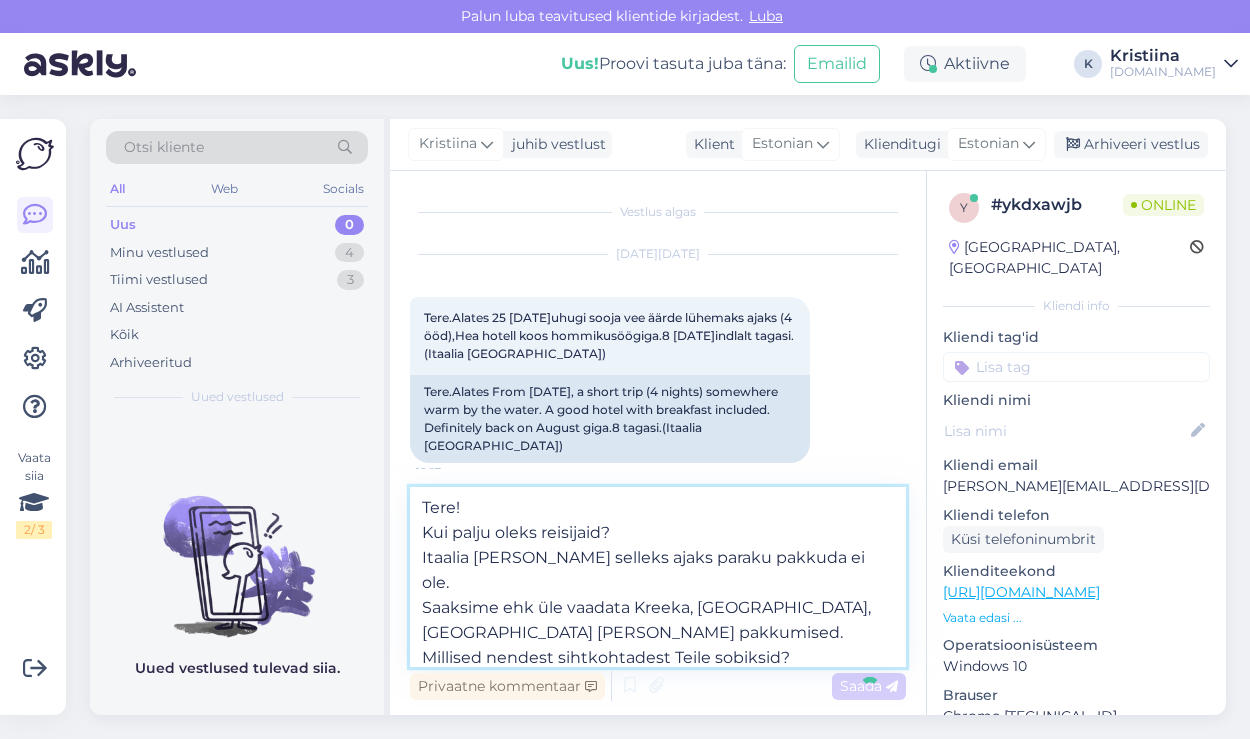 type 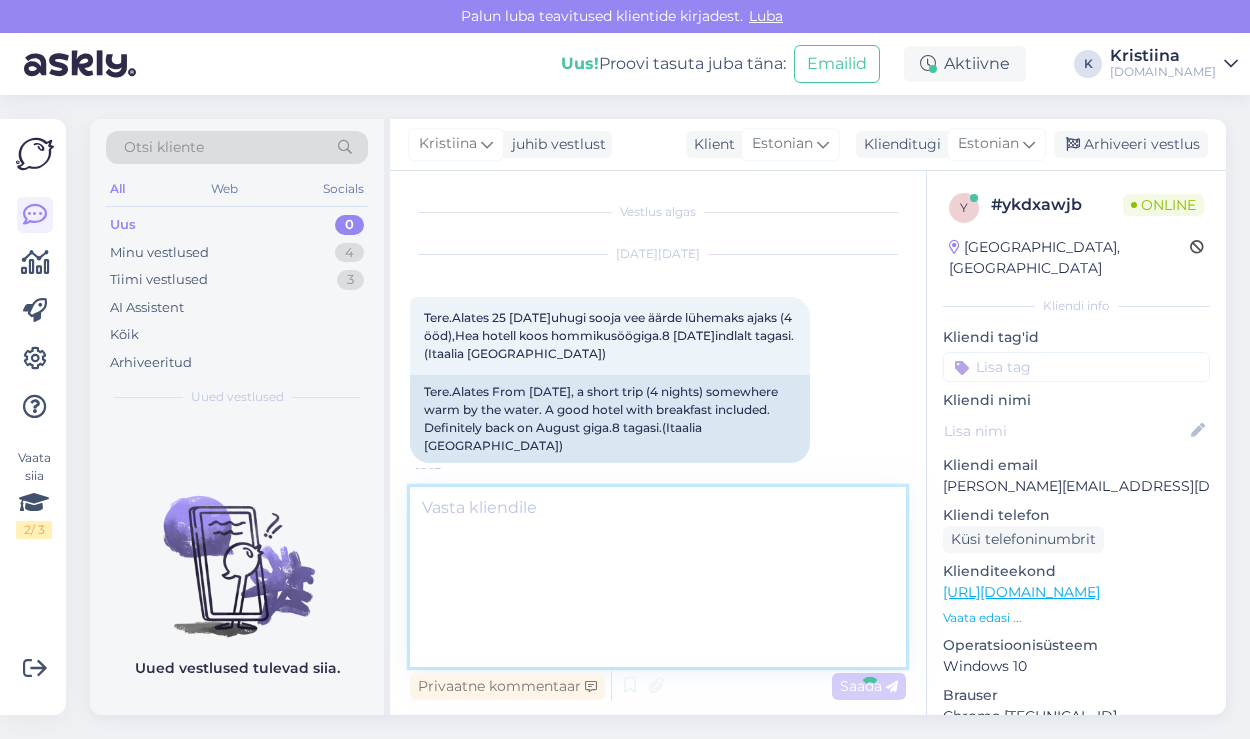 scroll, scrollTop: 53, scrollLeft: 0, axis: vertical 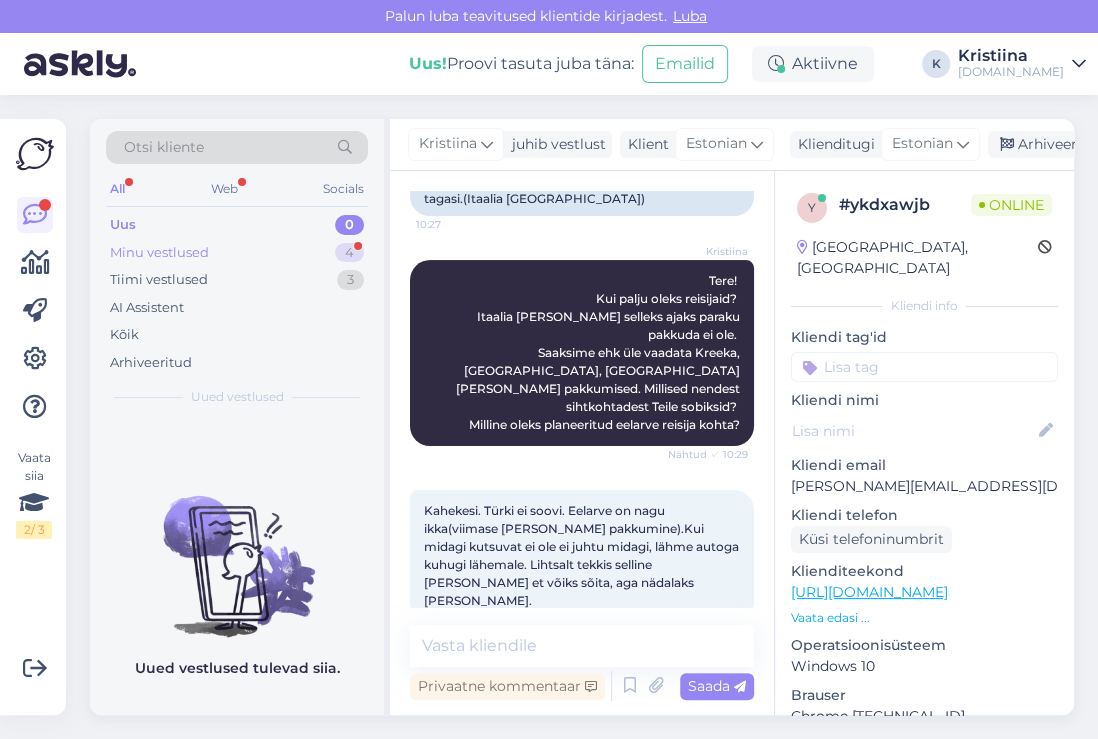 click on "Minu vestlused 4" at bounding box center [237, 253] 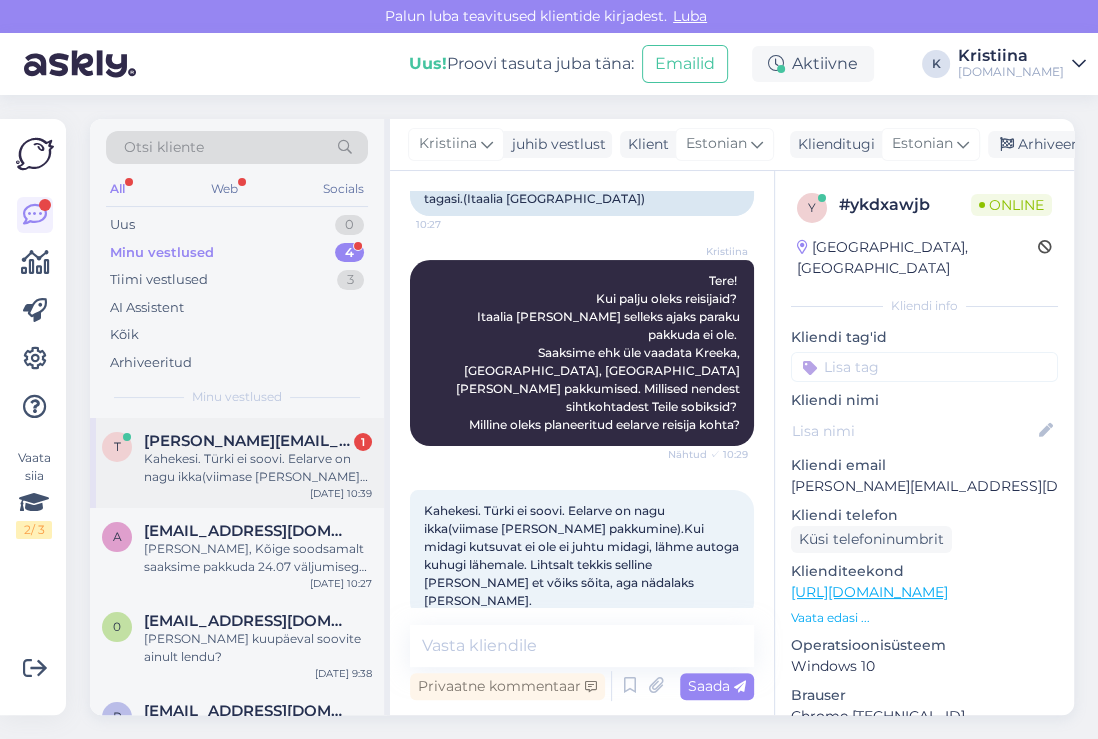 click on "Kahekesi. Türki ei soovi. Eelarve on nagu ikka(viimase [PERSON_NAME] pakkumine).Kui midagi kutsuvat ei ole ei juhtu midagi, lähme autoga kuhugi lähemale. Lihtsalt tekkis selline [PERSON_NAME] et võiks sõita, aga nädalaks [PERSON_NAME]." at bounding box center (258, 468) 